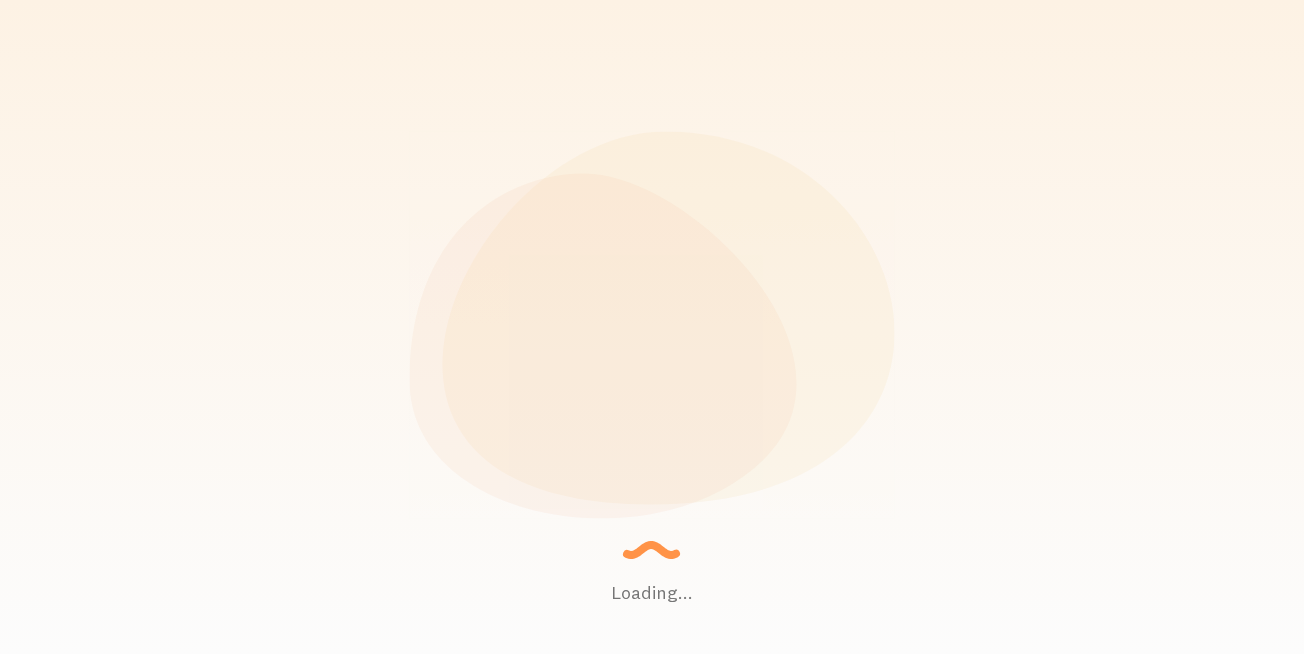 scroll, scrollTop: 0, scrollLeft: 0, axis: both 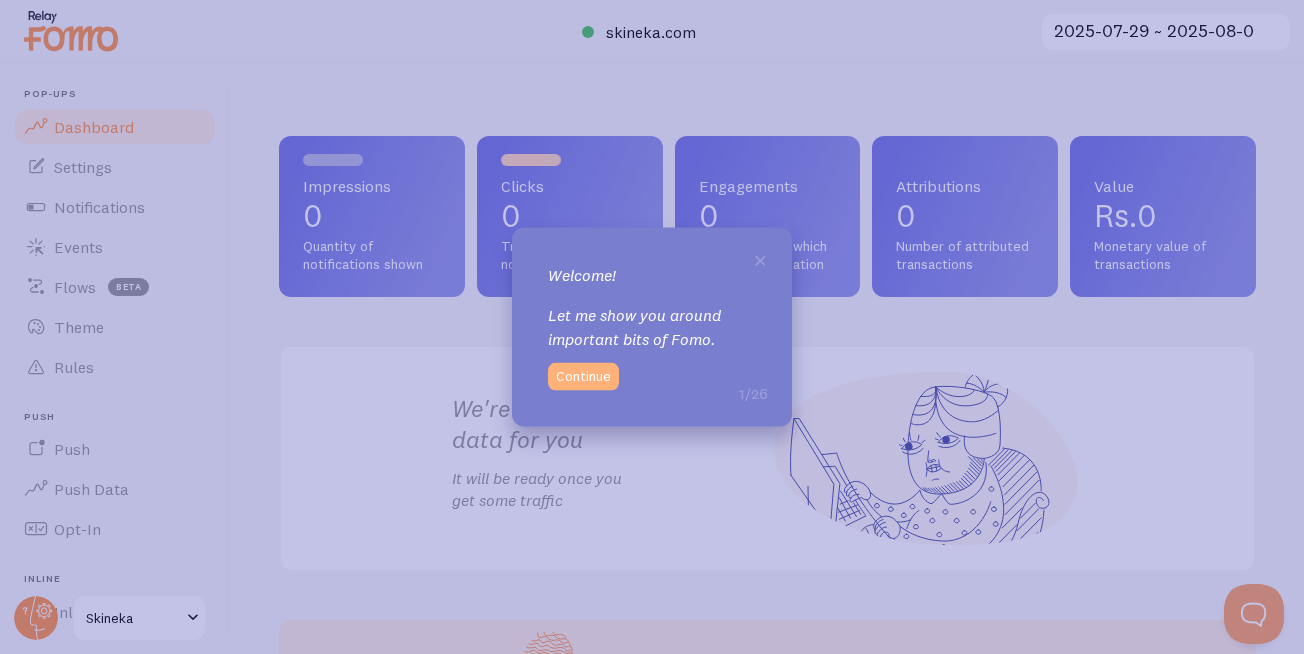 click on "Continue" at bounding box center [583, 376] 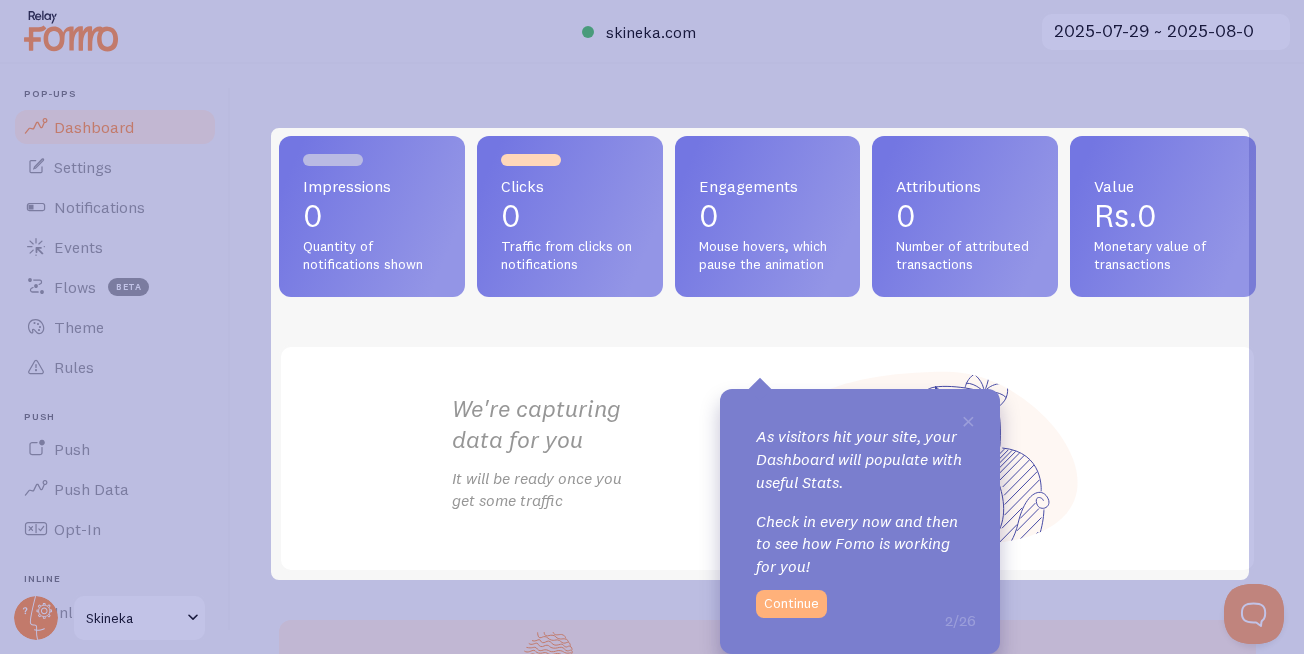 click on "Continue" at bounding box center (791, 604) 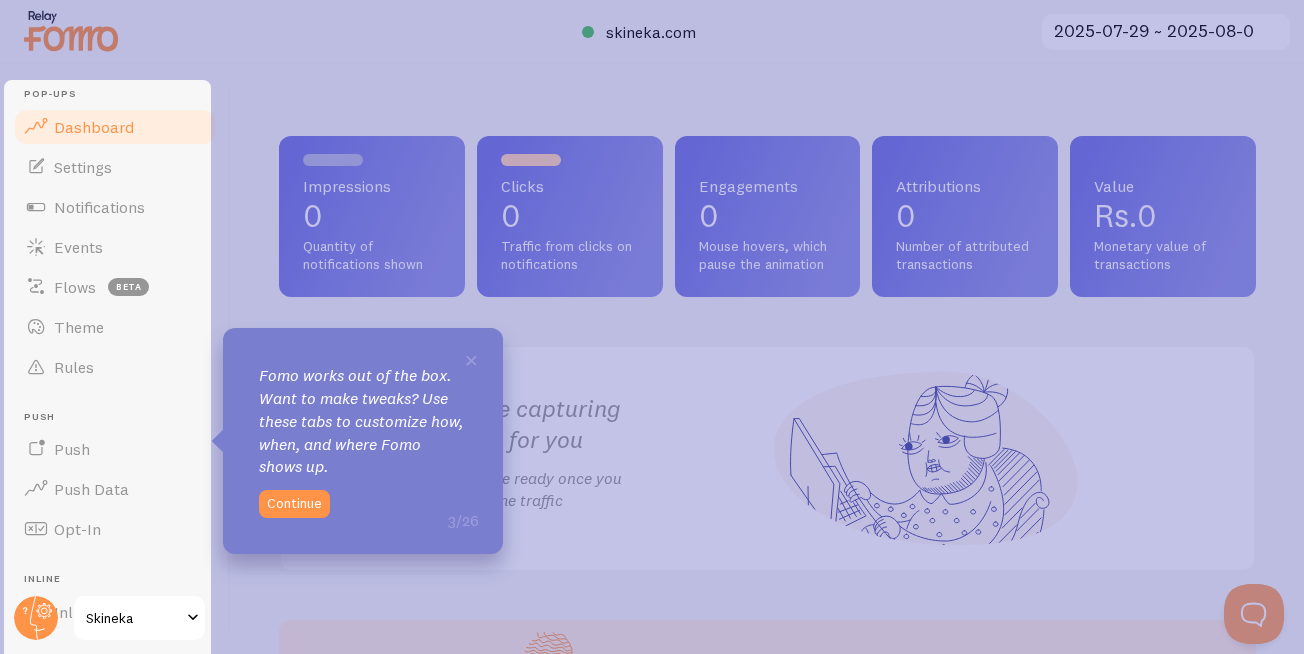 drag, startPoint x: 297, startPoint y: 501, endPoint x: 337, endPoint y: 502, distance: 40.012497 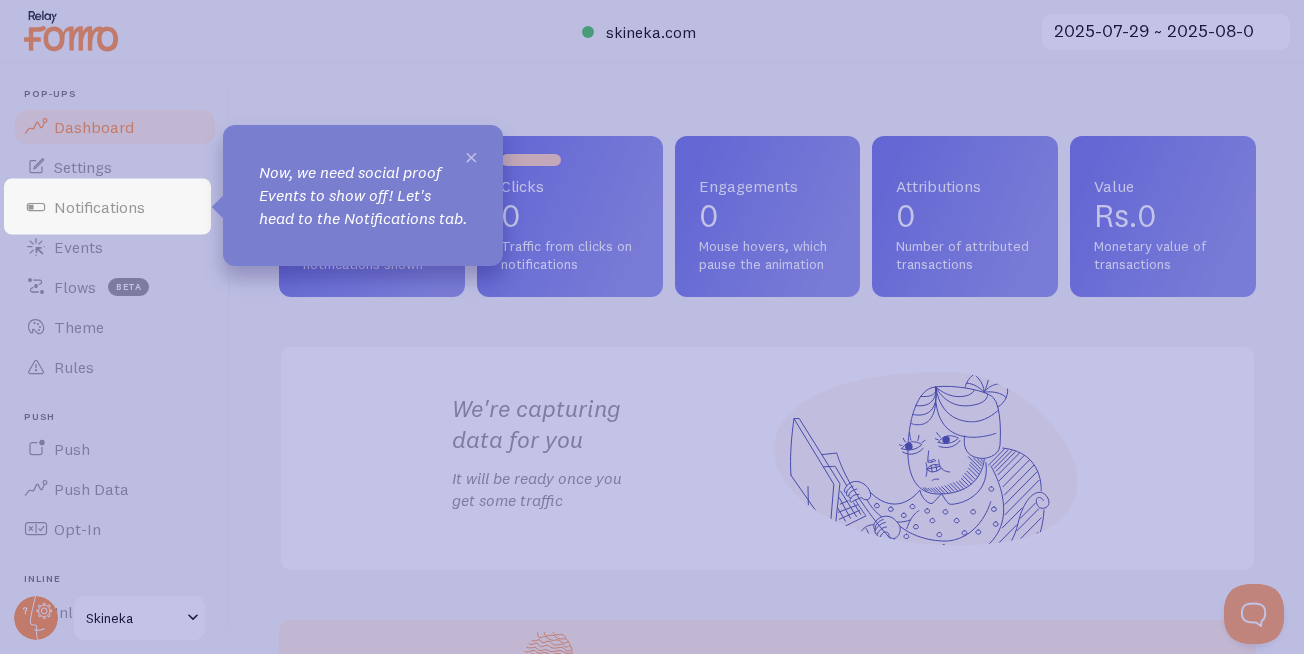 click on "×" at bounding box center (471, 156) 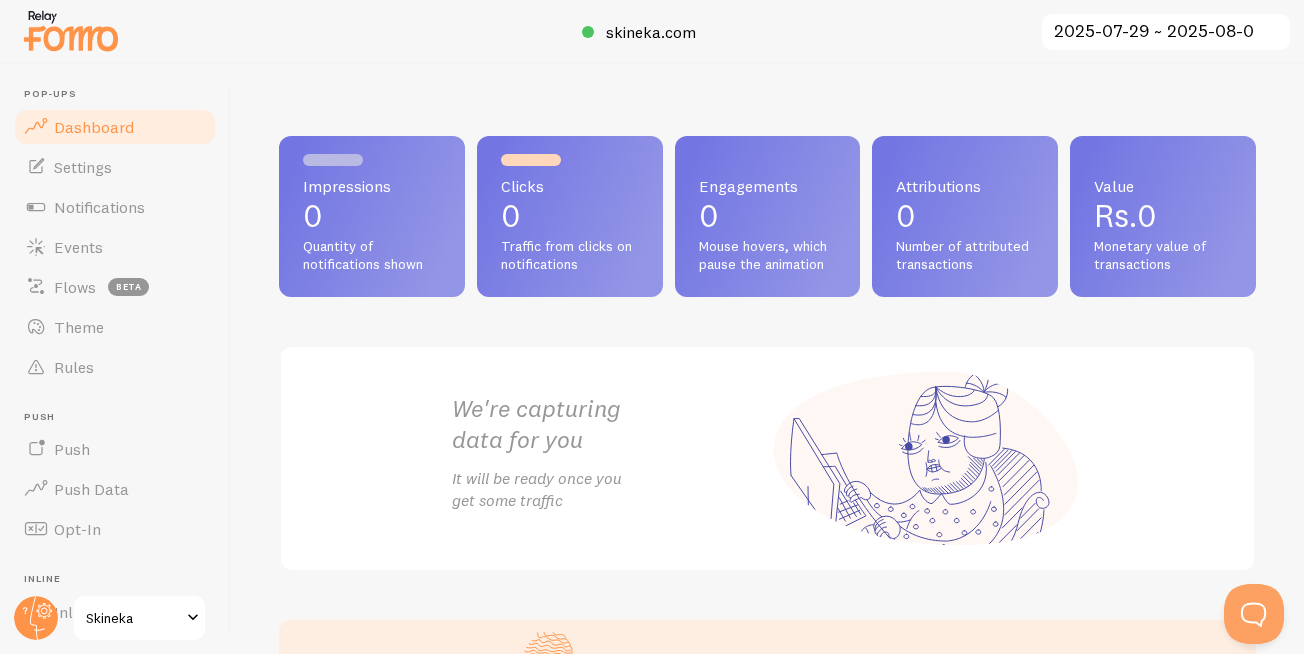 click on "Dashboard" at bounding box center [115, 127] 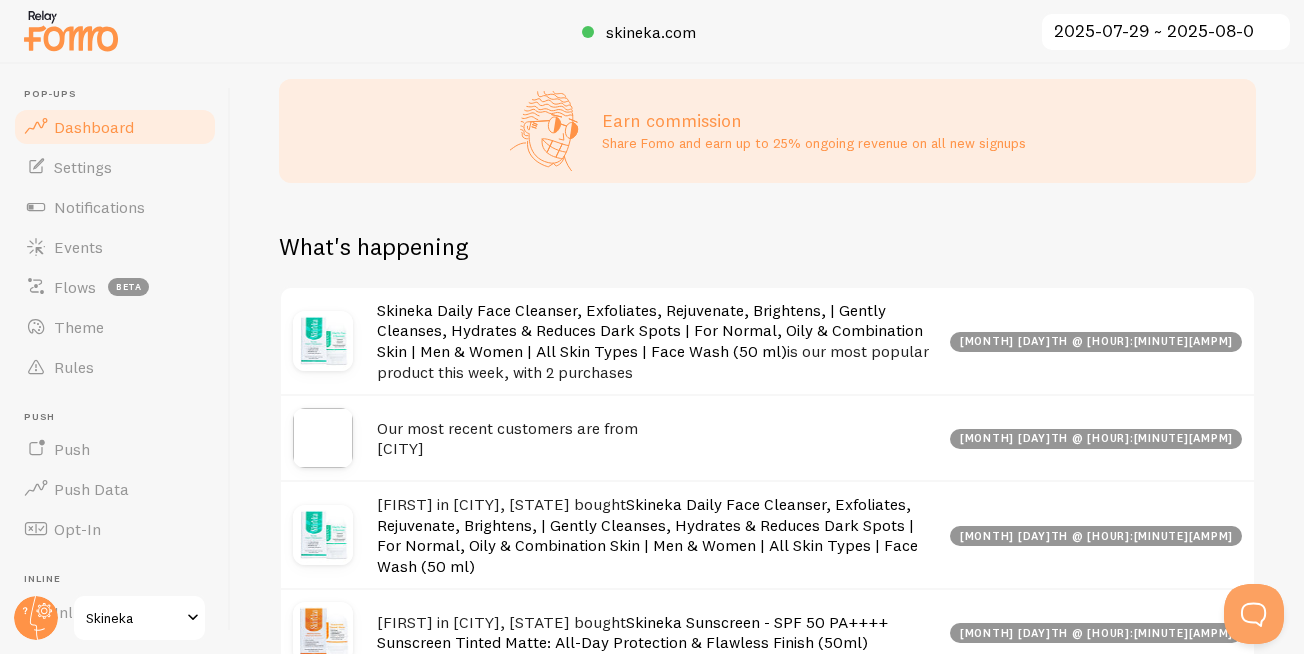 scroll, scrollTop: 600, scrollLeft: 0, axis: vertical 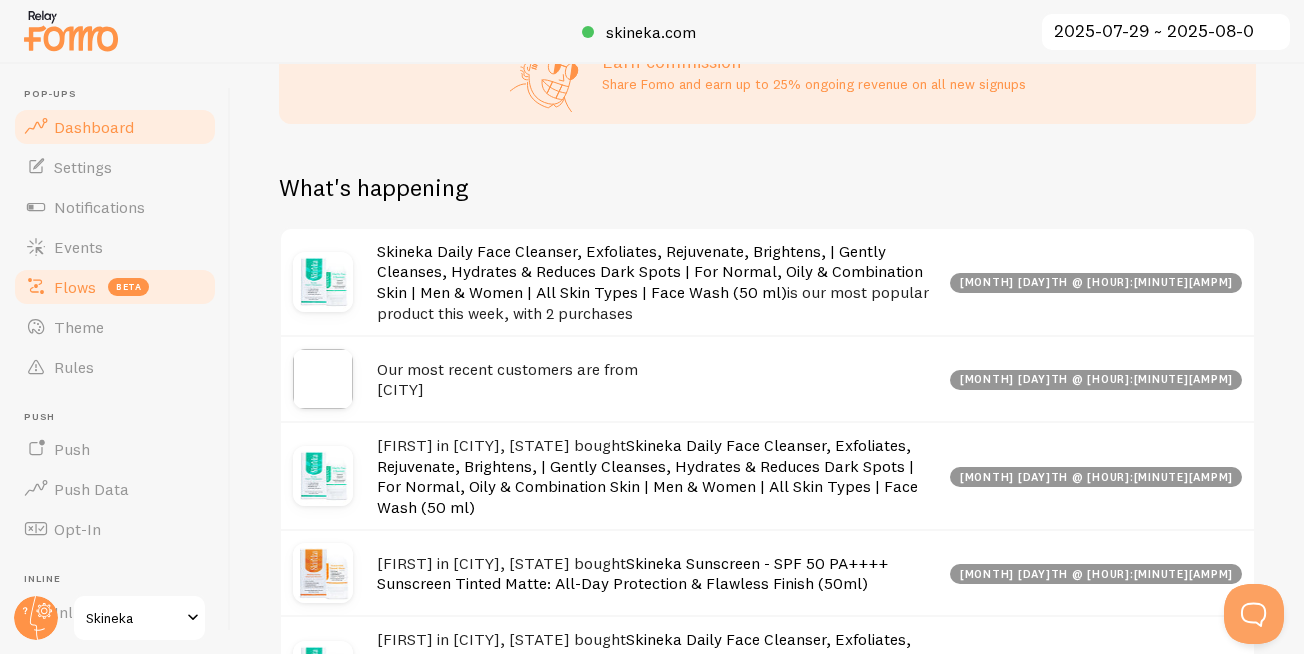 click on "Flows" at bounding box center (75, 287) 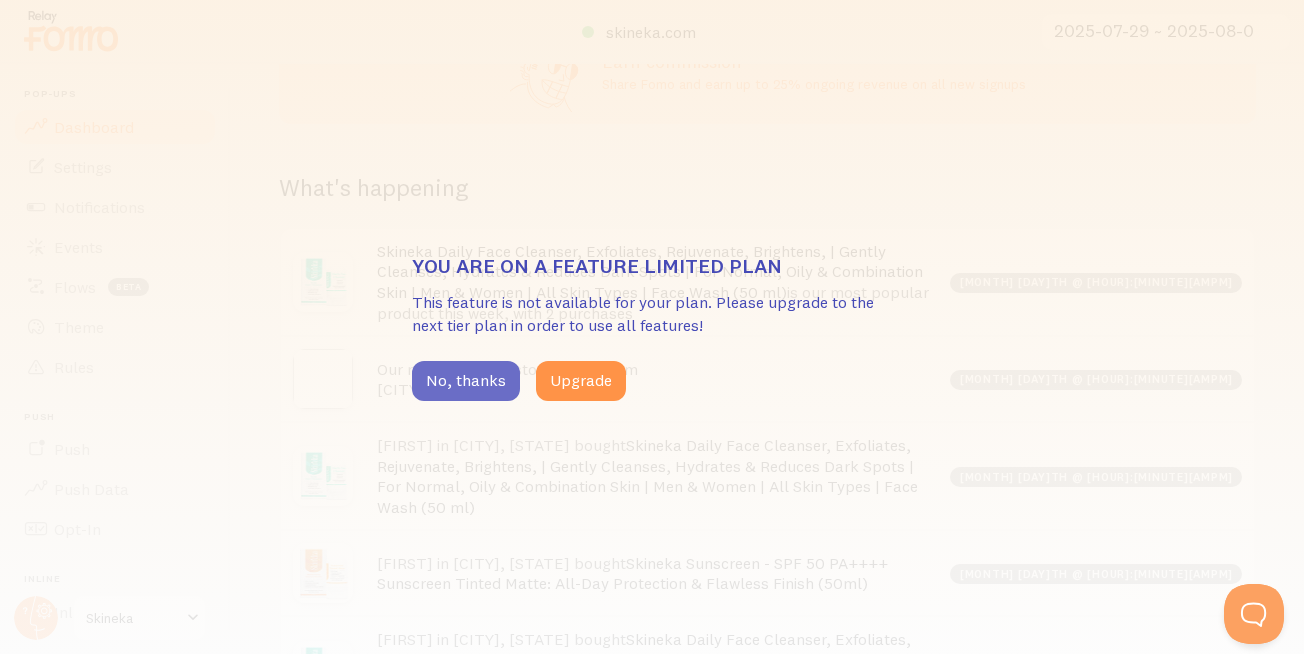 click on "No, thanks" at bounding box center [466, 381] 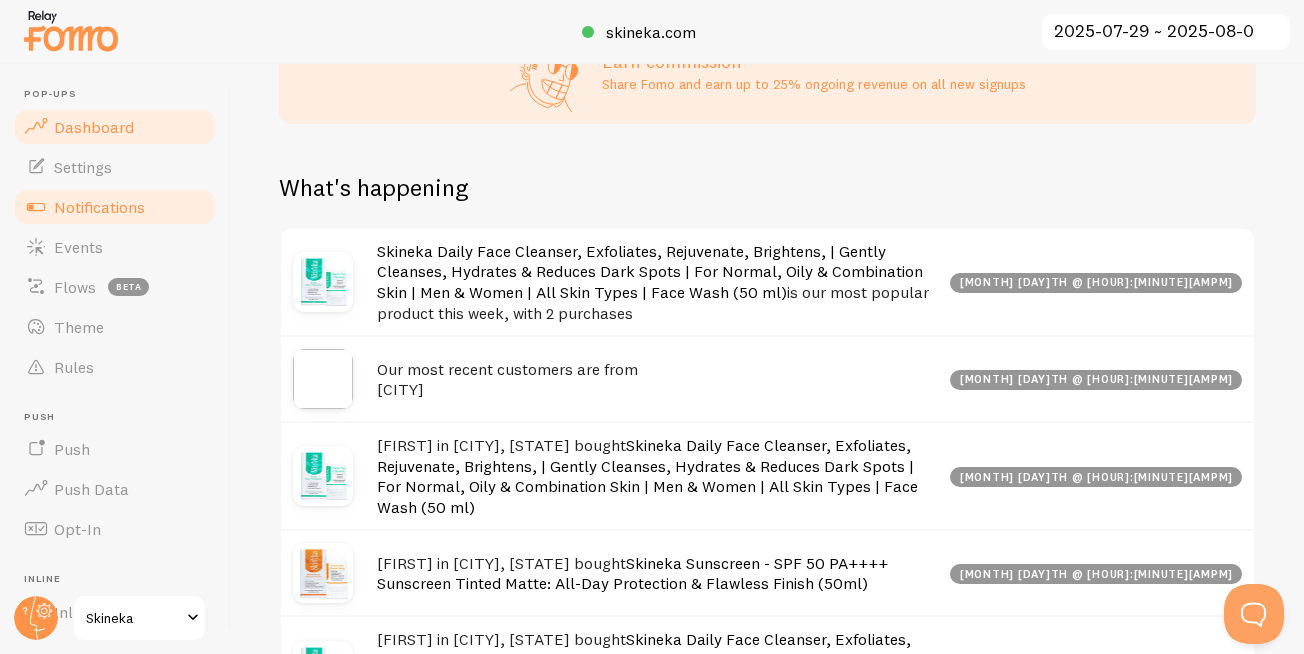 click on "Notifications" at bounding box center [99, 207] 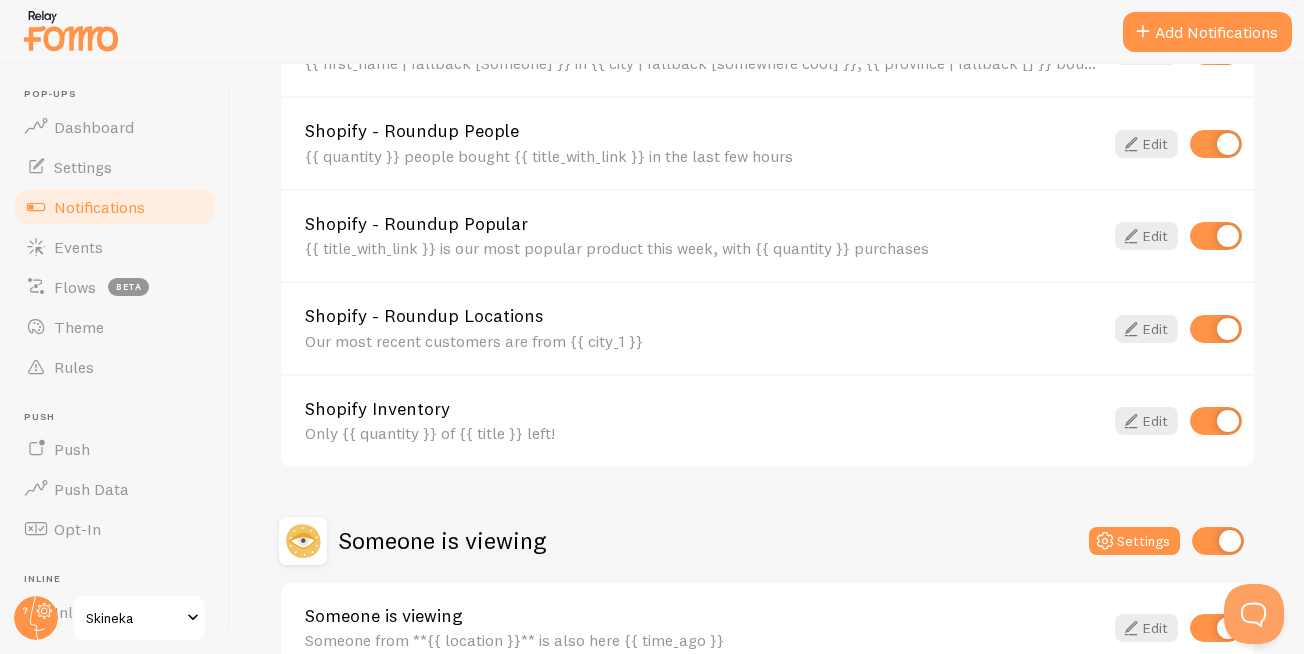scroll, scrollTop: 957, scrollLeft: 0, axis: vertical 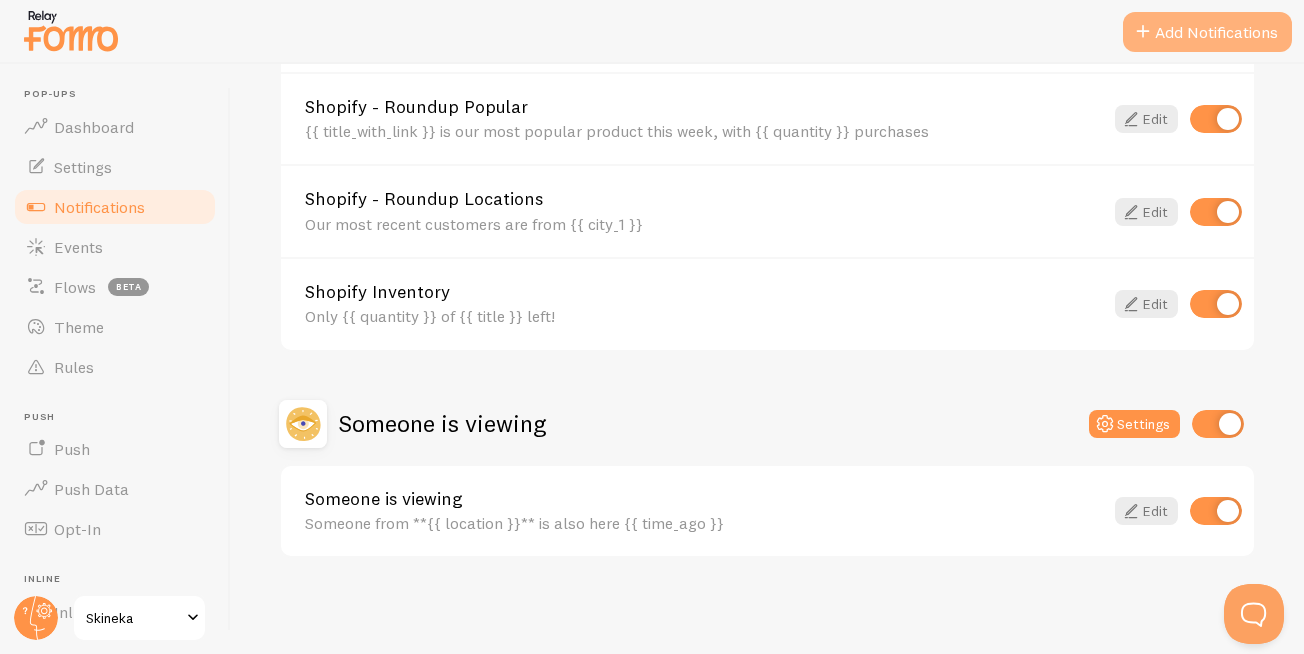 click on "Add Notifications" at bounding box center (1207, 32) 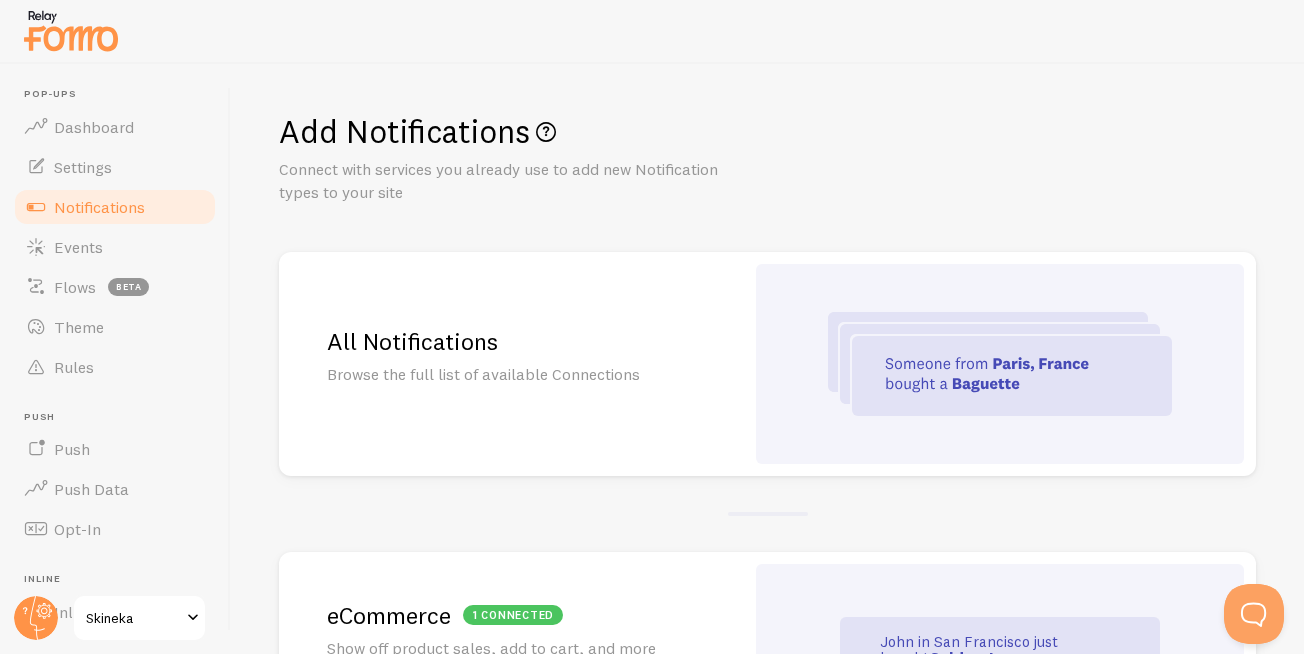 scroll, scrollTop: 0, scrollLeft: 0, axis: both 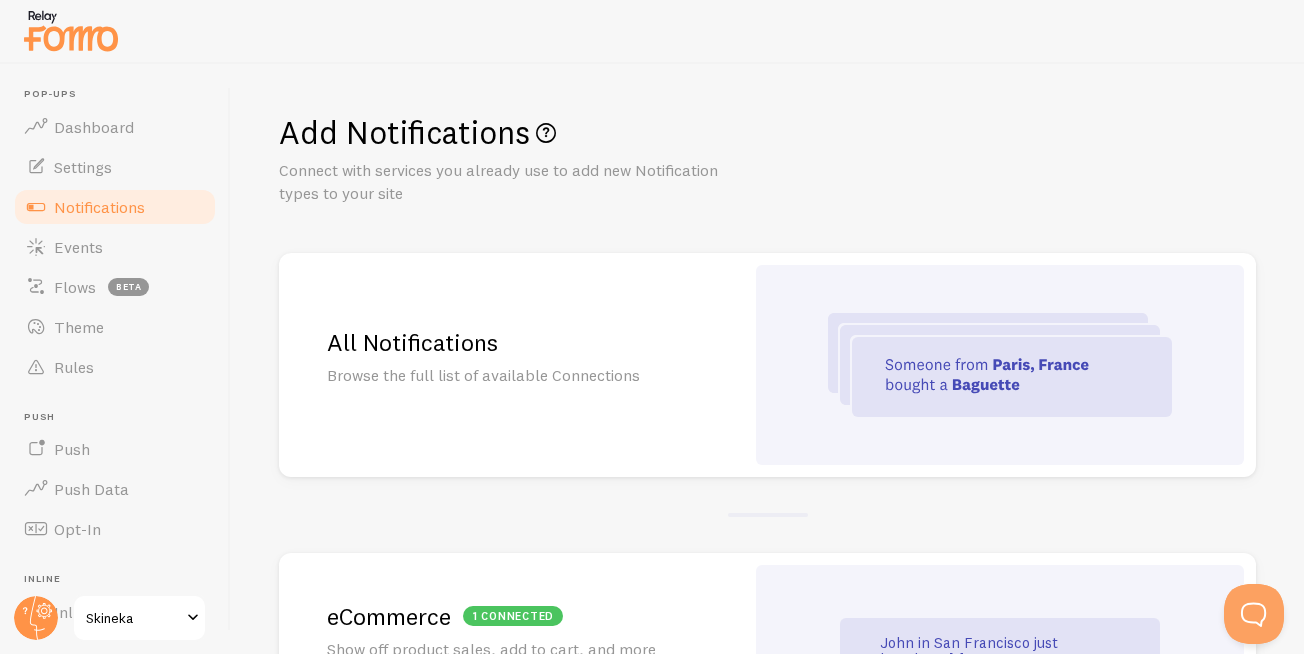 click on "Browse the full list of available Connections" at bounding box center [511, 375] 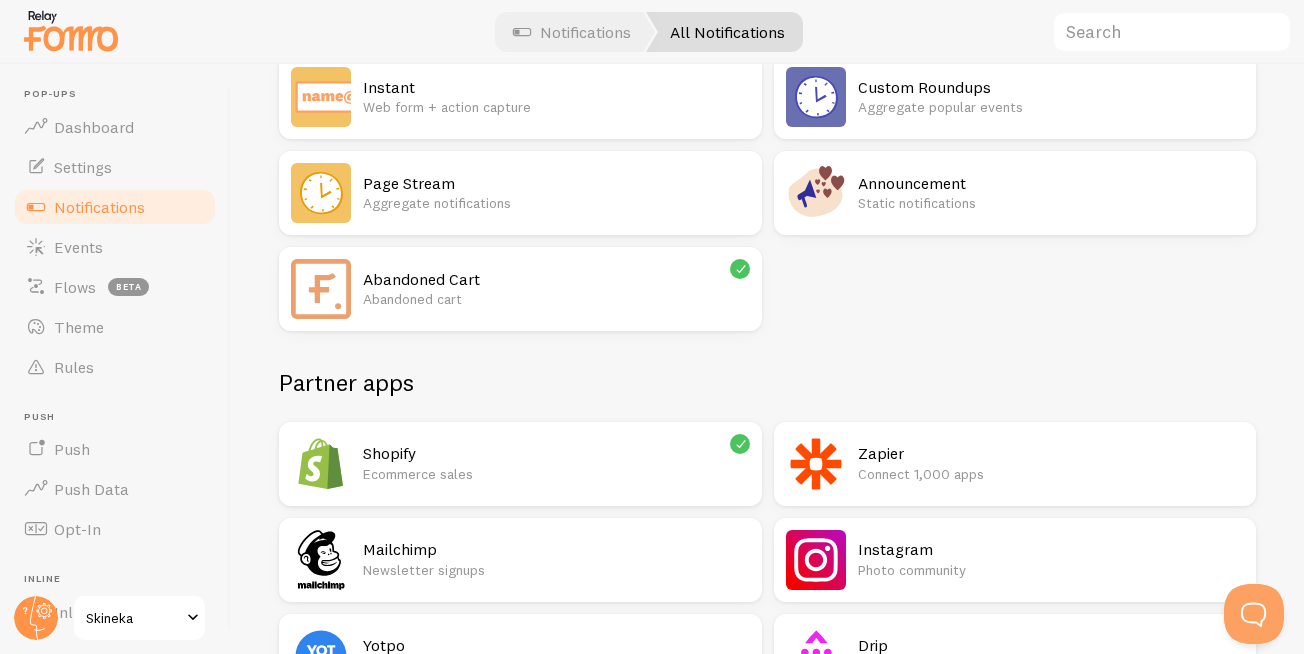 scroll, scrollTop: 360, scrollLeft: 0, axis: vertical 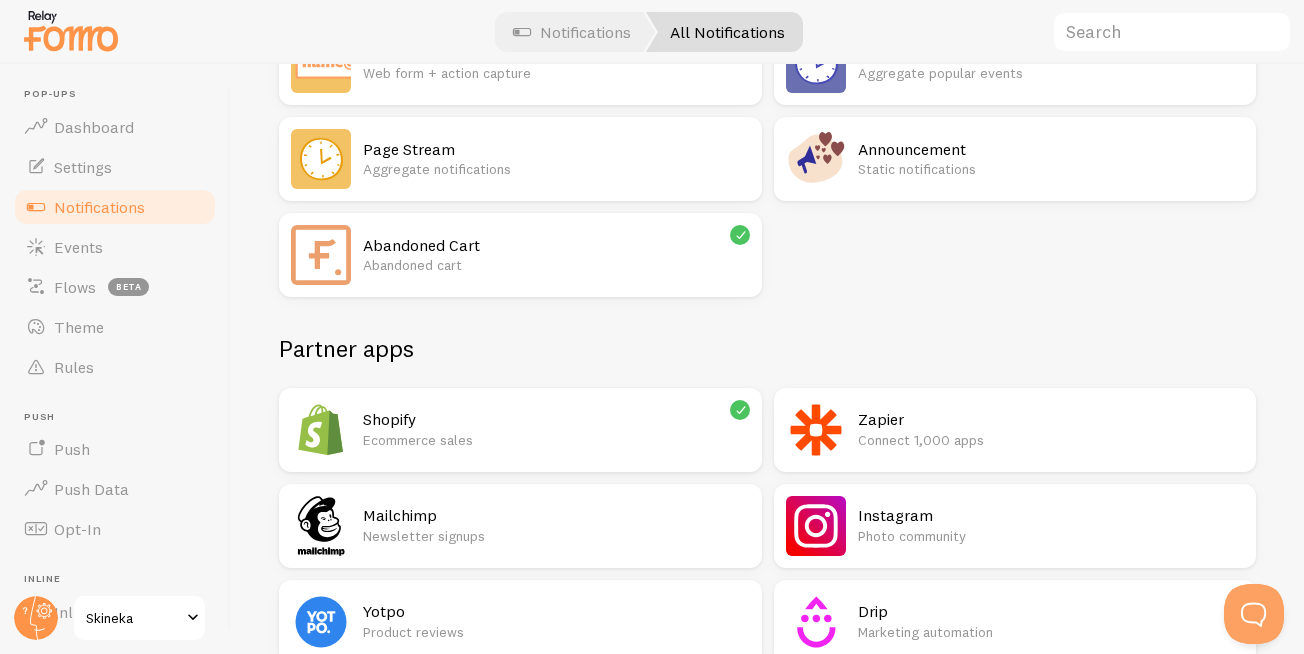 click on "Ecommerce sales" at bounding box center (556, 440) 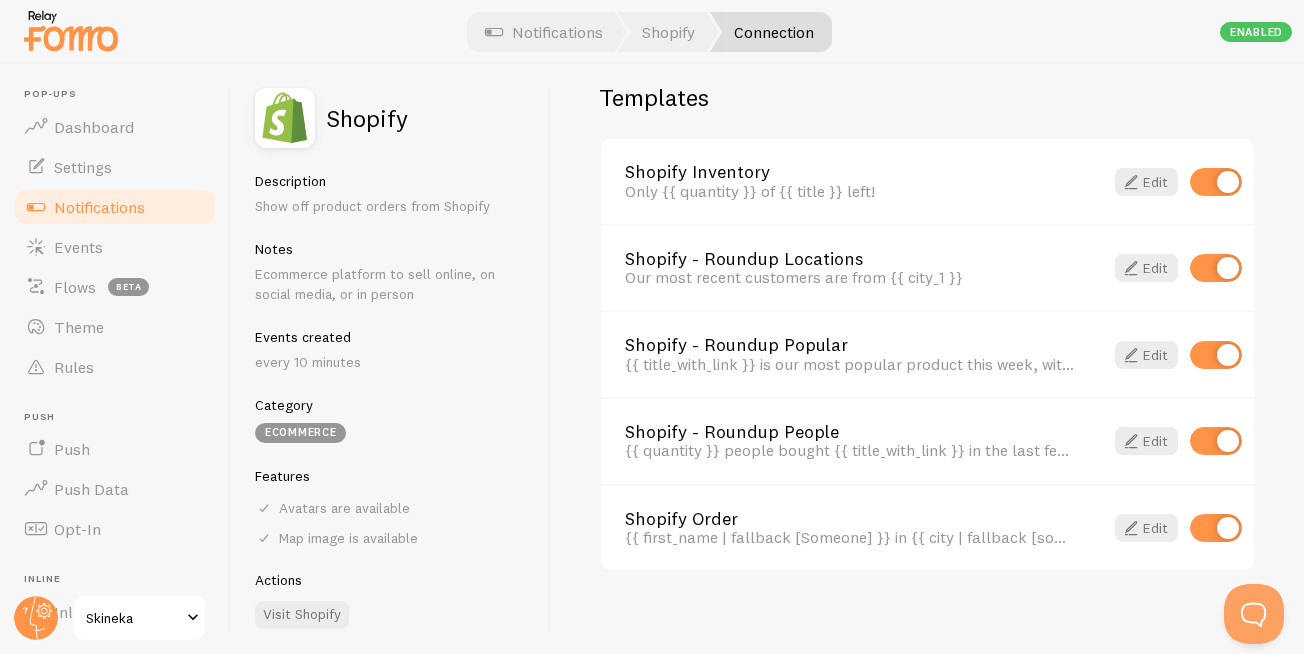 scroll, scrollTop: 1450, scrollLeft: 0, axis: vertical 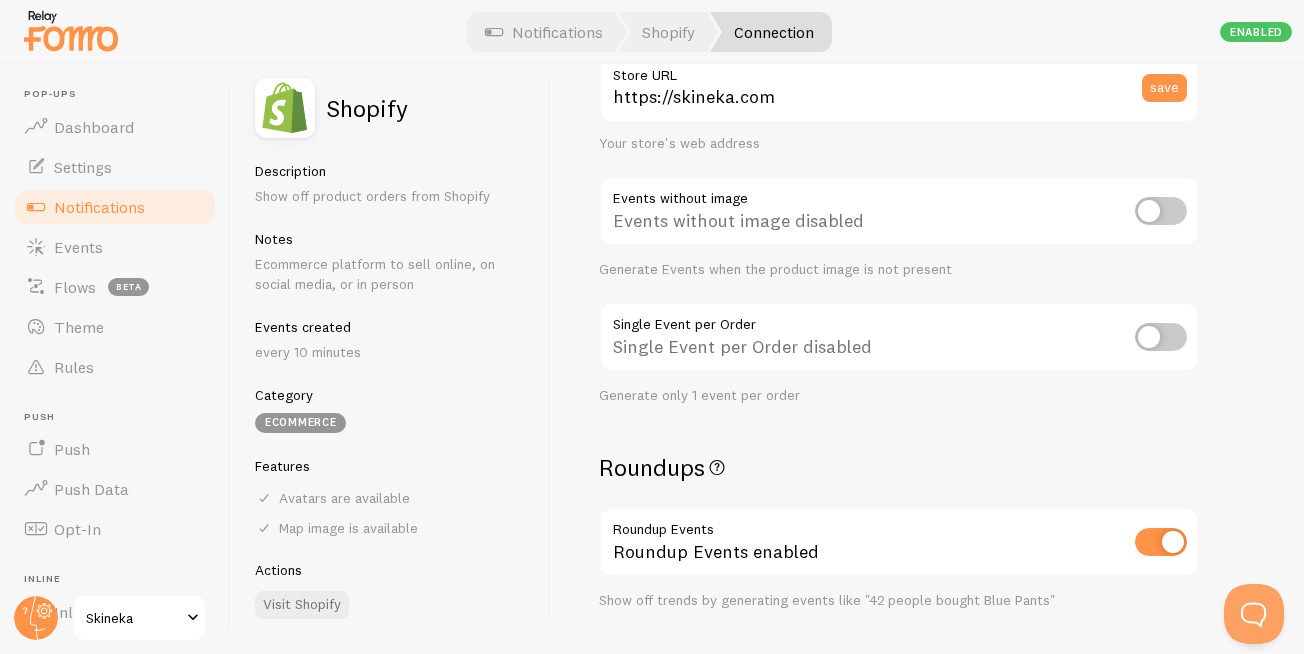 drag, startPoint x: 678, startPoint y: 209, endPoint x: 778, endPoint y: 205, distance: 100.07997 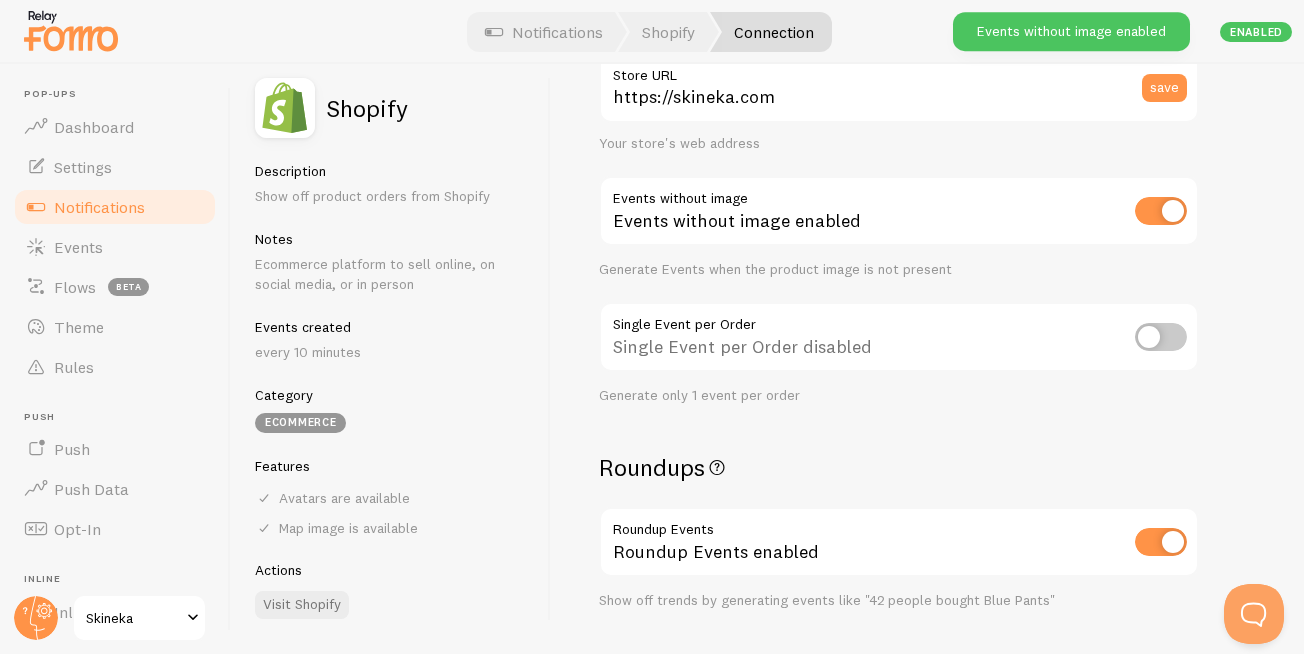 click at bounding box center [1161, 211] 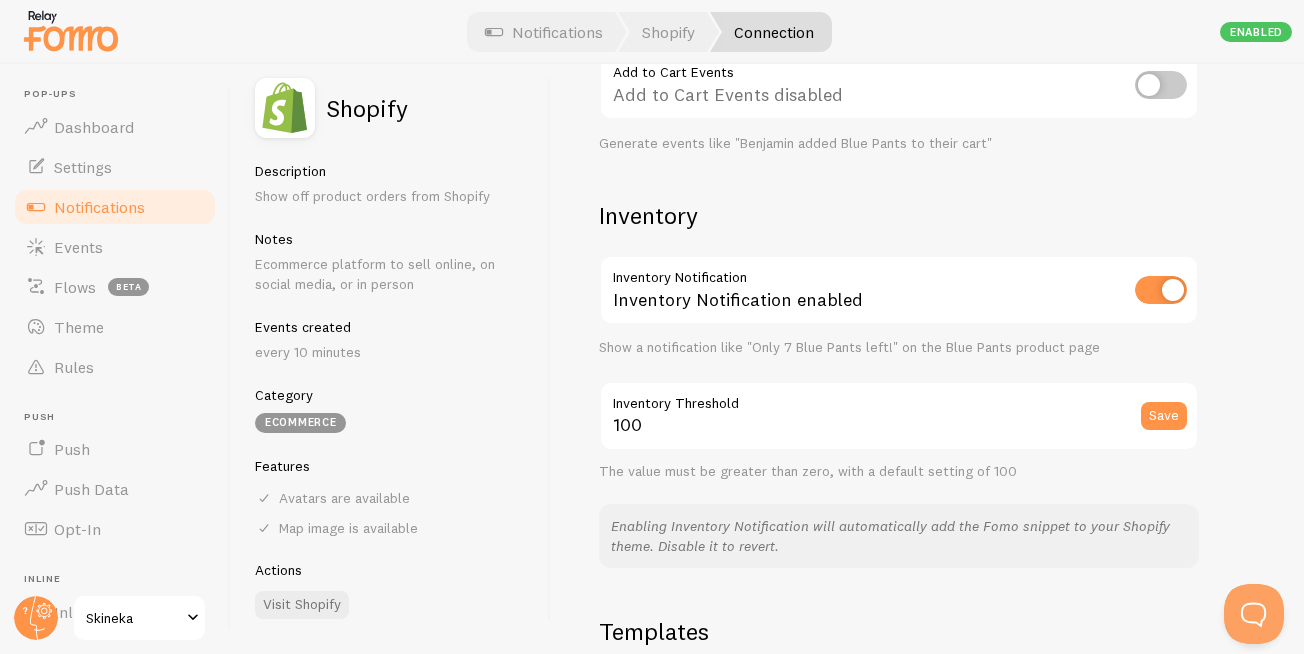 scroll, scrollTop: 960, scrollLeft: 0, axis: vertical 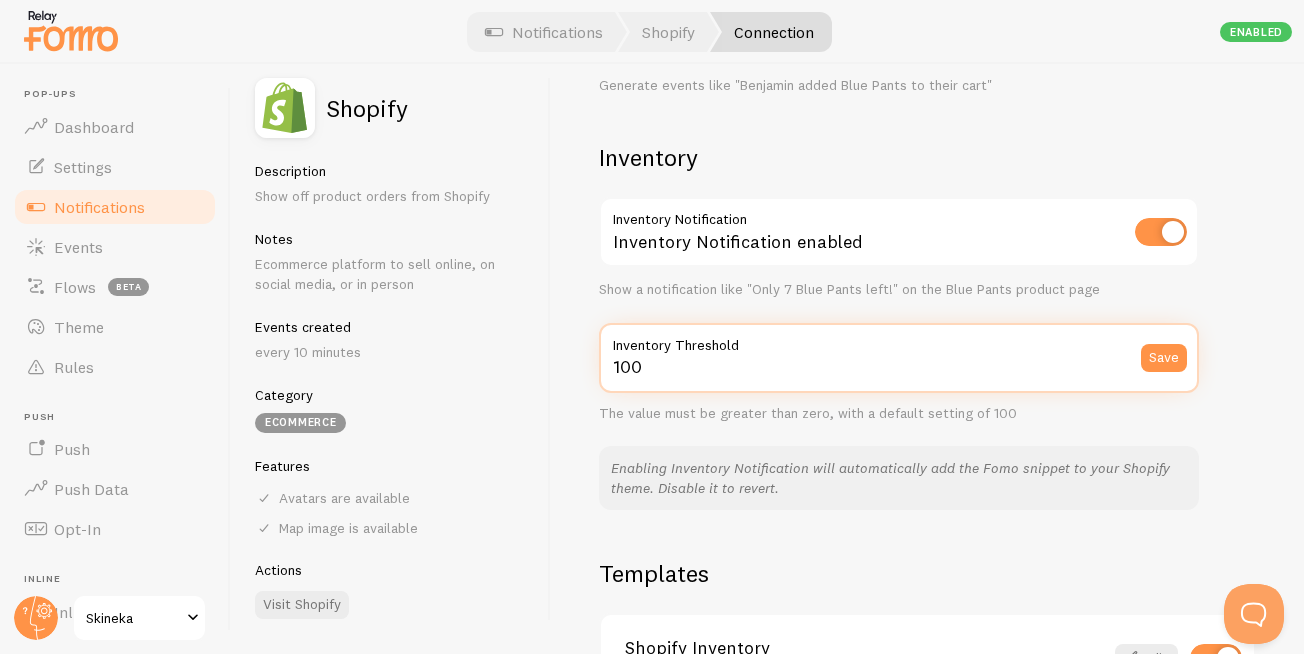 click on "100" at bounding box center [899, 358] 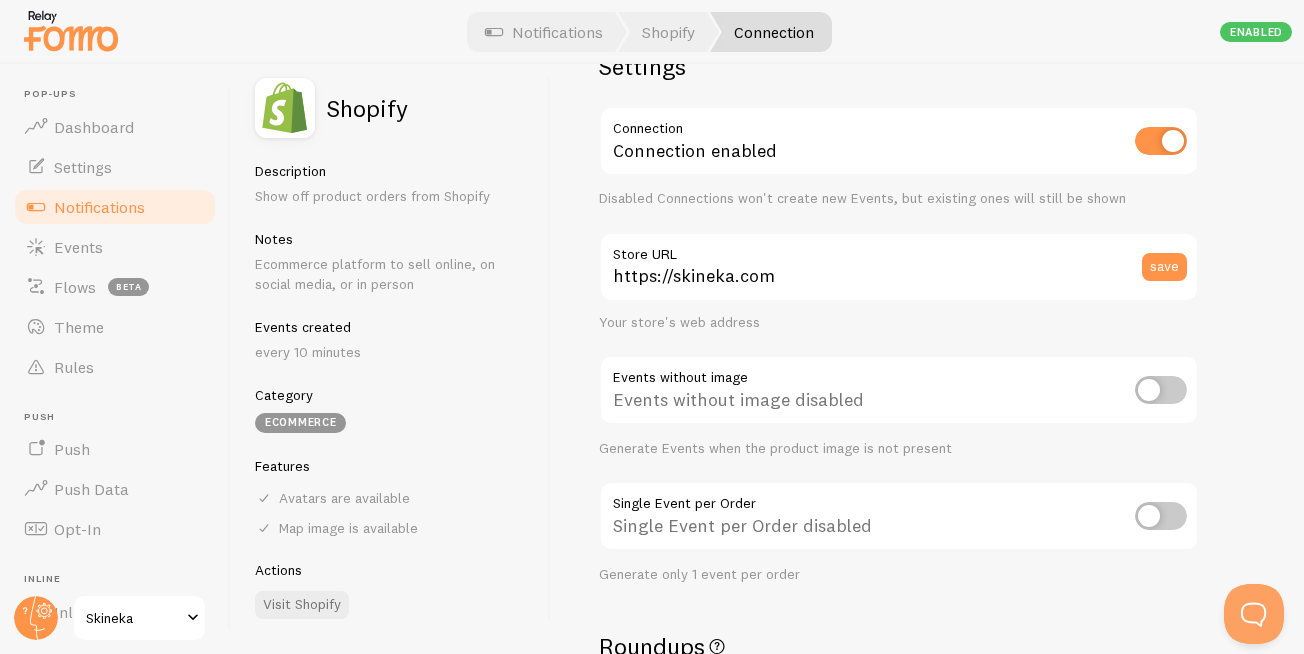 scroll, scrollTop: 0, scrollLeft: 0, axis: both 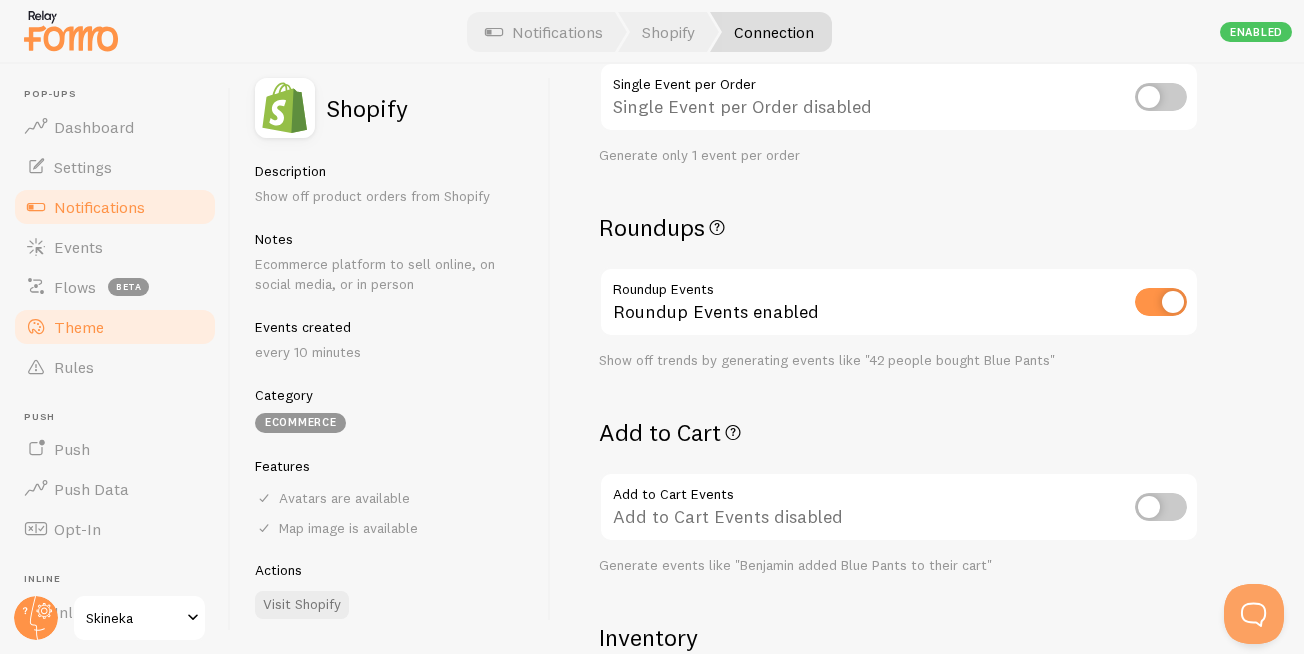 click on "Theme" at bounding box center [79, 327] 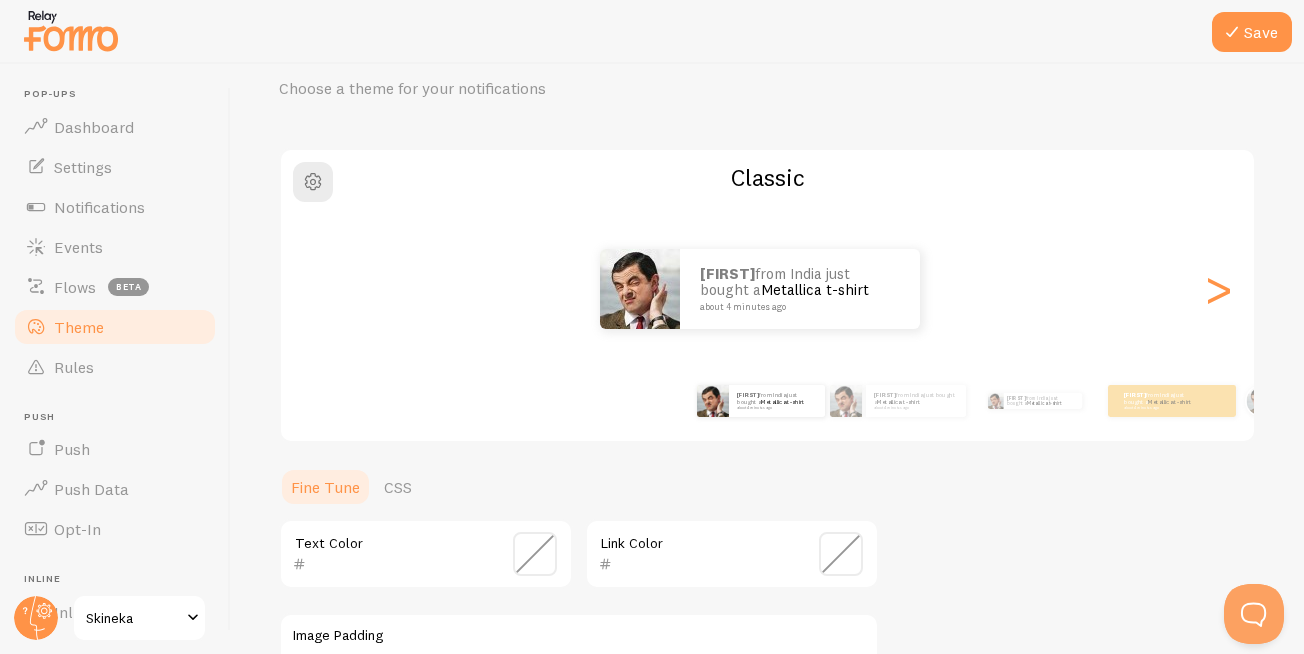 scroll, scrollTop: 120, scrollLeft: 0, axis: vertical 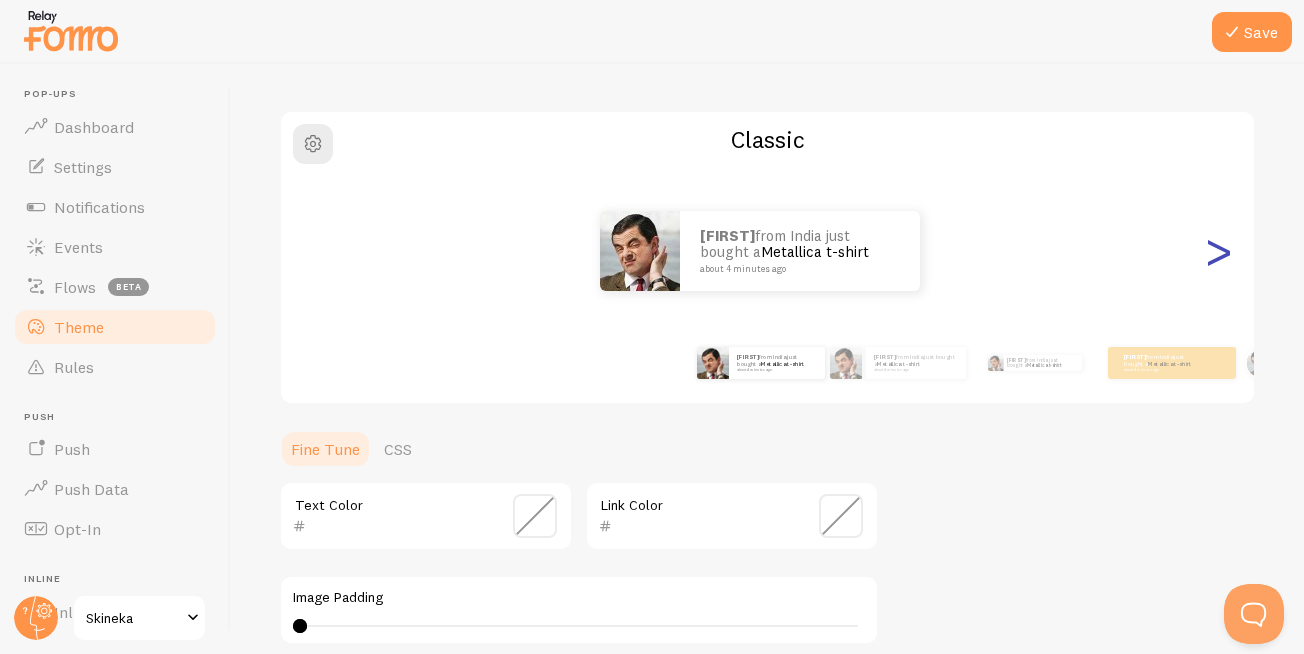 click on ">" at bounding box center (1218, 251) 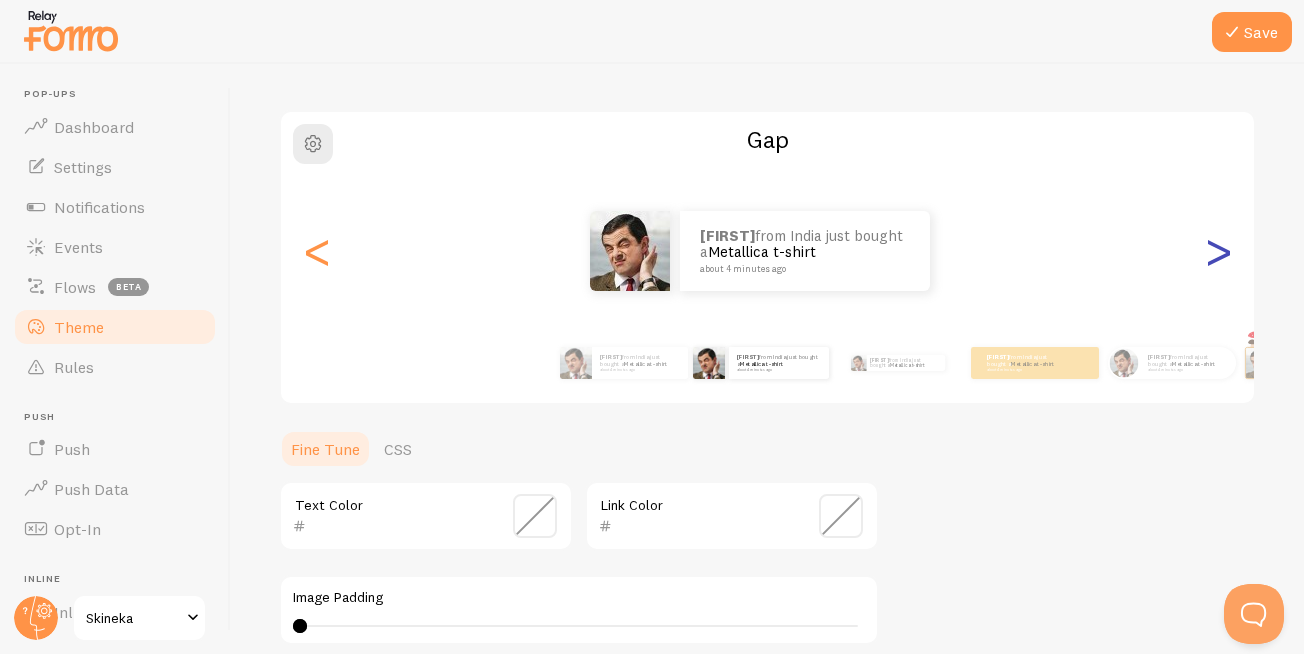 click on ">" at bounding box center [1218, 251] 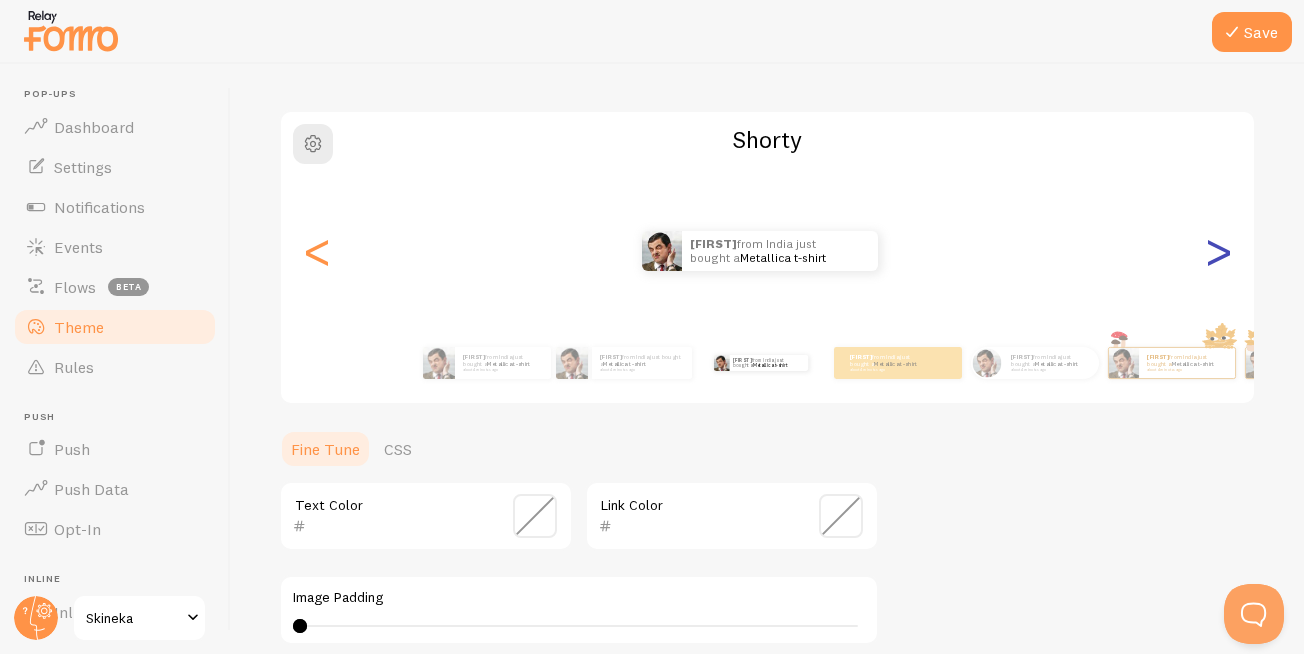 click on ">" at bounding box center [1218, 251] 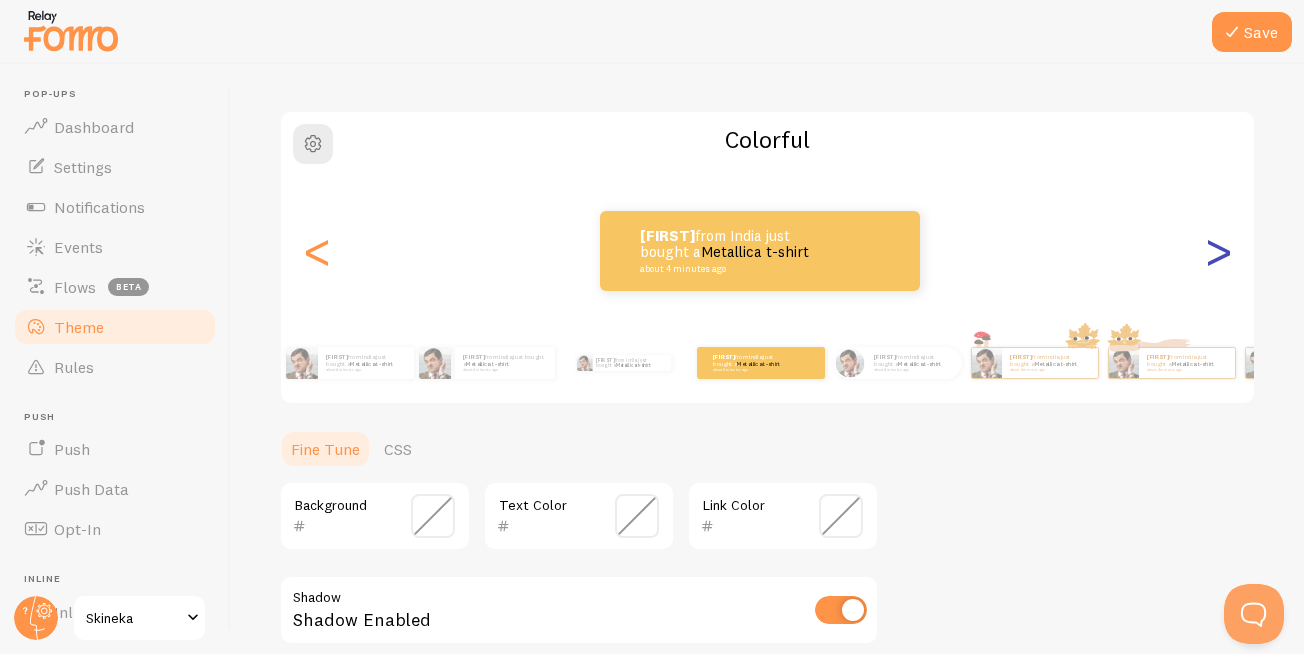 click on ">" at bounding box center (1218, 251) 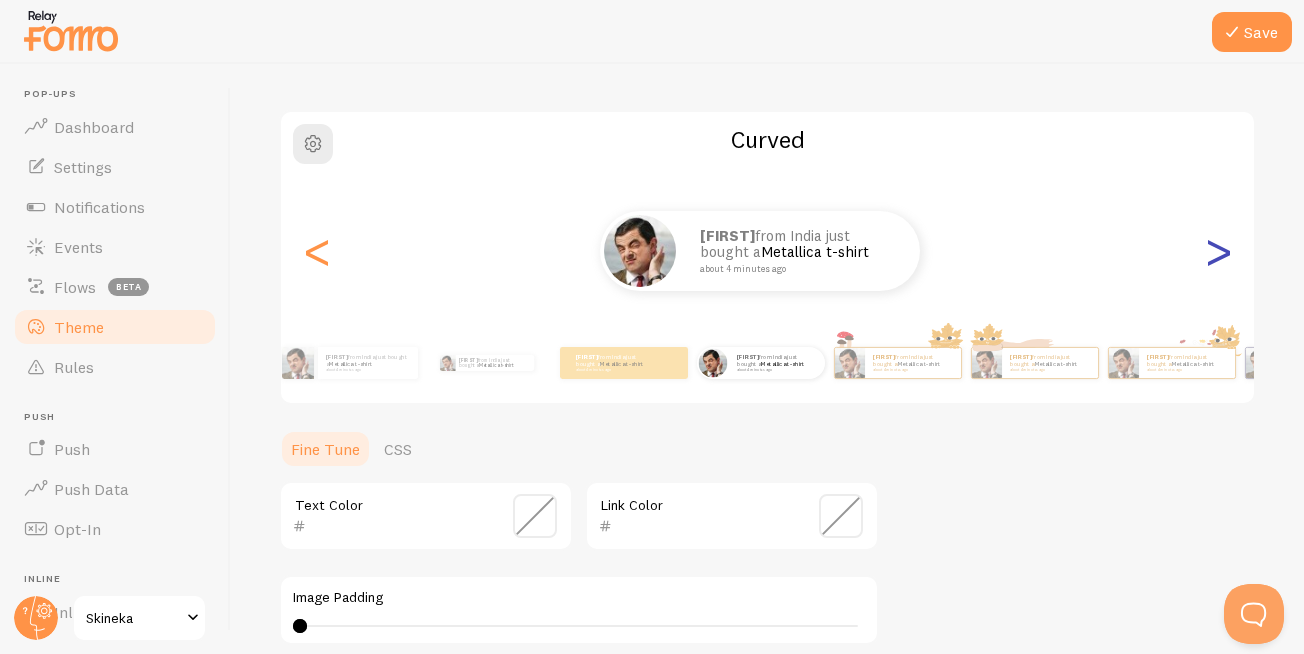 click on ">" at bounding box center (1218, 251) 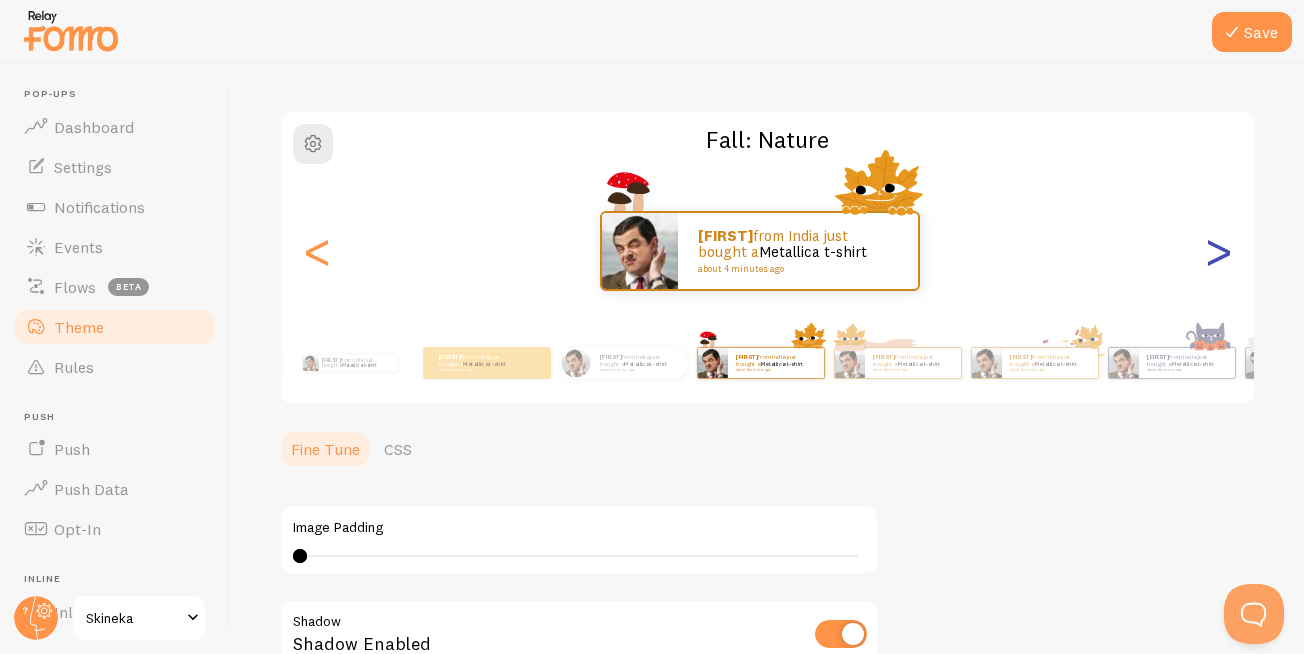 click on ">" at bounding box center (1218, 251) 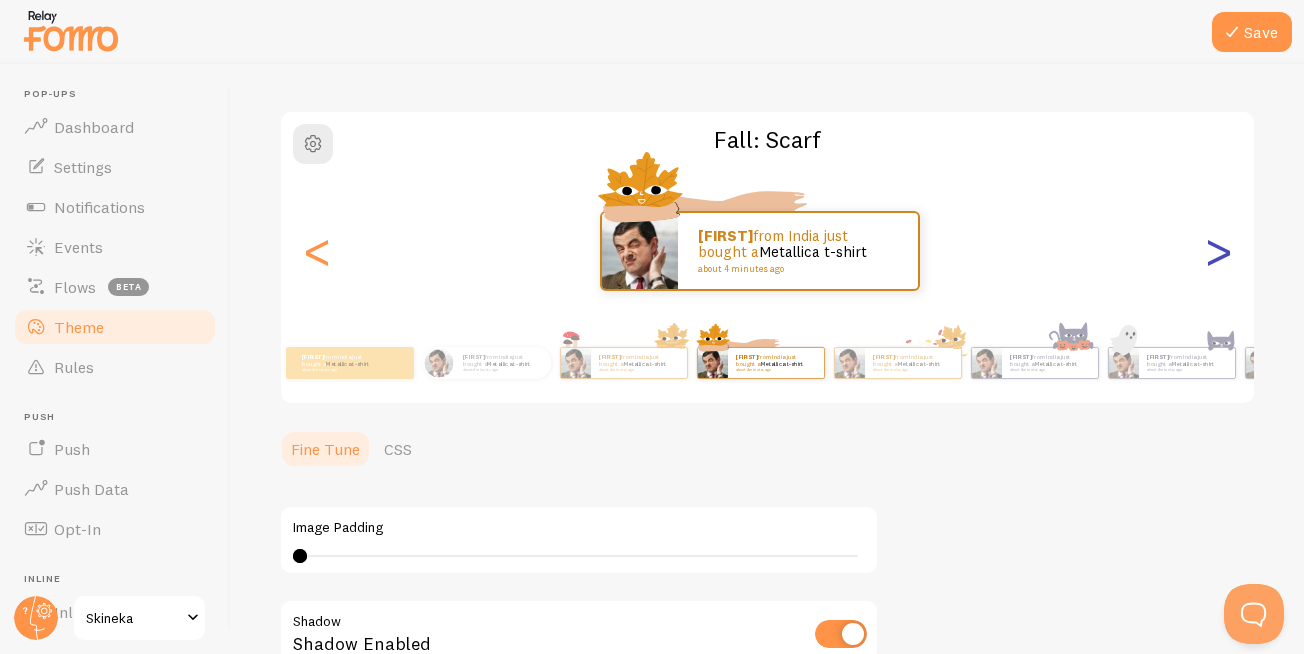 click on ">" at bounding box center [1218, 251] 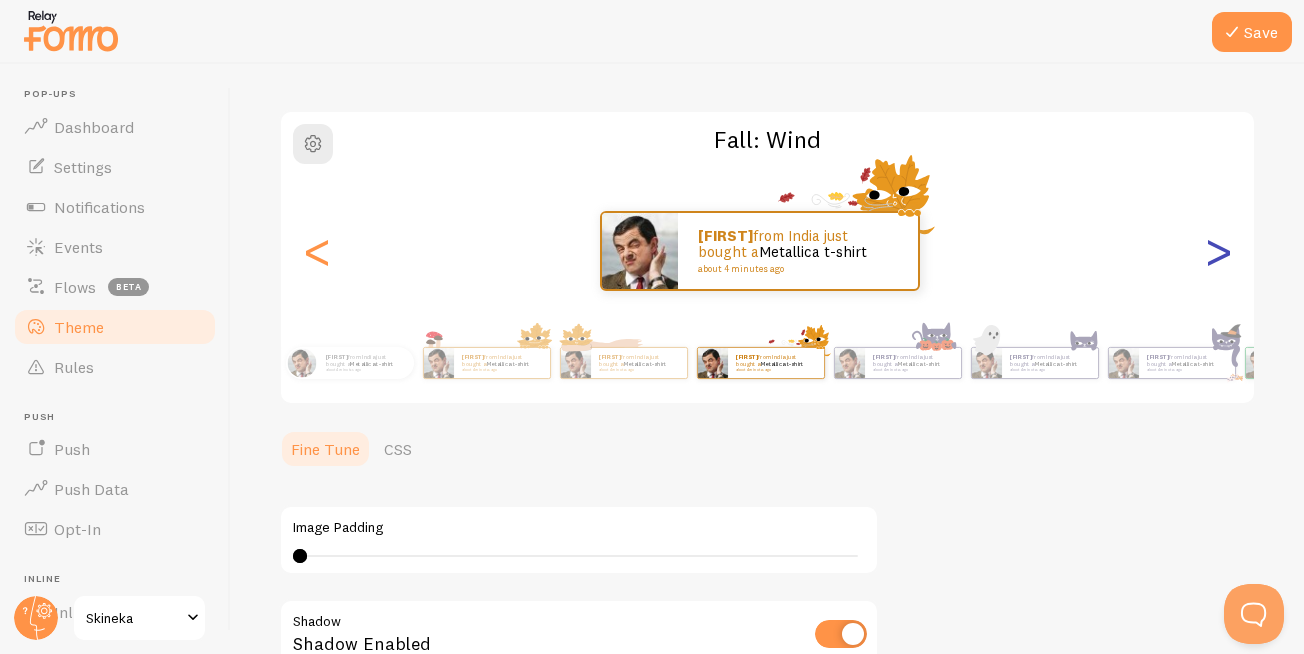 click on ">" at bounding box center (1218, 251) 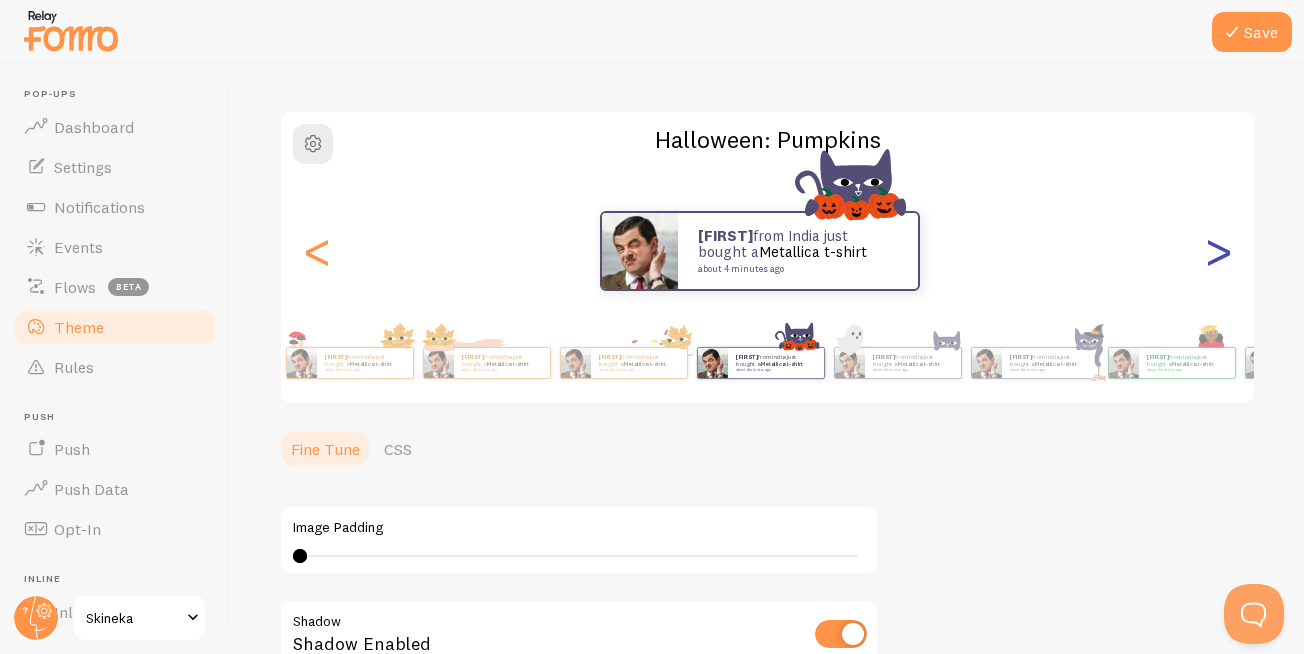 click on ">" at bounding box center [1218, 251] 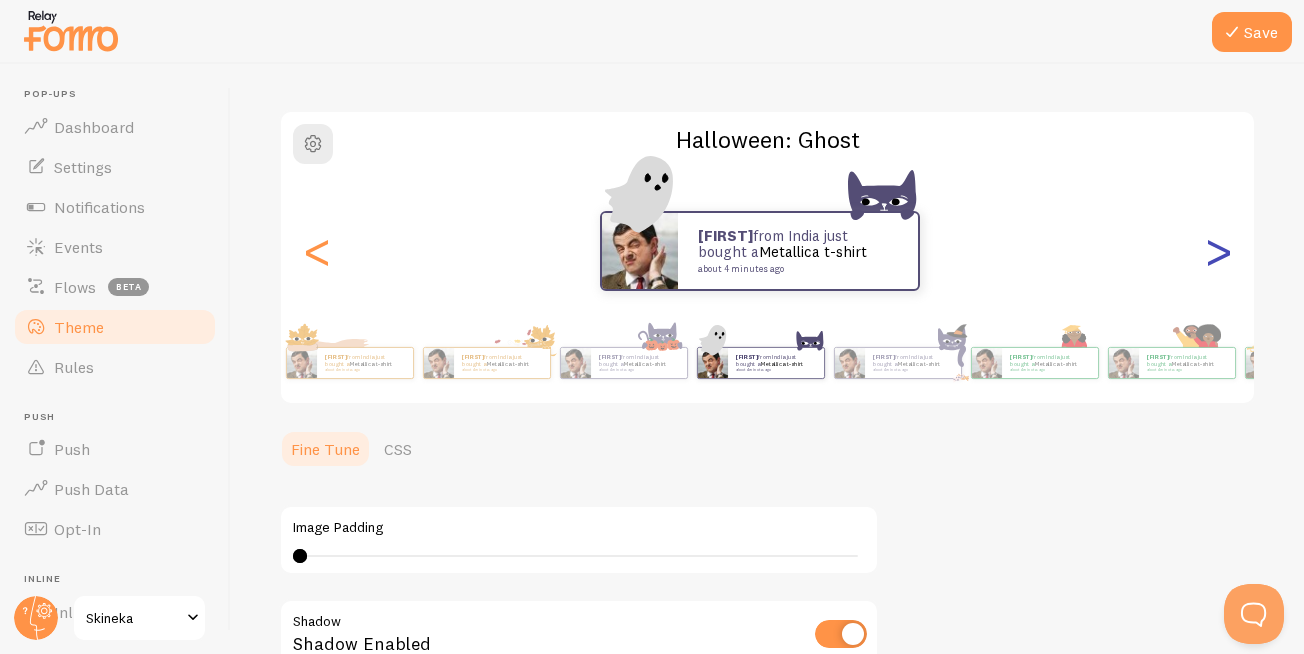 click on ">" at bounding box center [1218, 251] 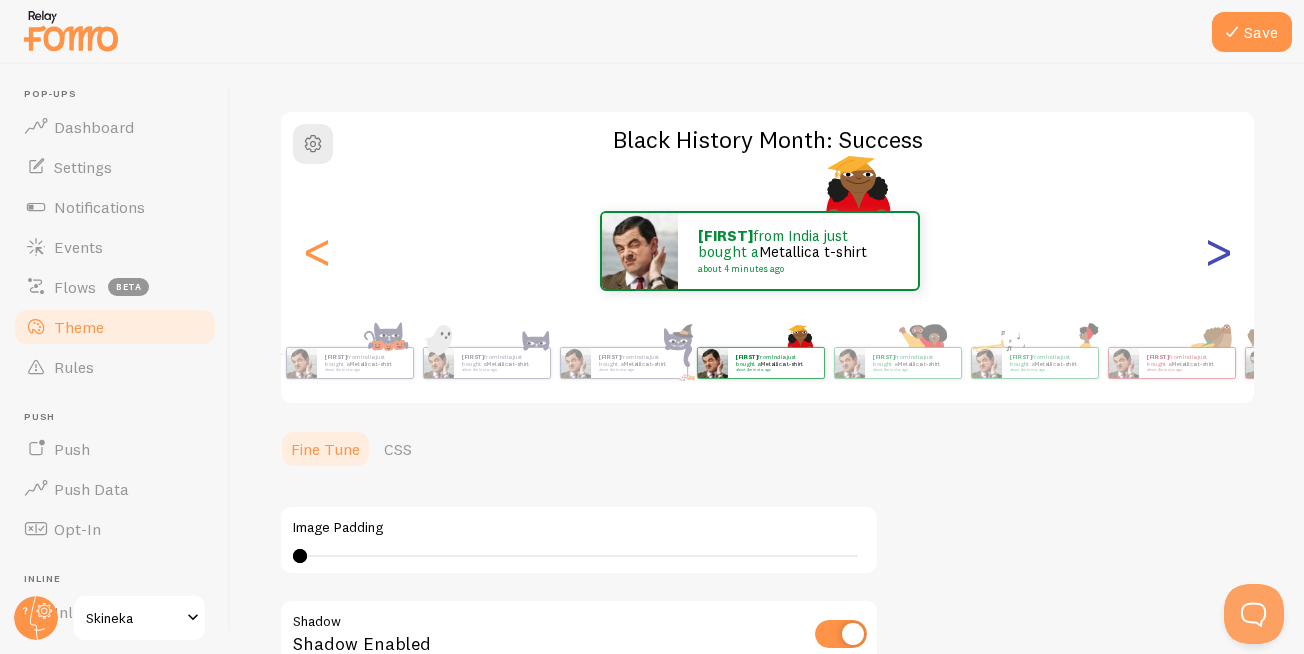 click on ">" at bounding box center [1218, 251] 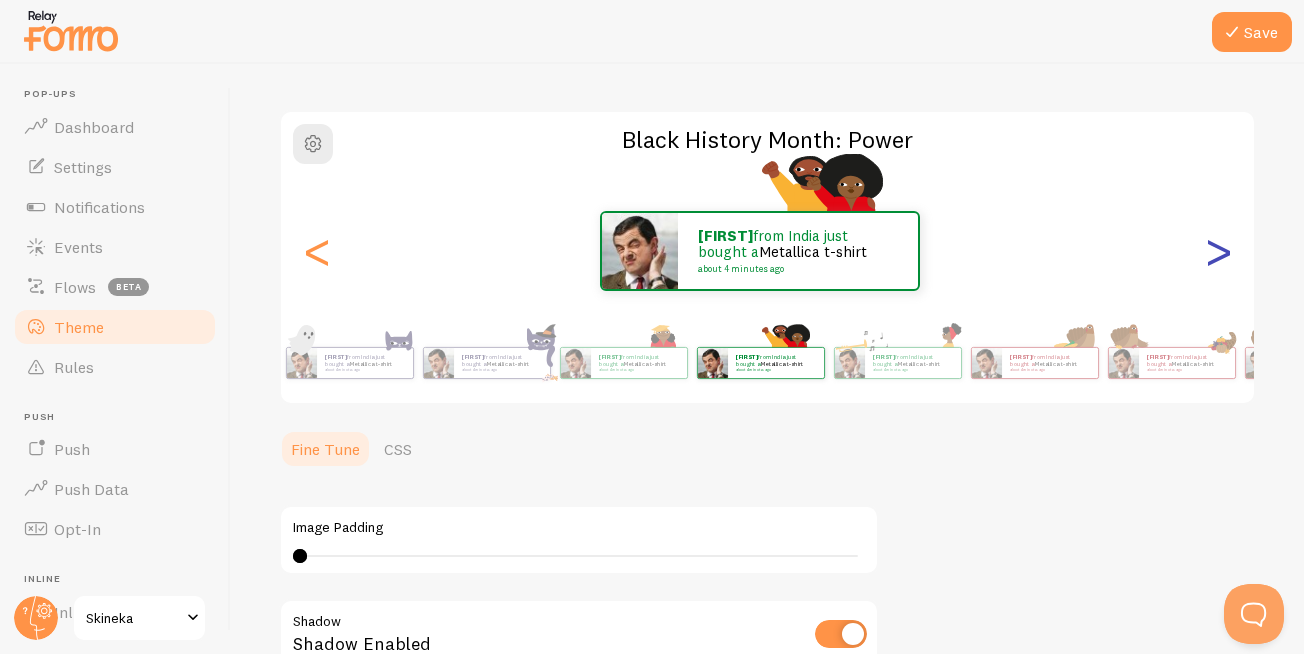 click on ">" at bounding box center [1218, 251] 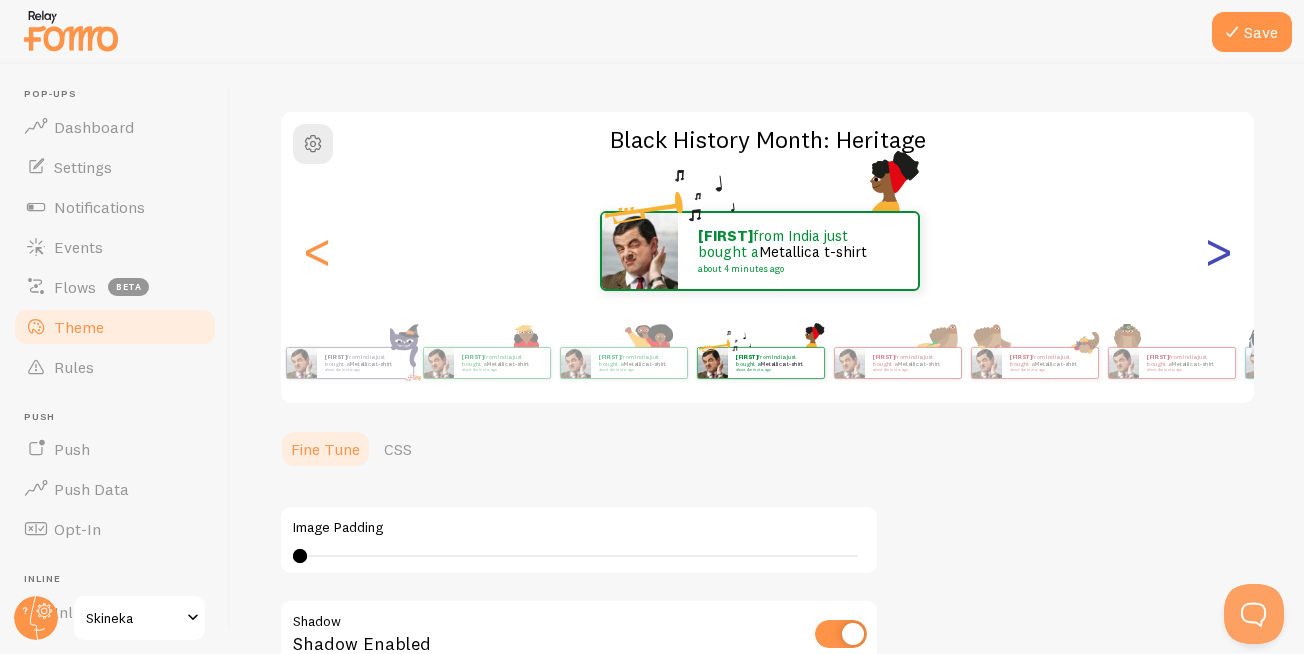 click on ">" at bounding box center [1218, 251] 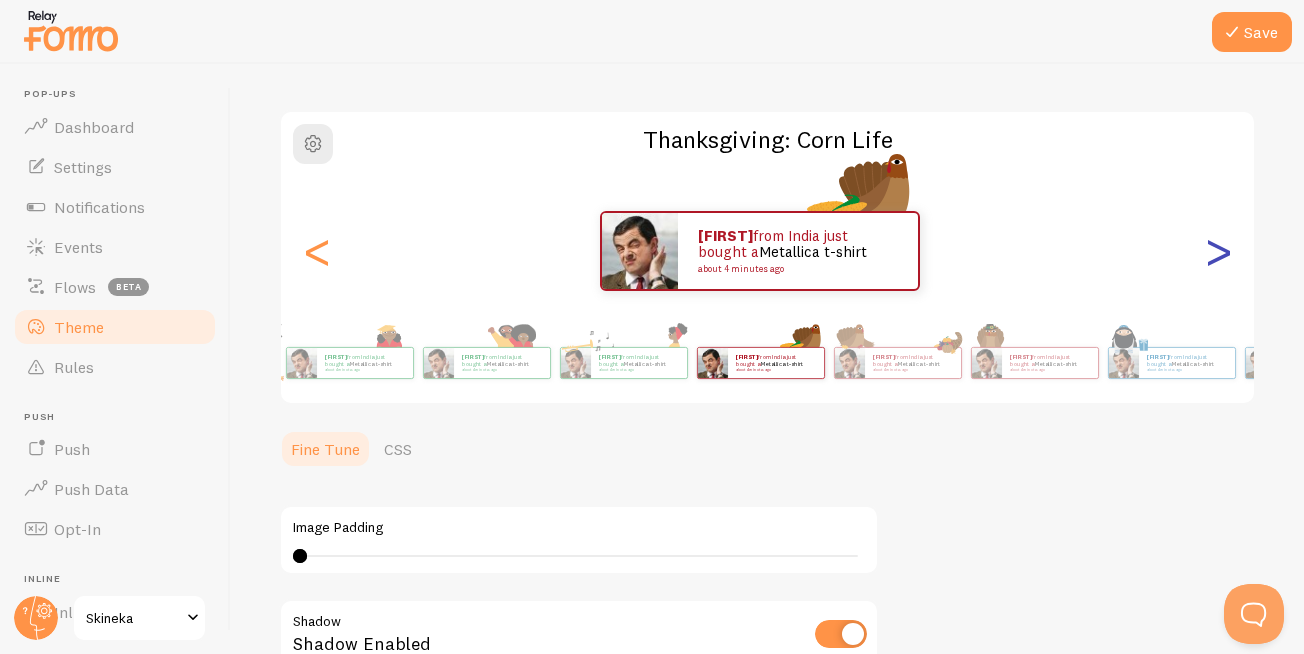 click on ">" at bounding box center [1218, 251] 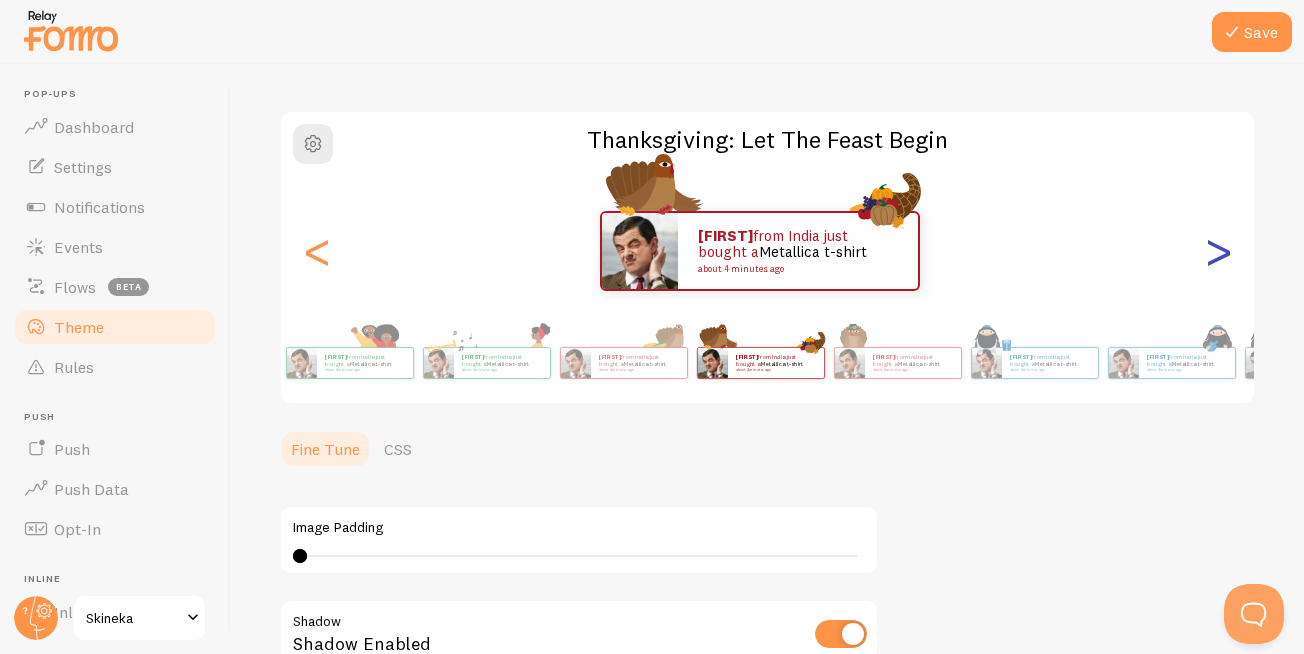 click on ">" at bounding box center (1218, 251) 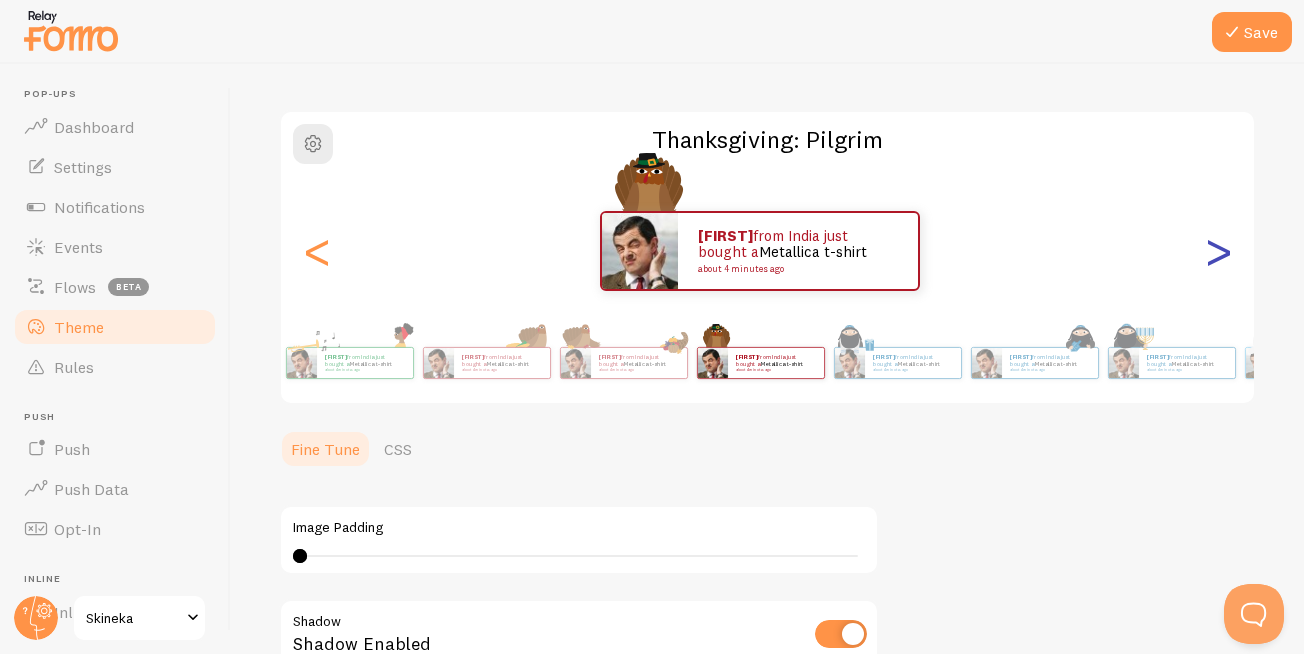 click on ">" at bounding box center [1218, 251] 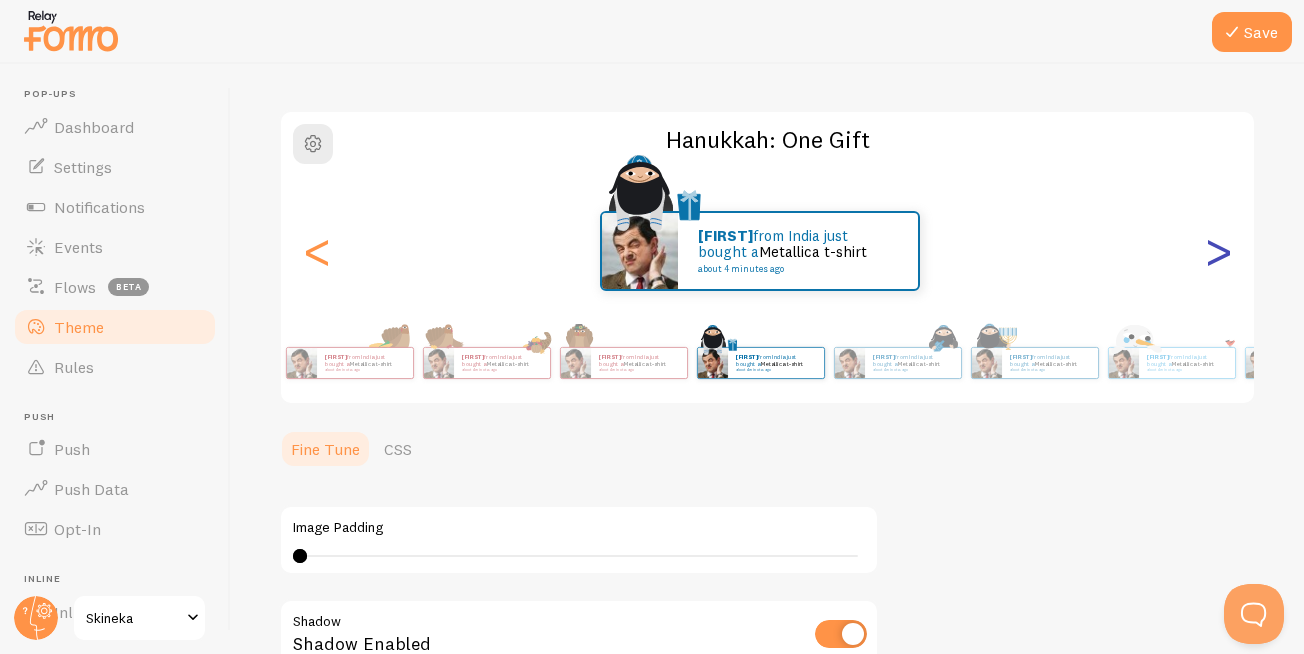 click on ">" at bounding box center [1218, 251] 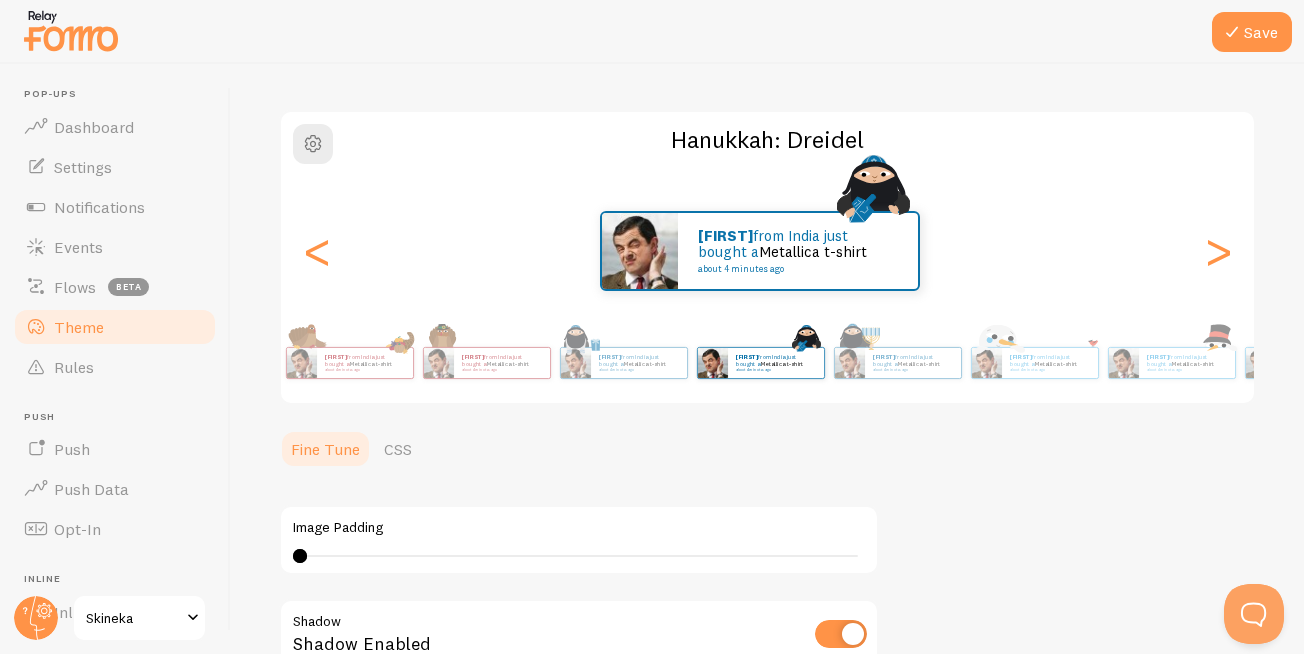 click on "[FIRST]  from [COUNTRY] just bought a  [PRODUCT]   about [NUMBER] minutes ago" at bounding box center (760, 251) 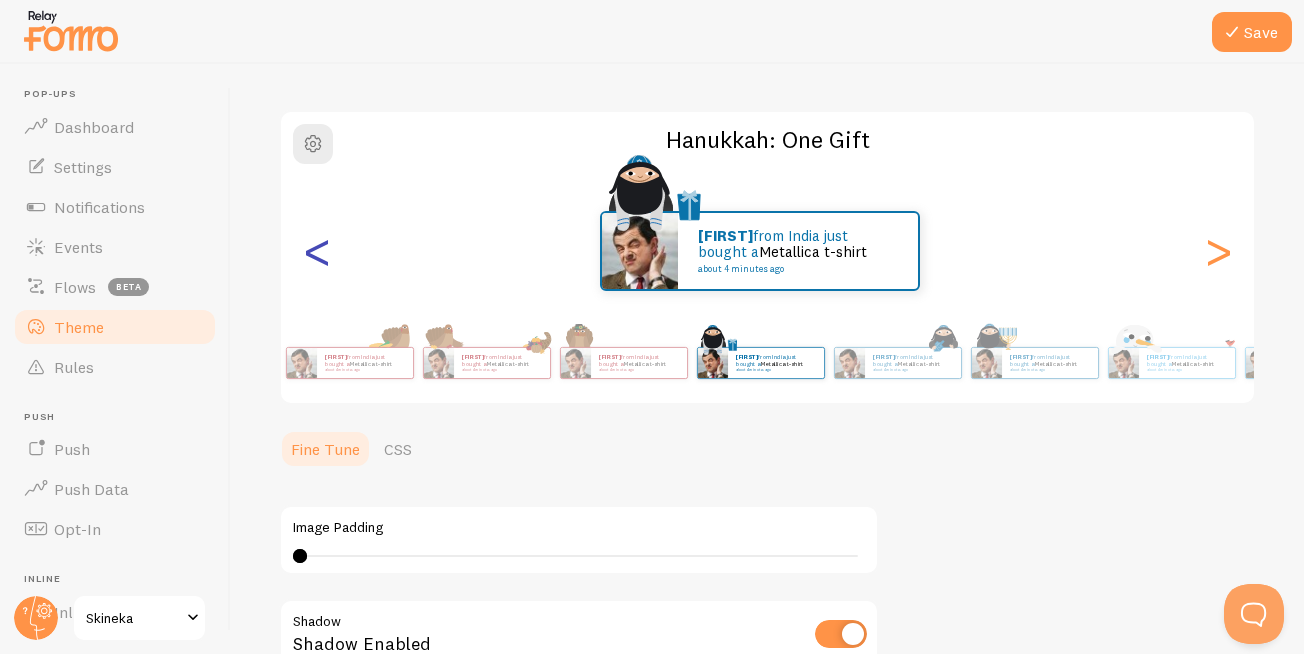 click on "<" at bounding box center [317, 251] 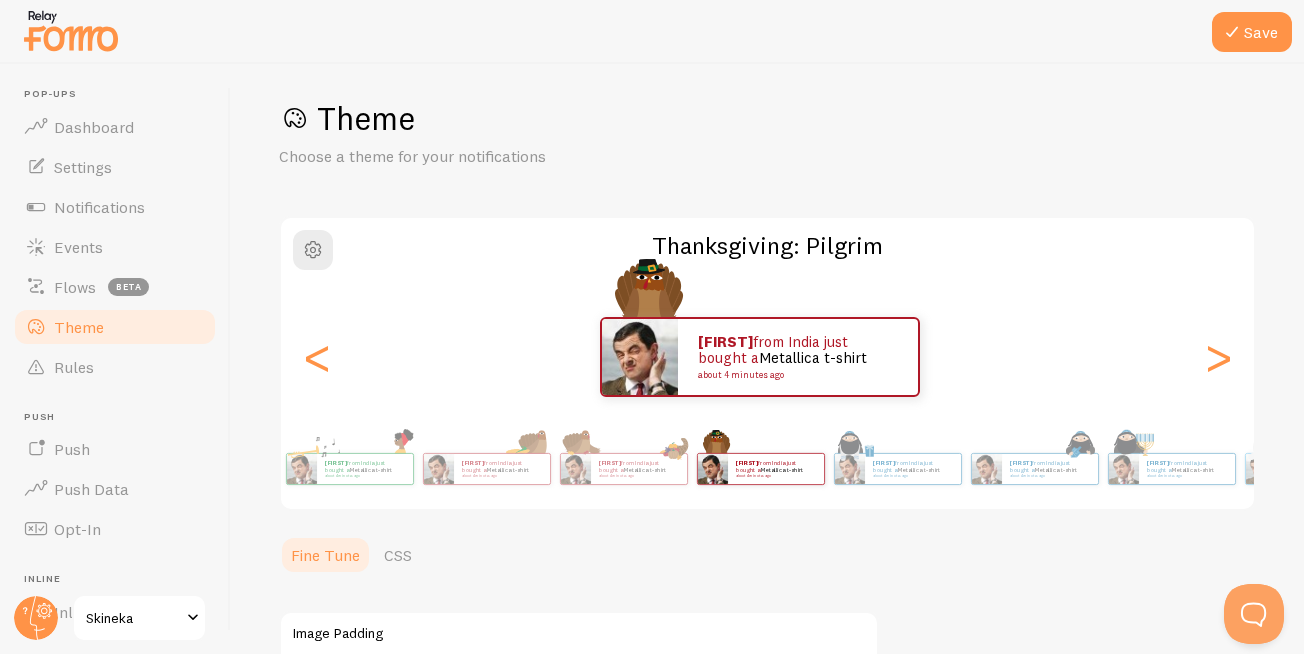 scroll, scrollTop: 0, scrollLeft: 0, axis: both 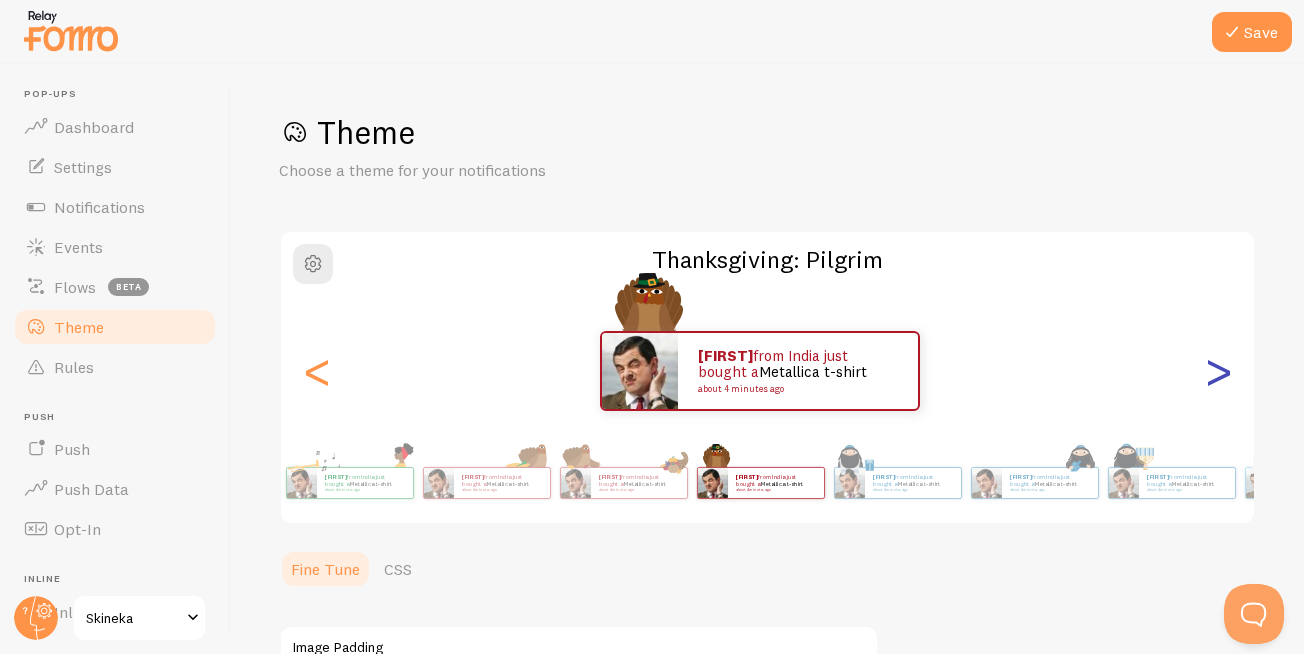 click on ">" at bounding box center [1218, 371] 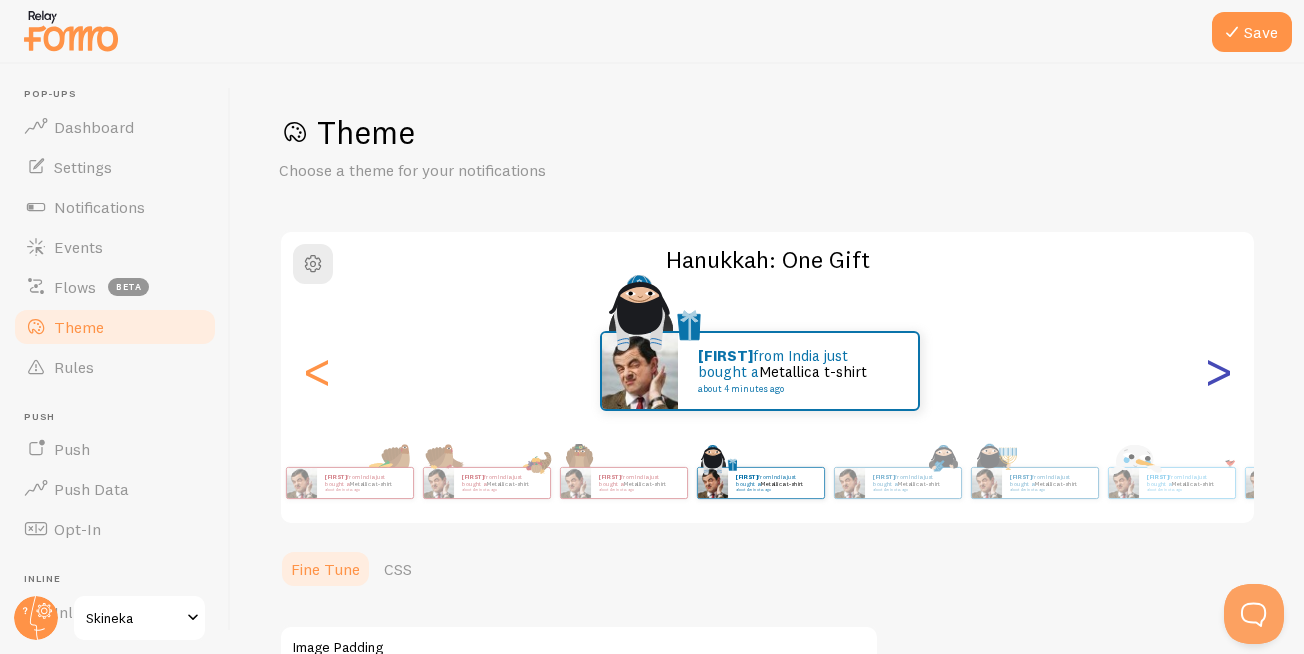 click on ">" at bounding box center [1218, 371] 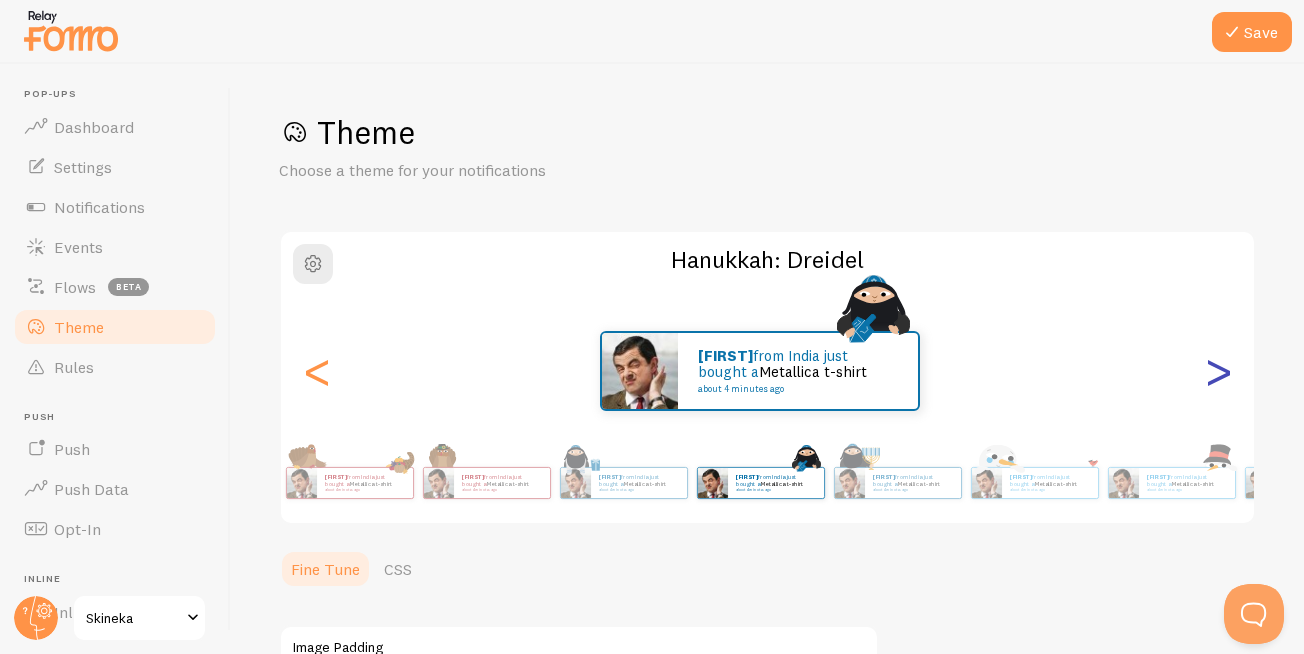 click on ">" at bounding box center (1218, 371) 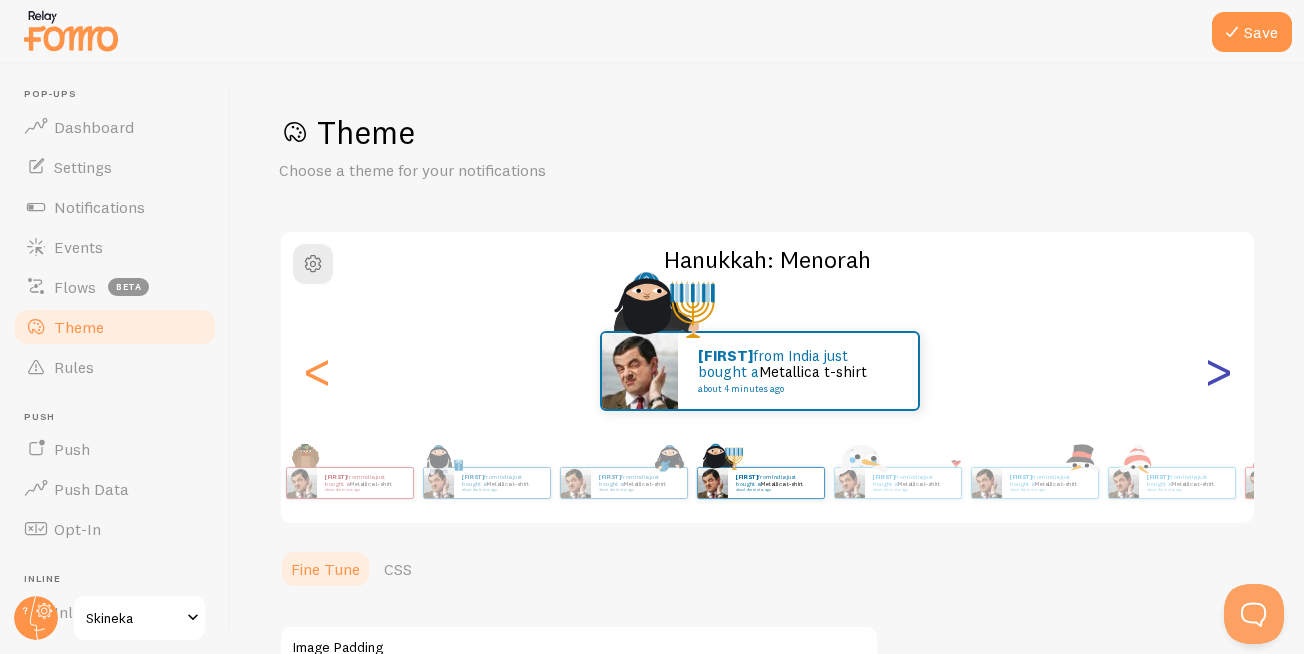 click on ">" at bounding box center [1218, 371] 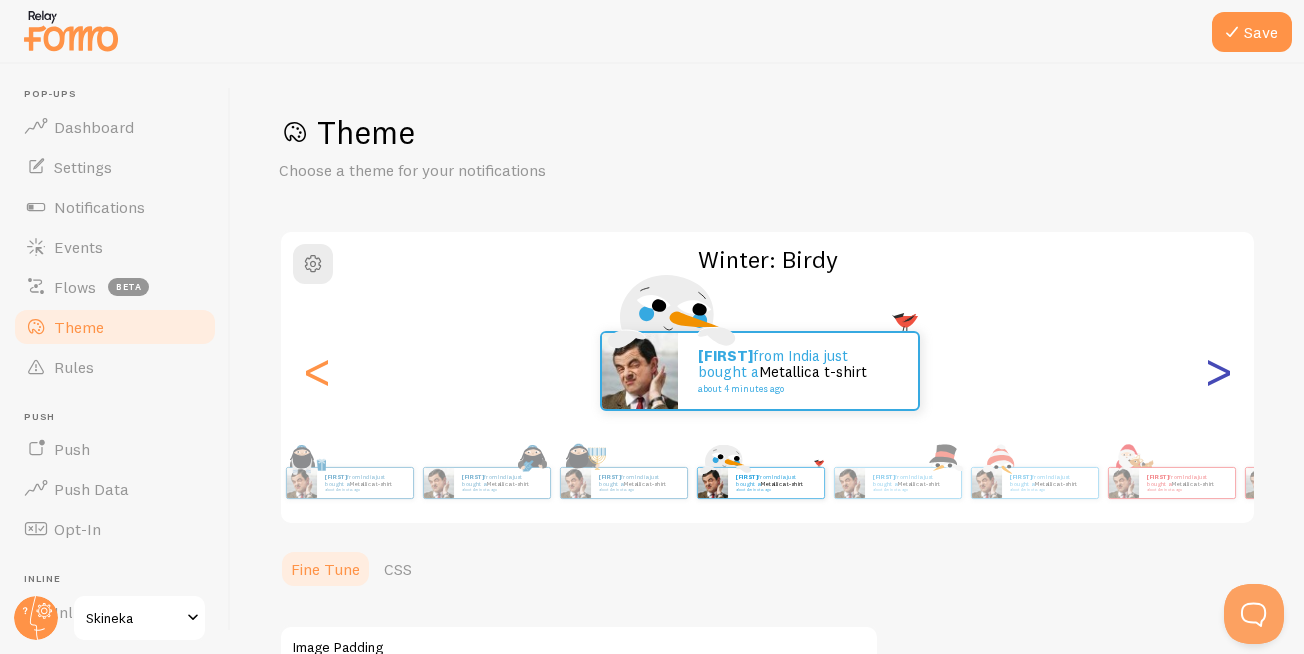 click on ">" at bounding box center (1218, 371) 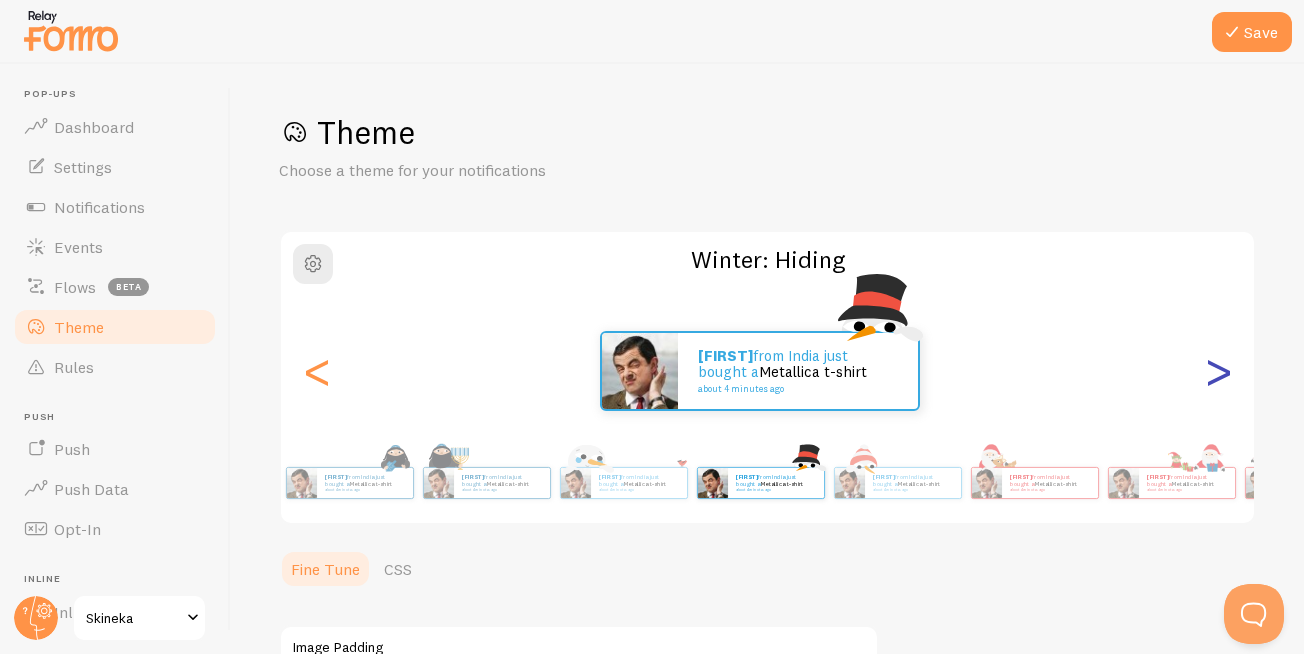 click on ">" at bounding box center (1218, 371) 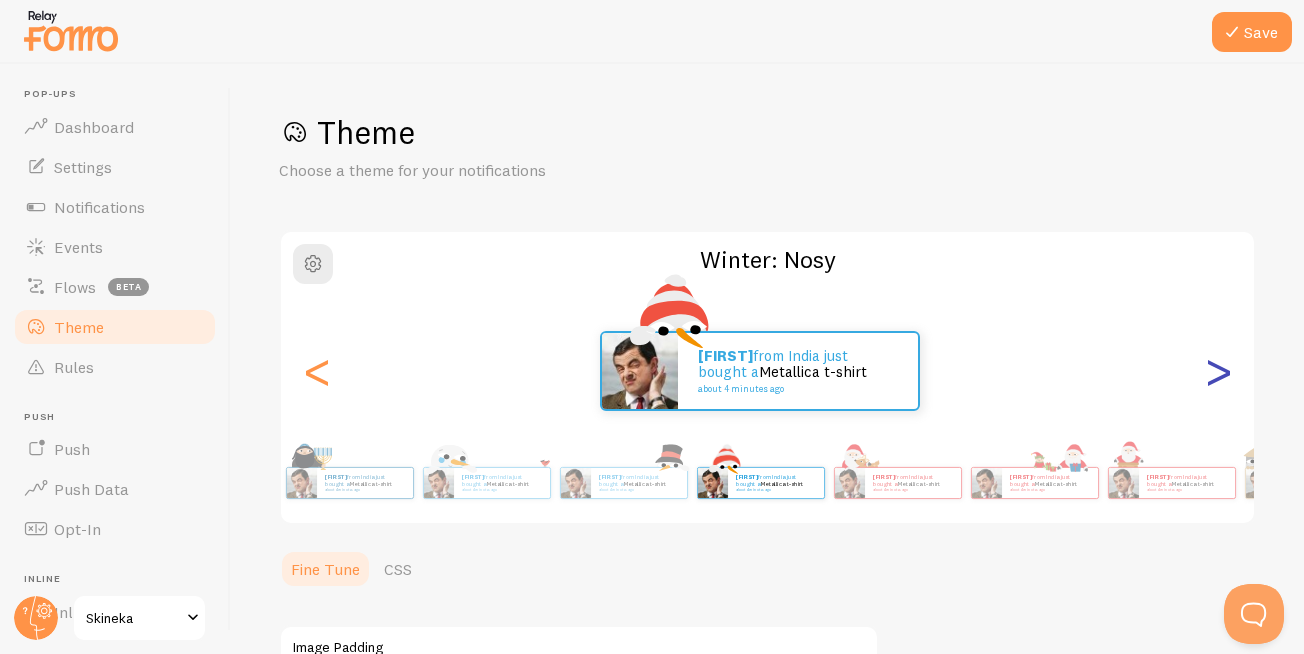 click on ">" at bounding box center (1218, 371) 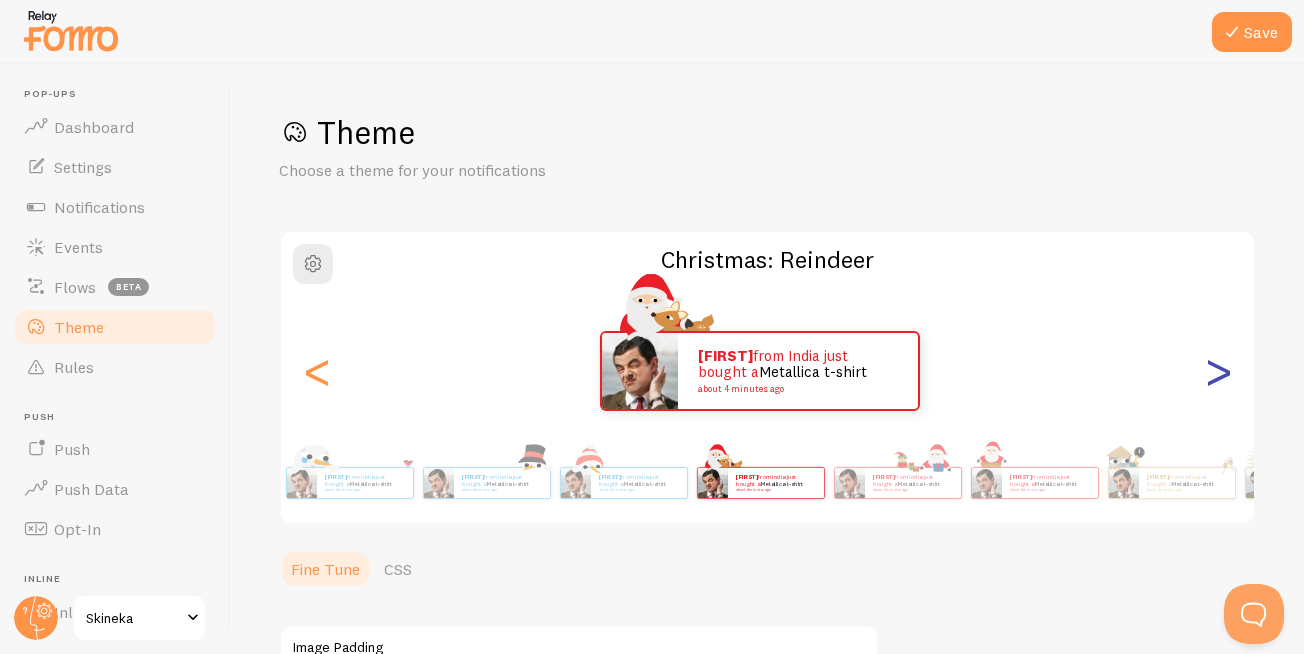 click on ">" at bounding box center (1218, 371) 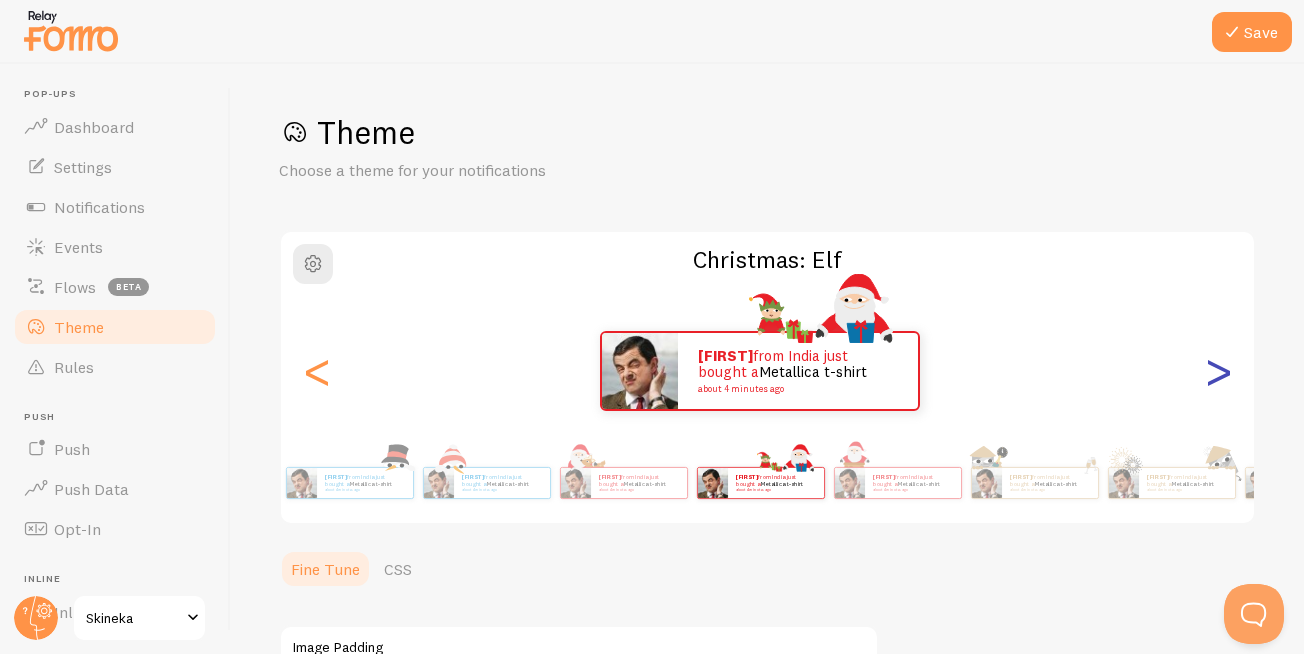 click on ">" at bounding box center (1218, 371) 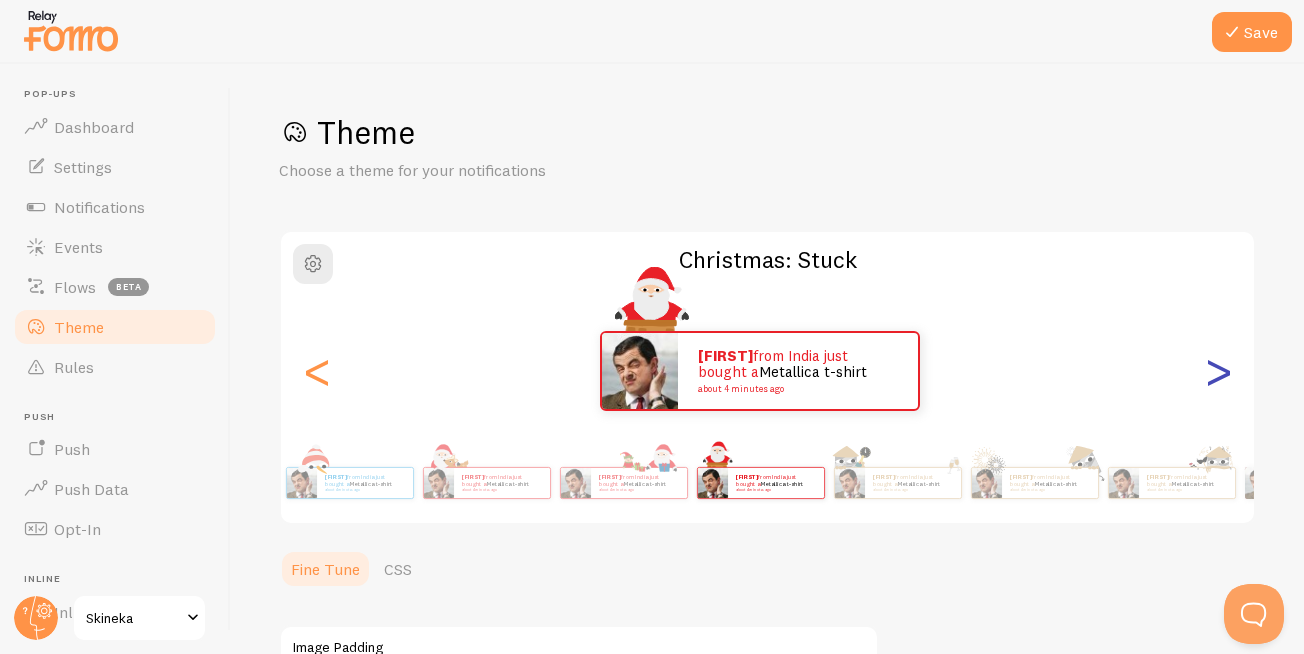 click on ">" at bounding box center [1218, 371] 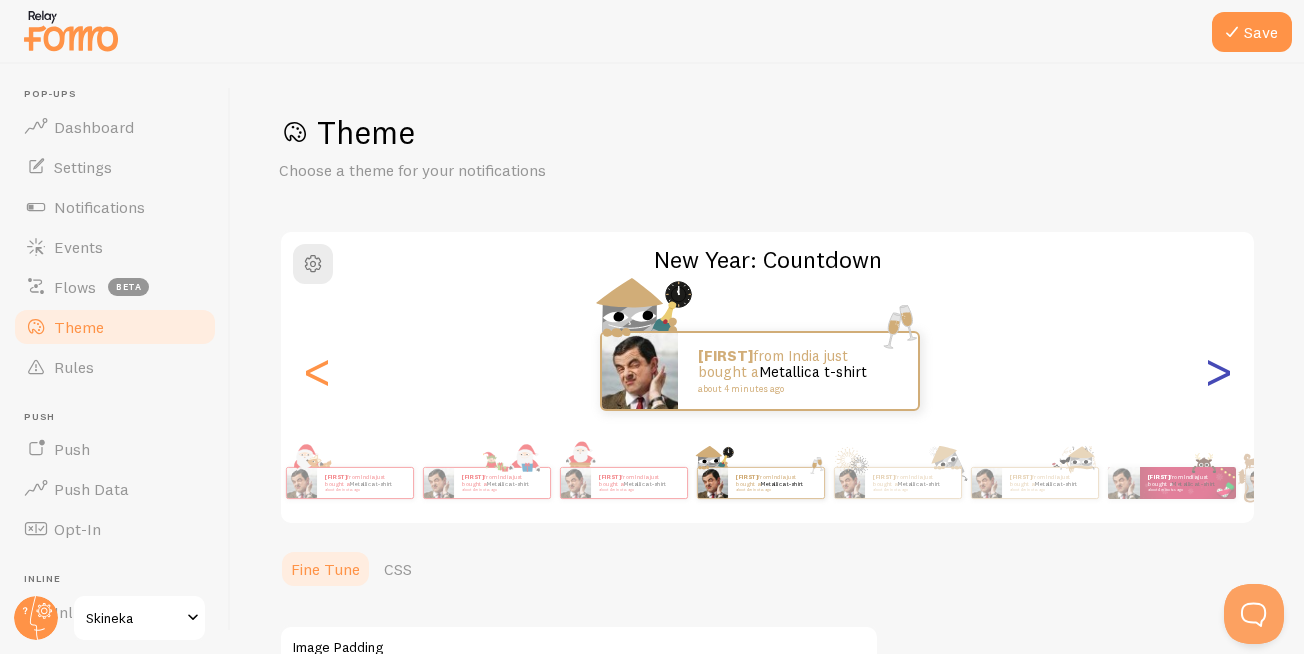 click on ">" at bounding box center [1218, 371] 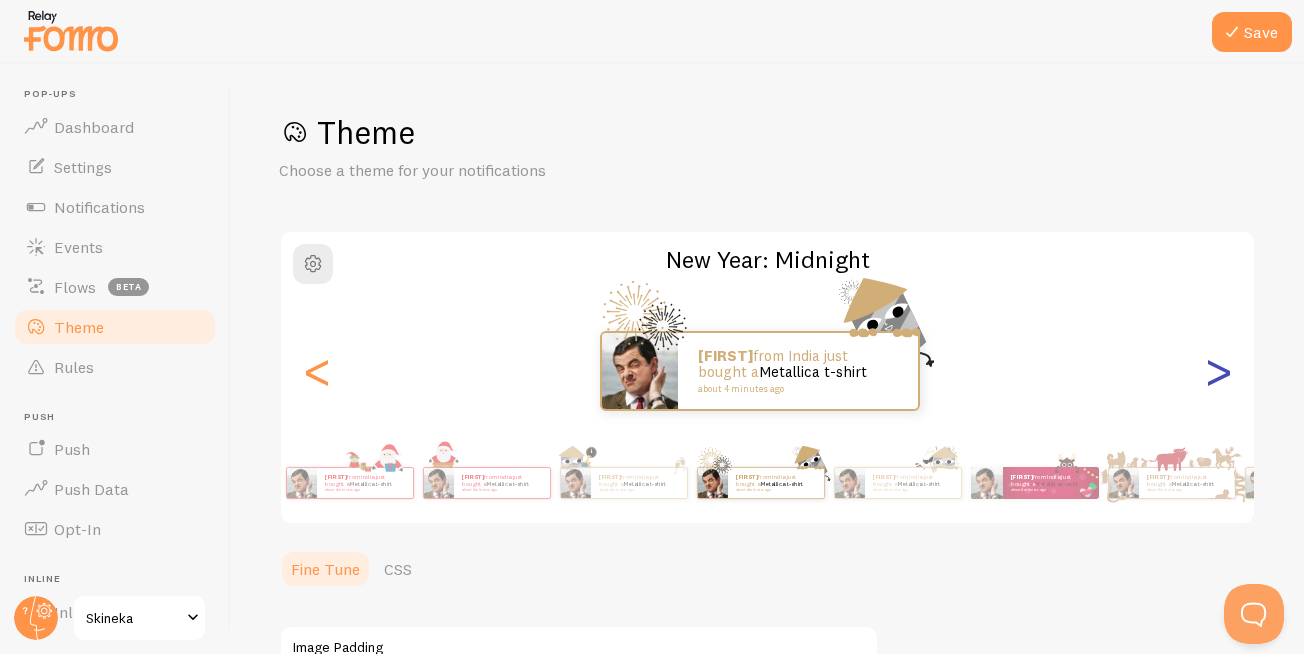 click on ">" at bounding box center (1218, 371) 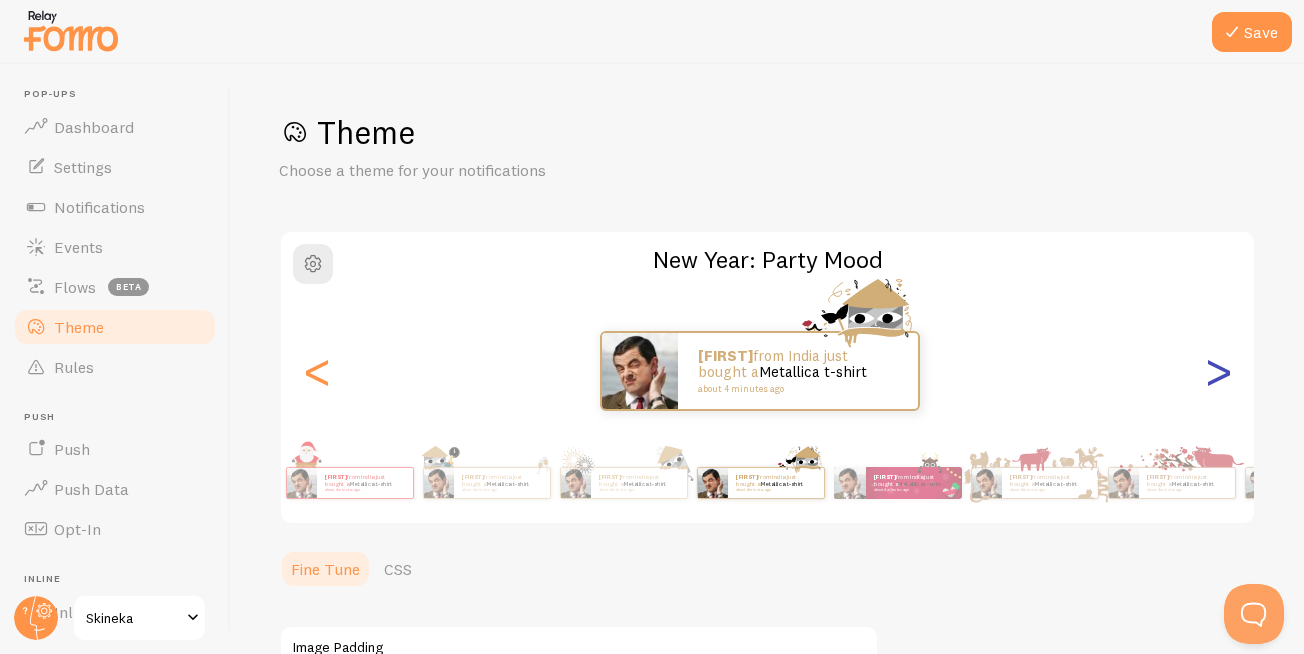 click on ">" at bounding box center [1218, 371] 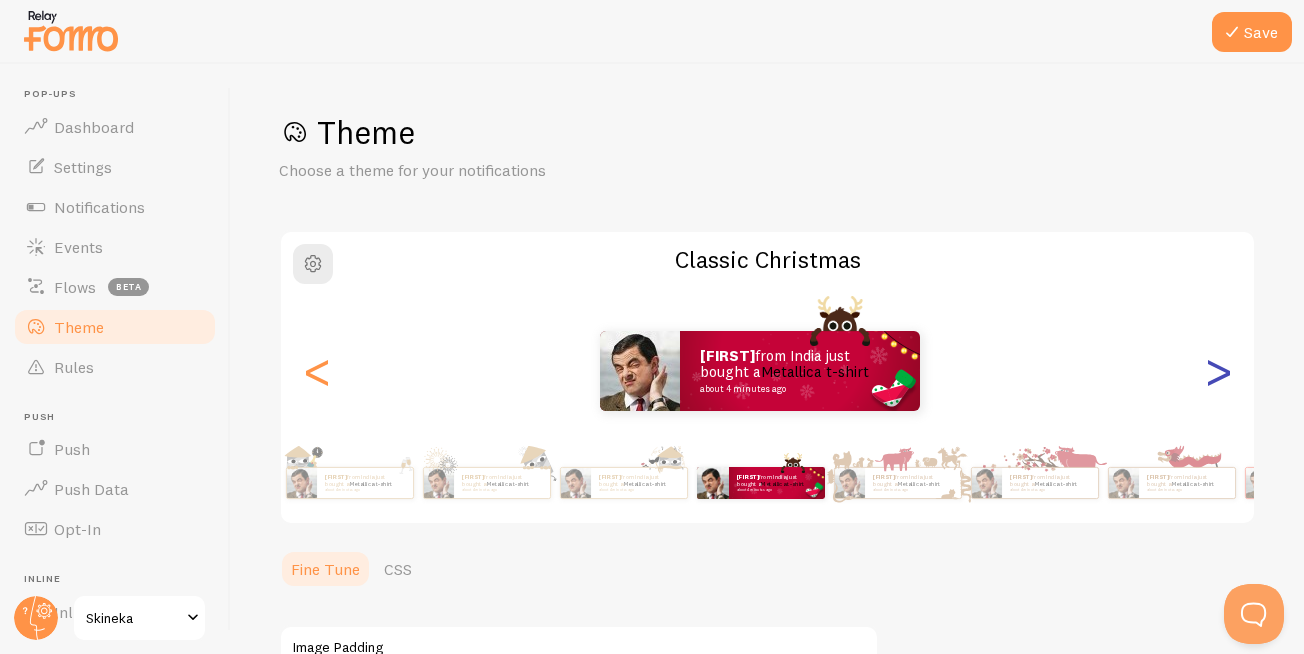 click on ">" at bounding box center [1218, 371] 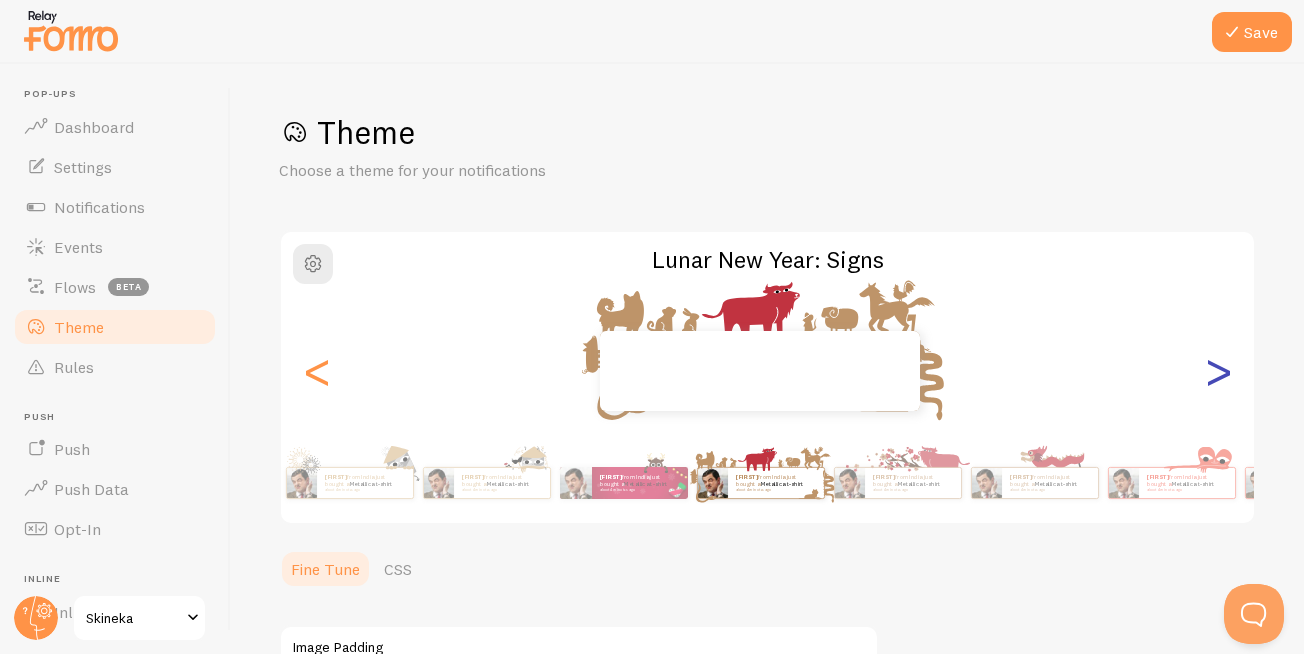 click on ">" at bounding box center (1218, 371) 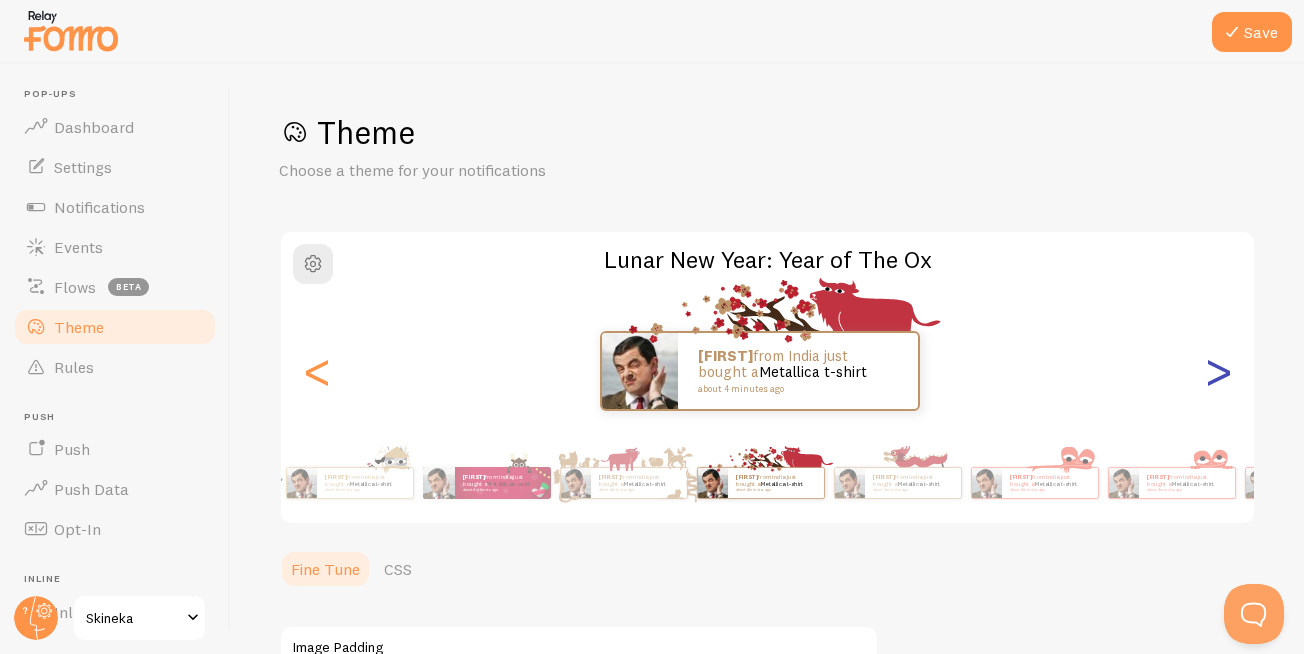 click on ">" at bounding box center [1218, 371] 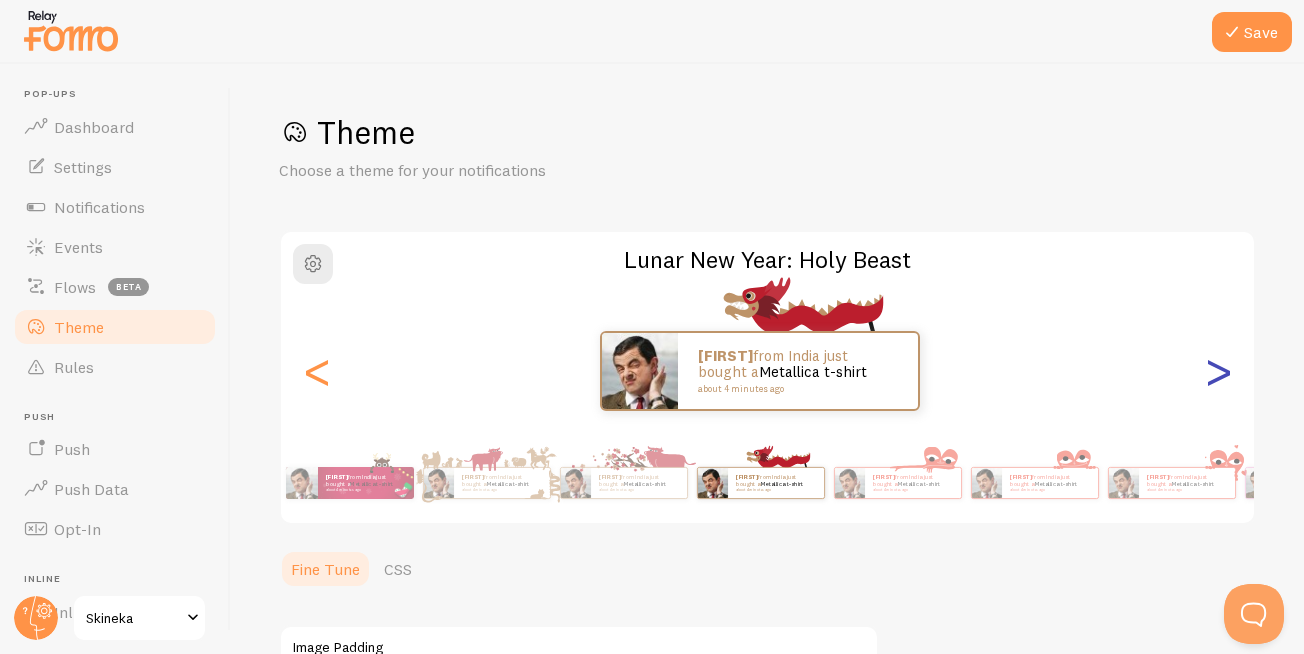 click on ">" at bounding box center [1218, 371] 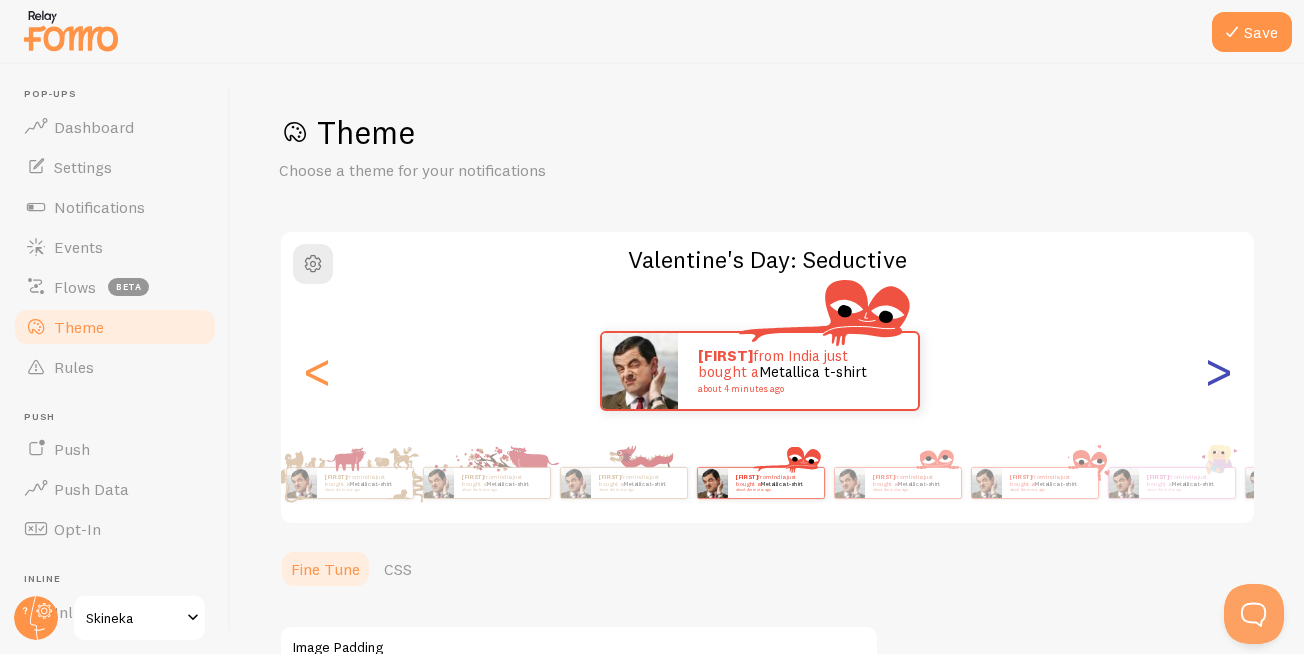 click on ">" at bounding box center [1218, 371] 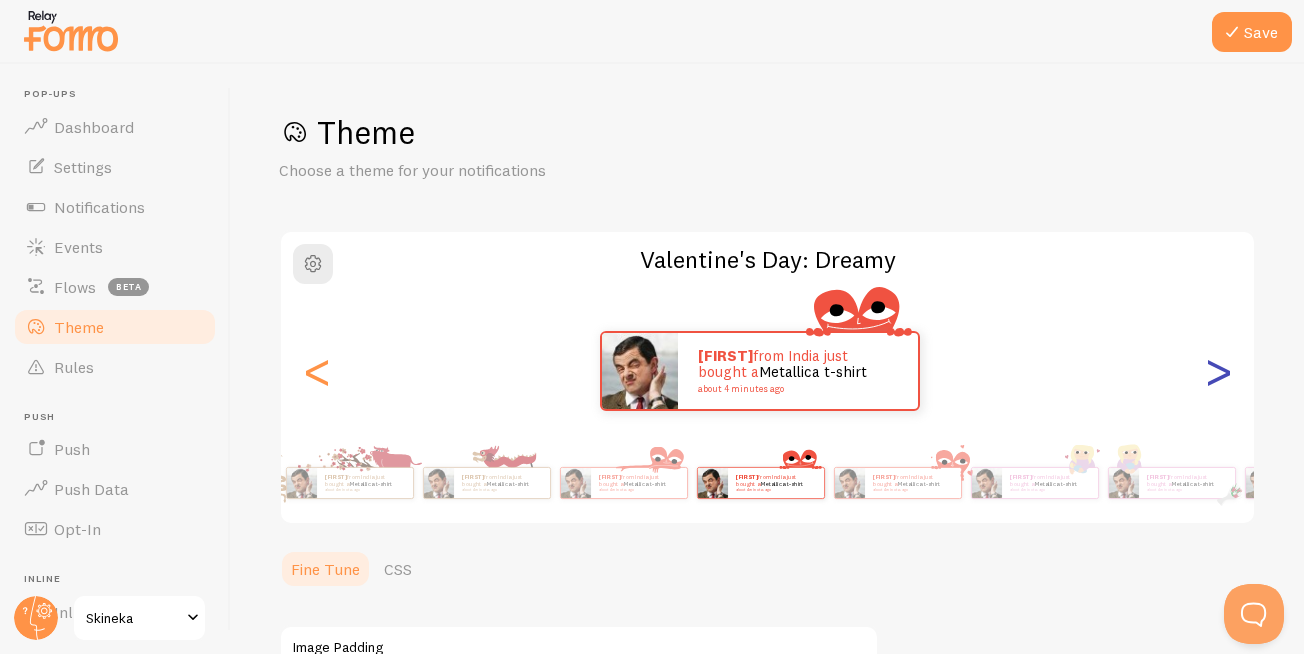 click on ">" at bounding box center [1218, 371] 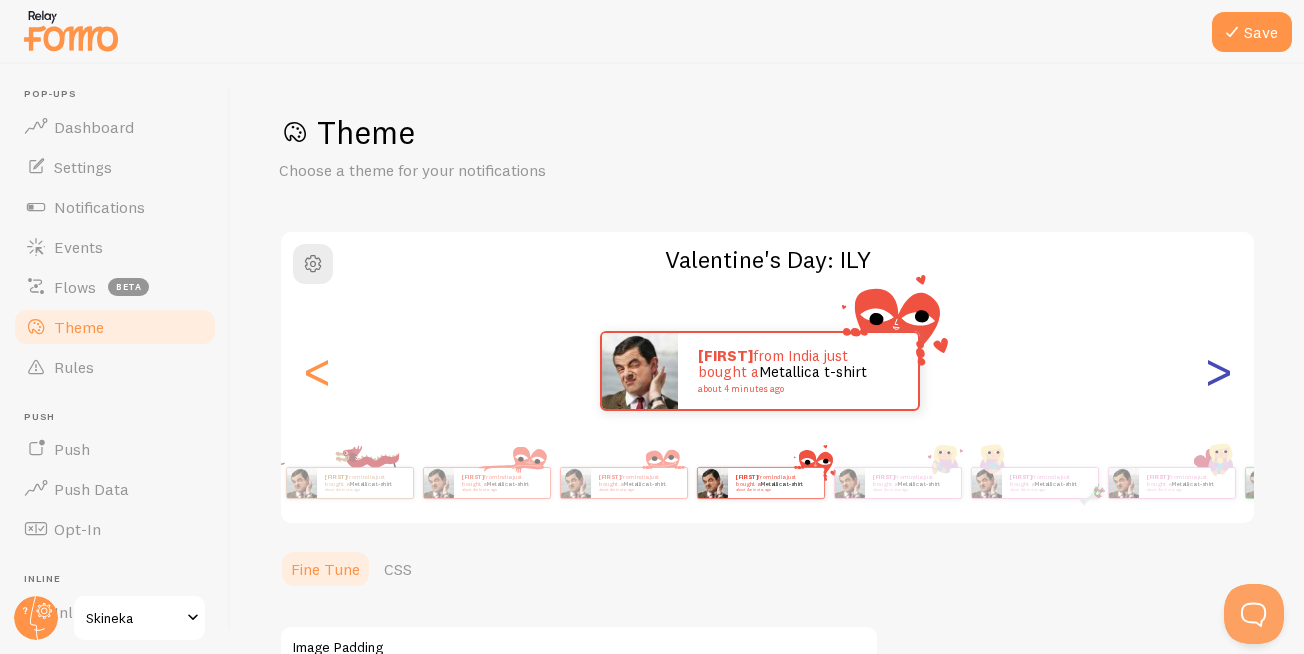 click on ">" at bounding box center [1218, 371] 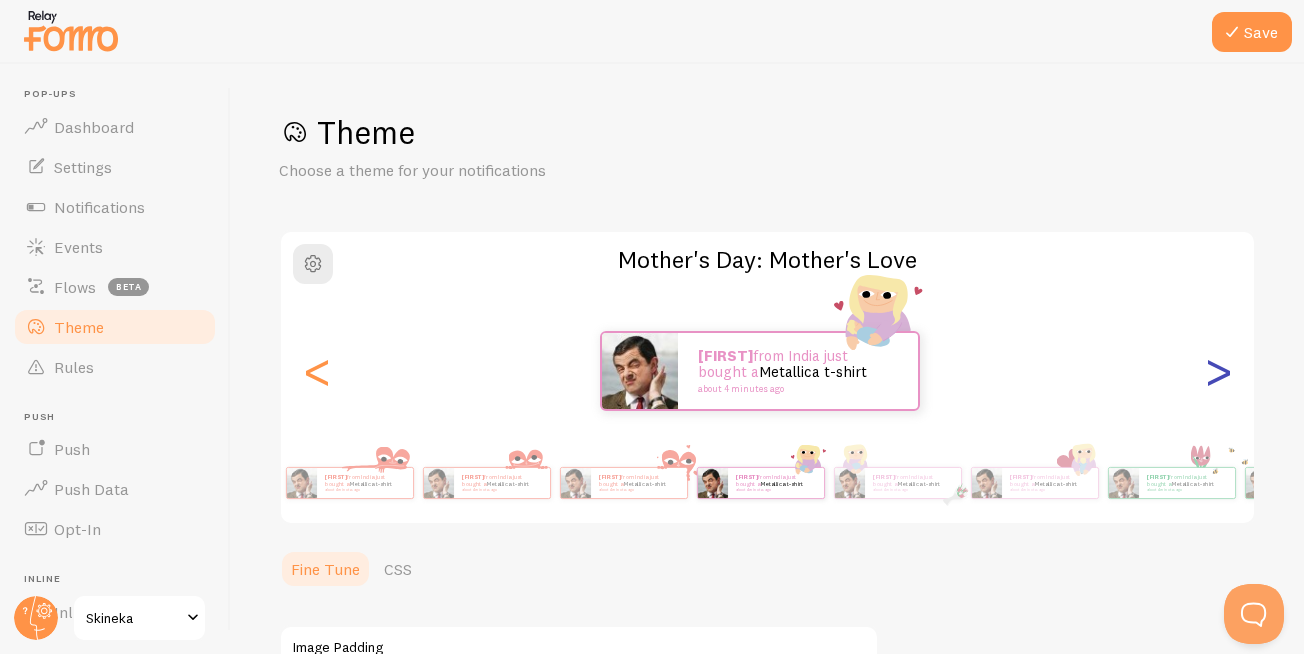 click on ">" at bounding box center (1218, 371) 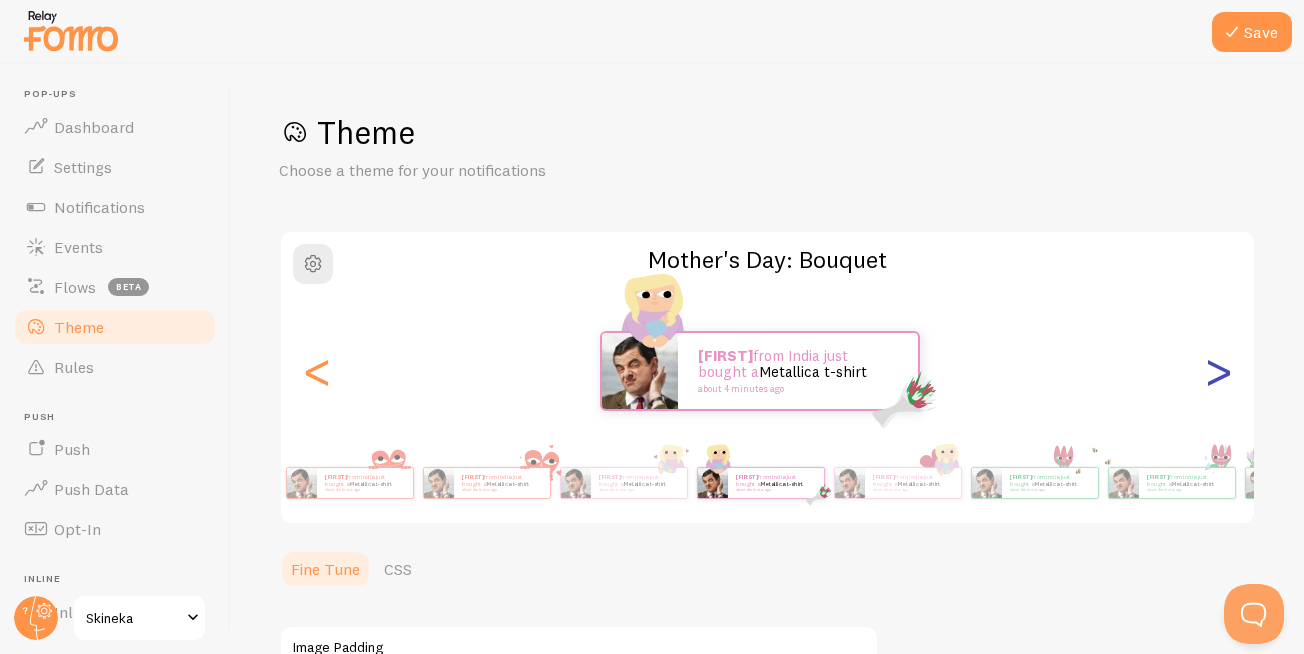 click on ">" at bounding box center [1218, 371] 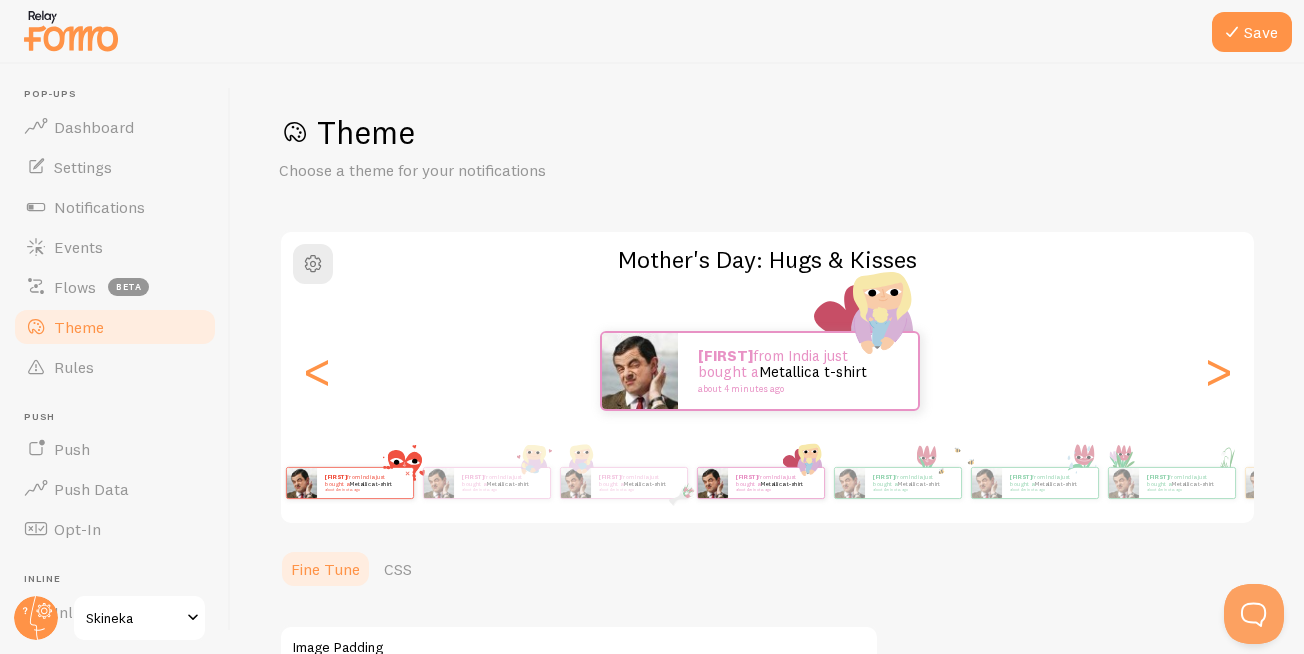click on "Metallica t-shirt" at bounding box center [370, 483] 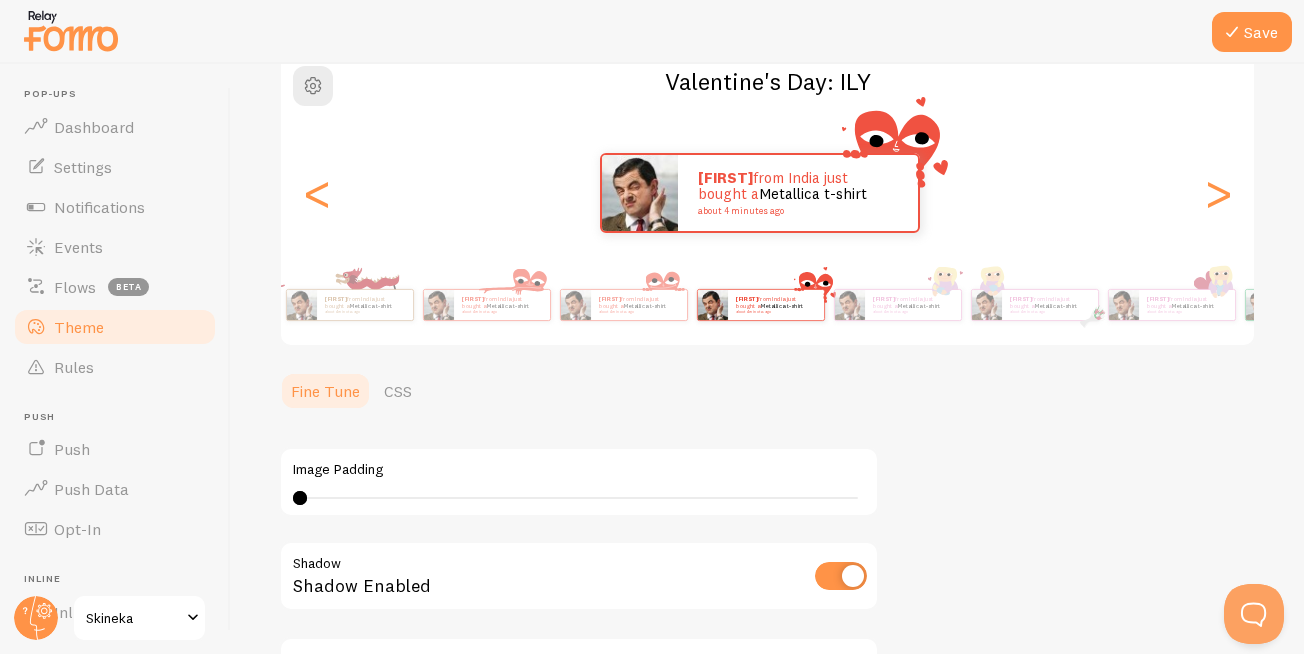scroll, scrollTop: 120, scrollLeft: 0, axis: vertical 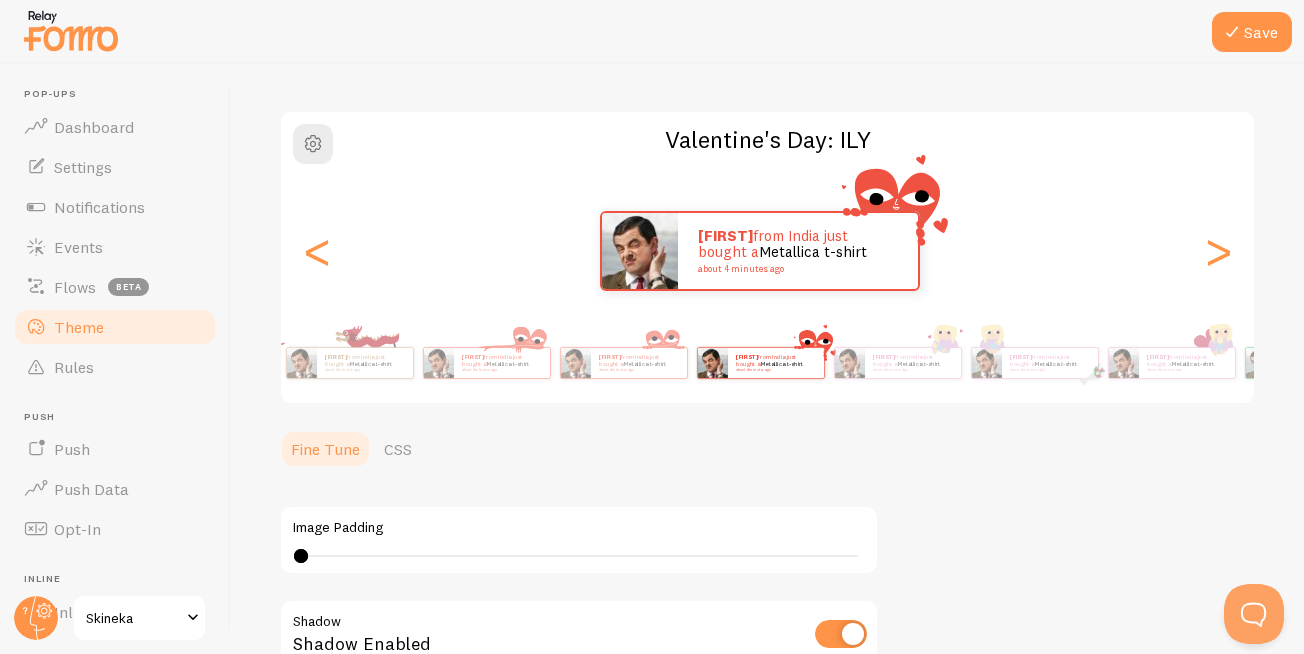 type on "0" 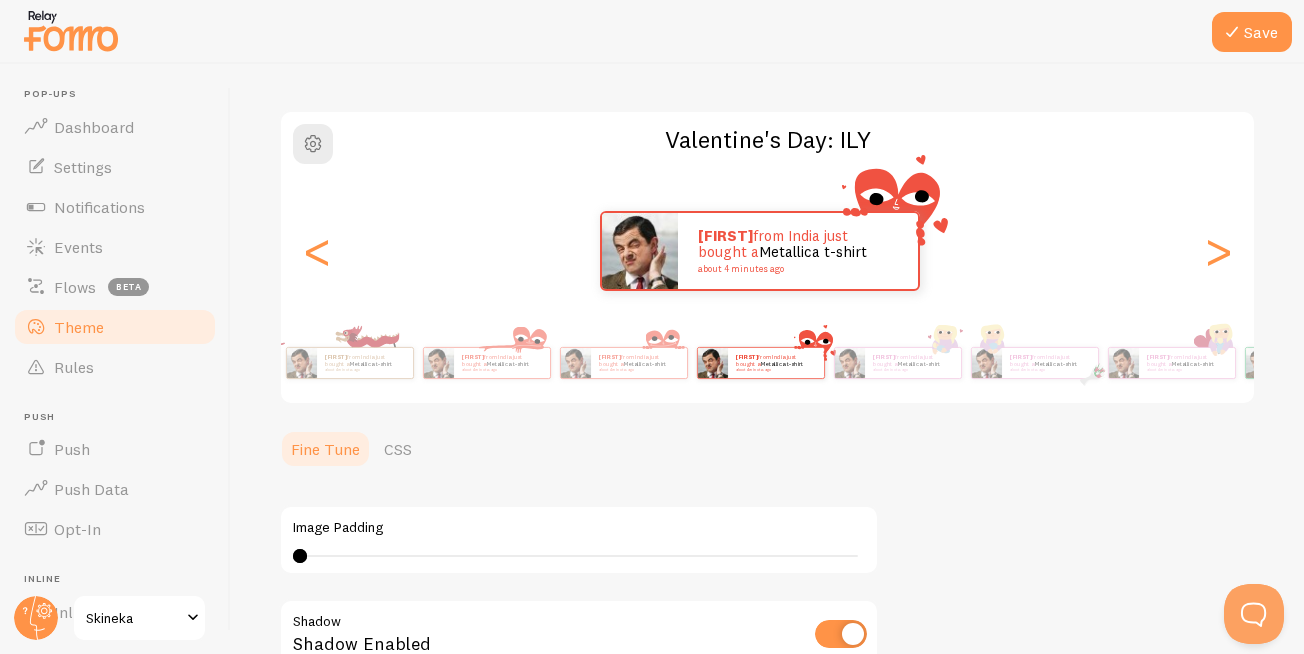 click at bounding box center (300, 556) 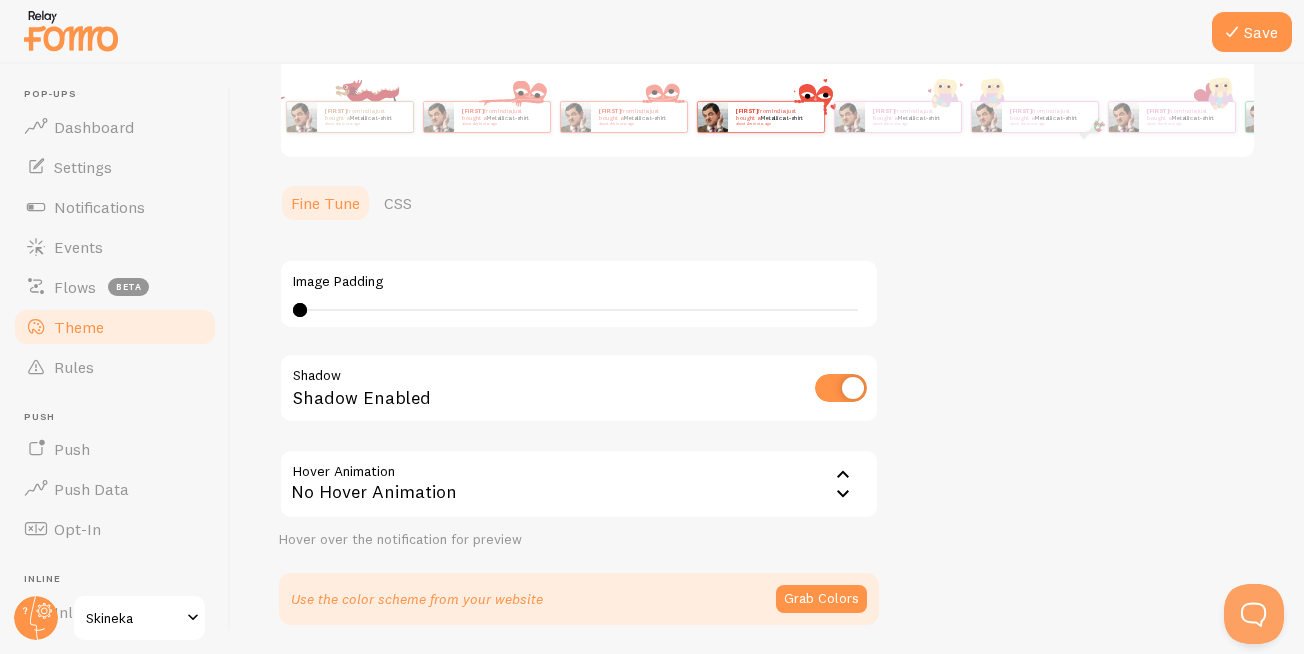 scroll, scrollTop: 193, scrollLeft: 0, axis: vertical 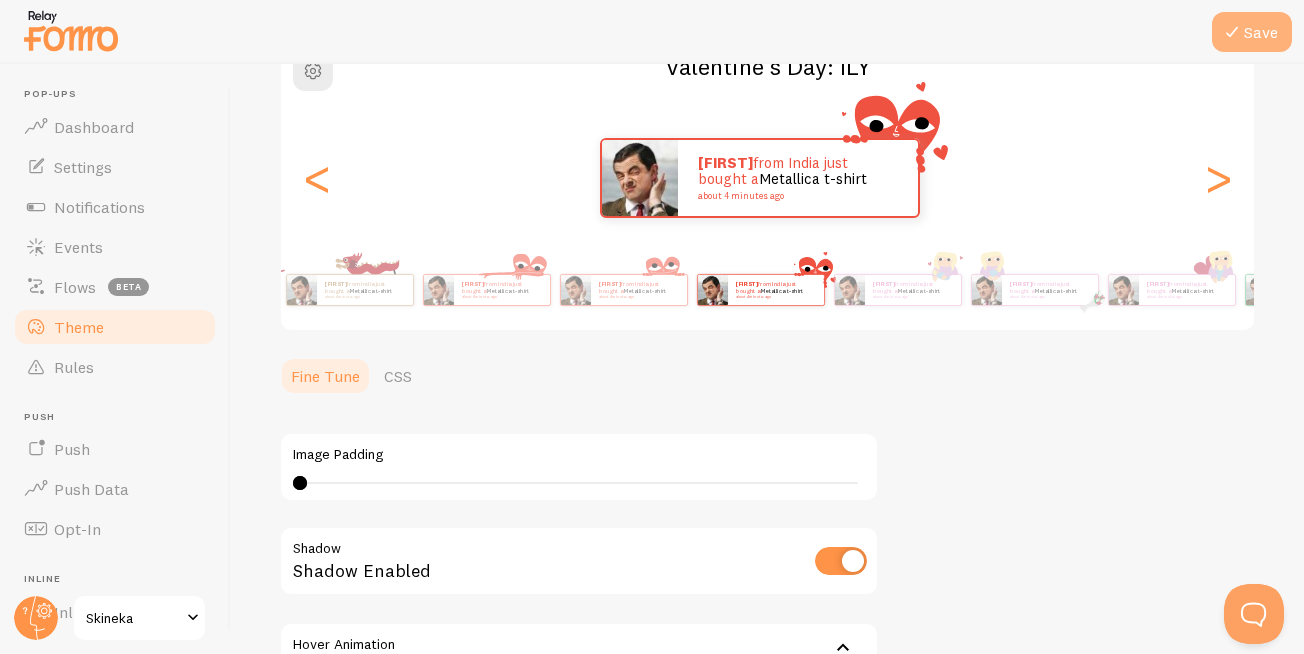 click on "Save" at bounding box center (1252, 32) 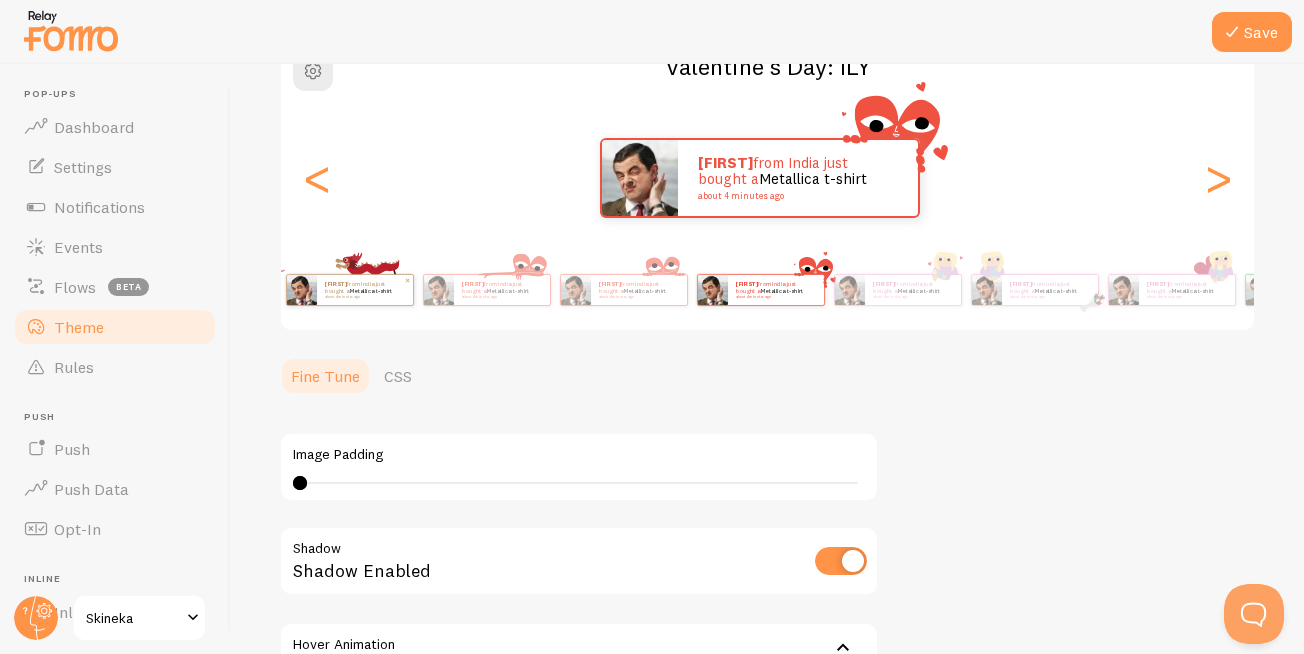 click on "[FIRST]  from [COUNTRY] just bought a  [PRODUCT]   about [NUMBER] minutes ago" at bounding box center (365, 290) 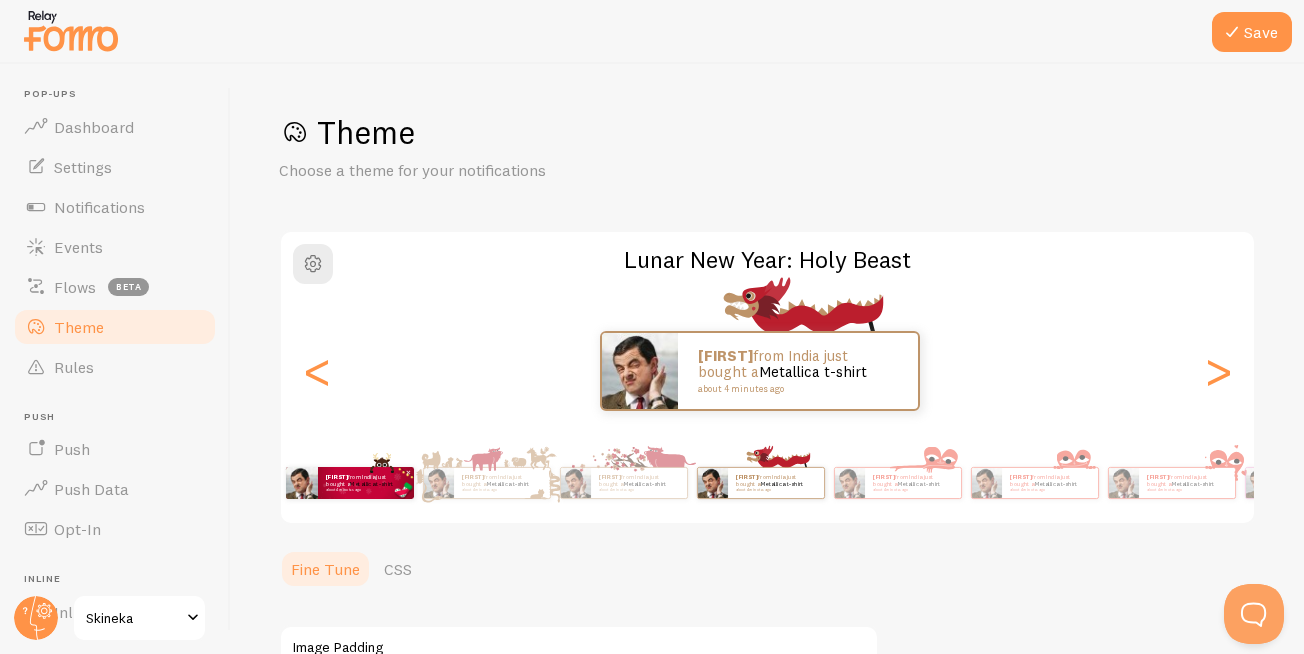 scroll, scrollTop: 120, scrollLeft: 0, axis: vertical 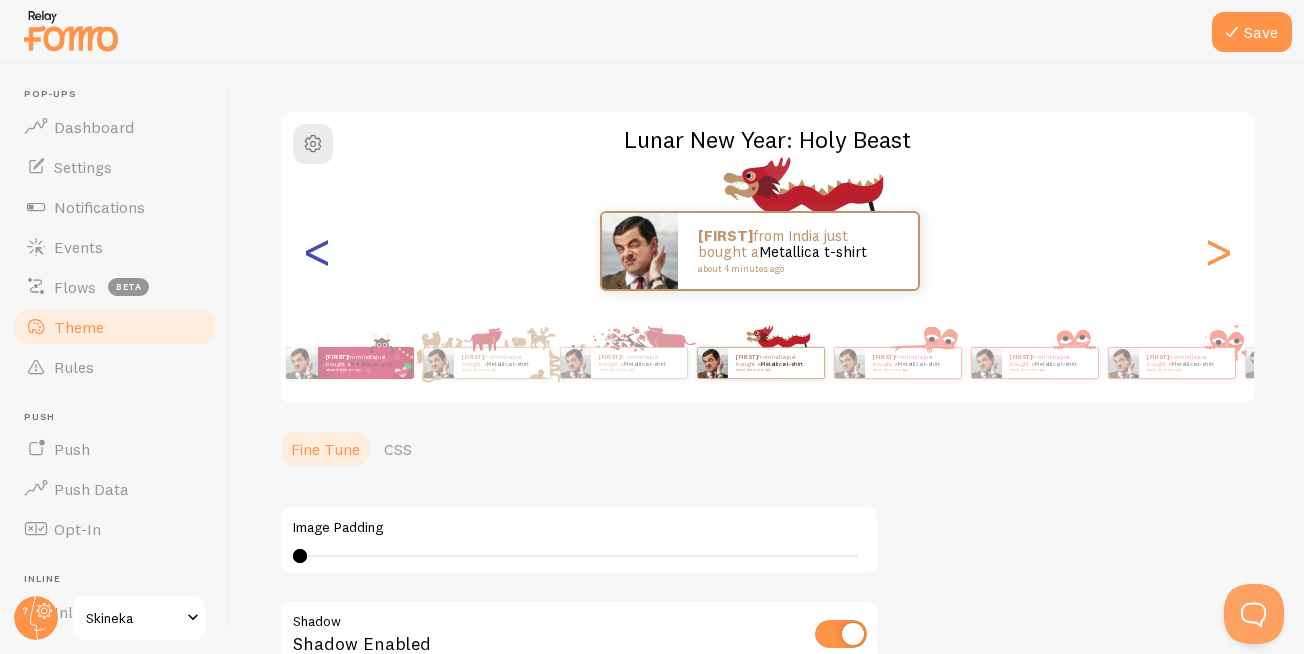 click on "<" at bounding box center [317, 251] 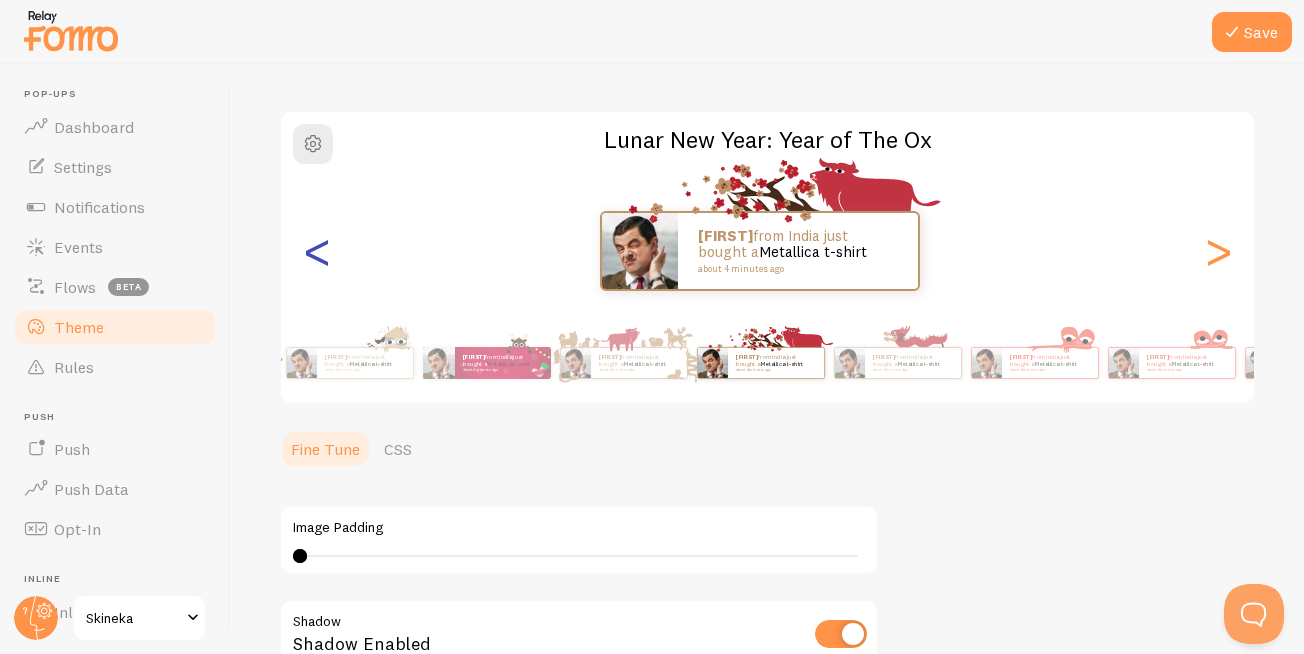 click on "<" at bounding box center (317, 251) 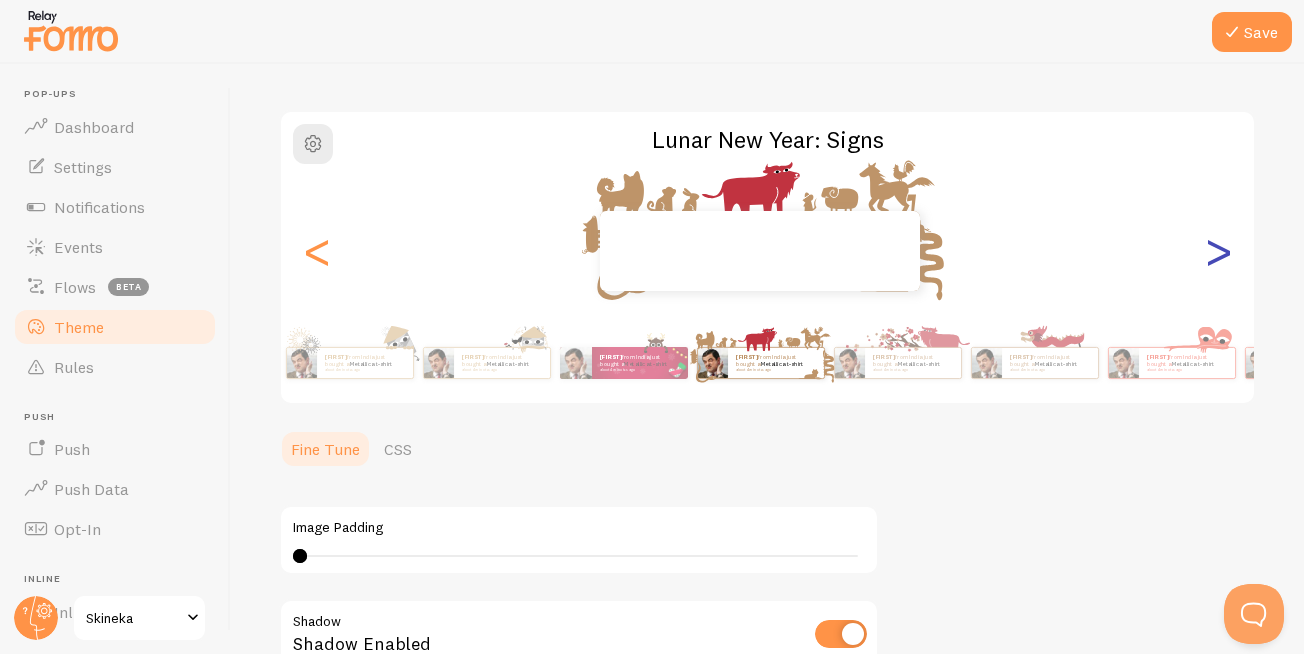 click on ">" at bounding box center [1218, 251] 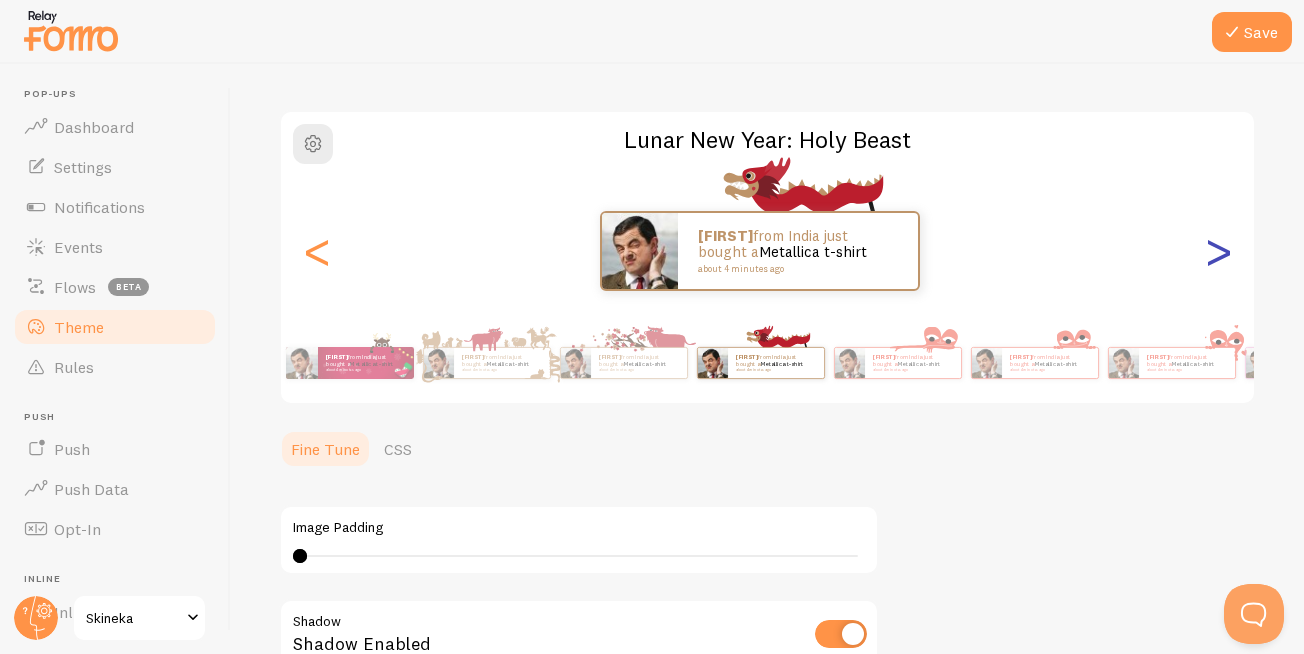 click on ">" at bounding box center (1218, 251) 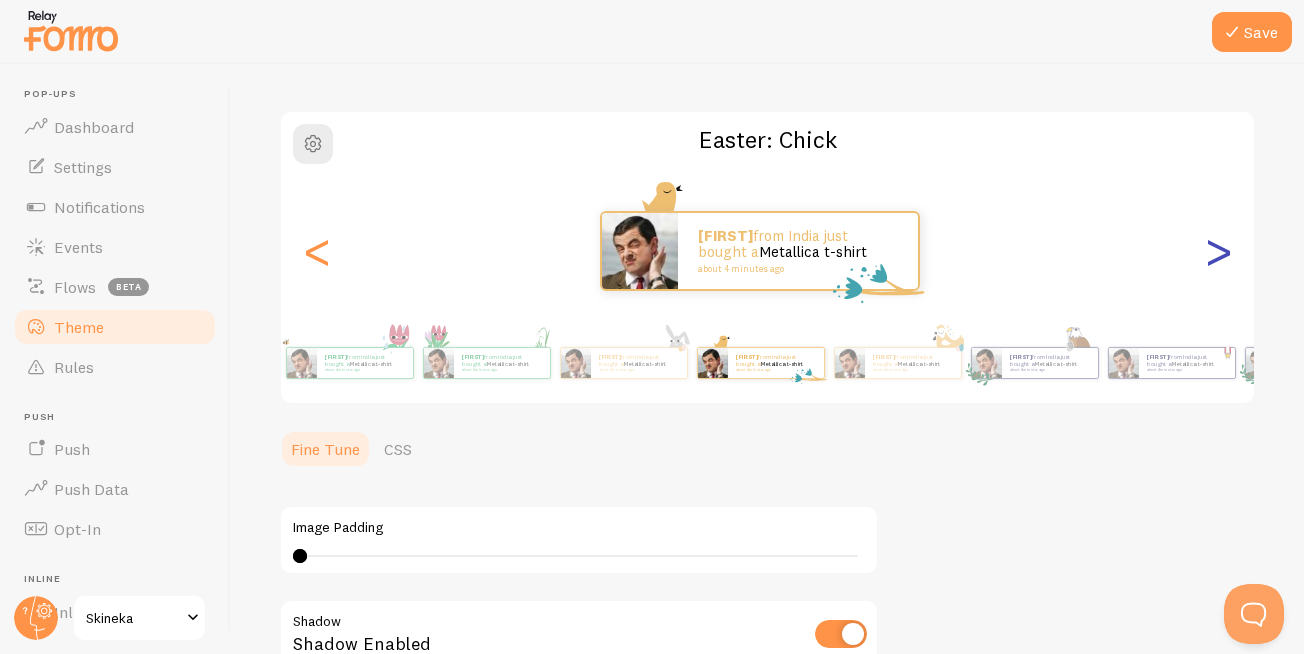 click on ">" at bounding box center (1218, 251) 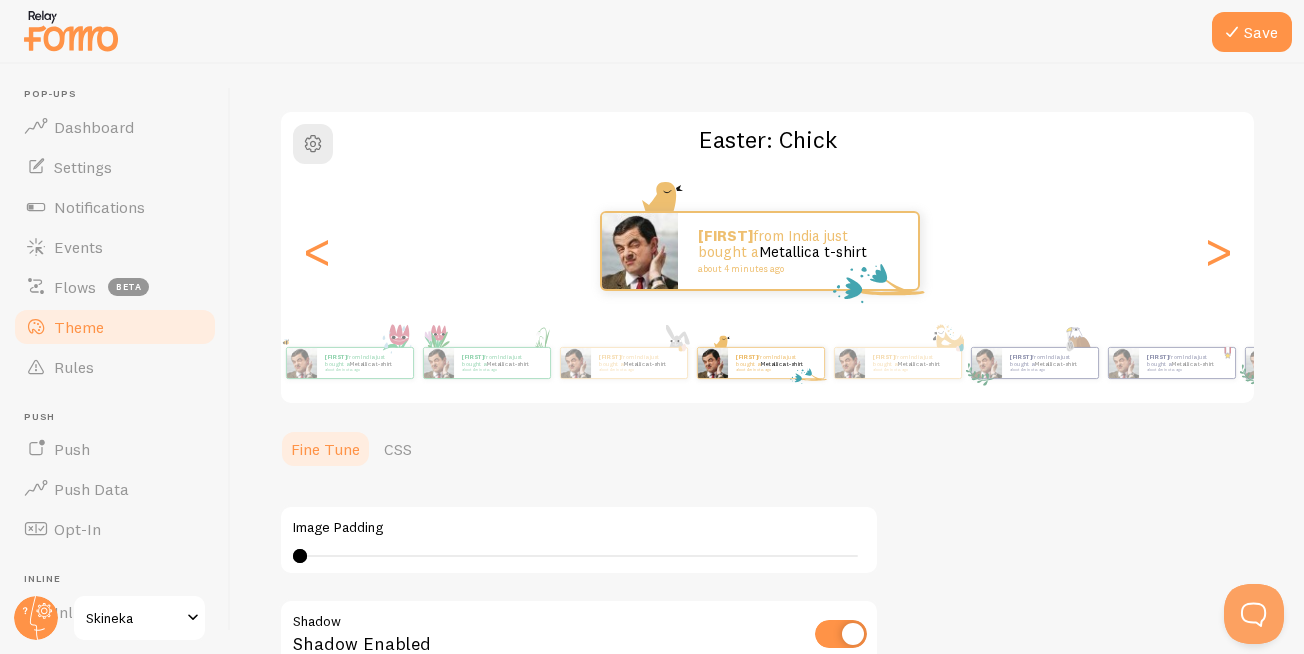 click on "[FIRST]  from [COUNTRY] just bought a  [PRODUCT]   about [NUMBER] minutes ago" at bounding box center (-11694, 251) 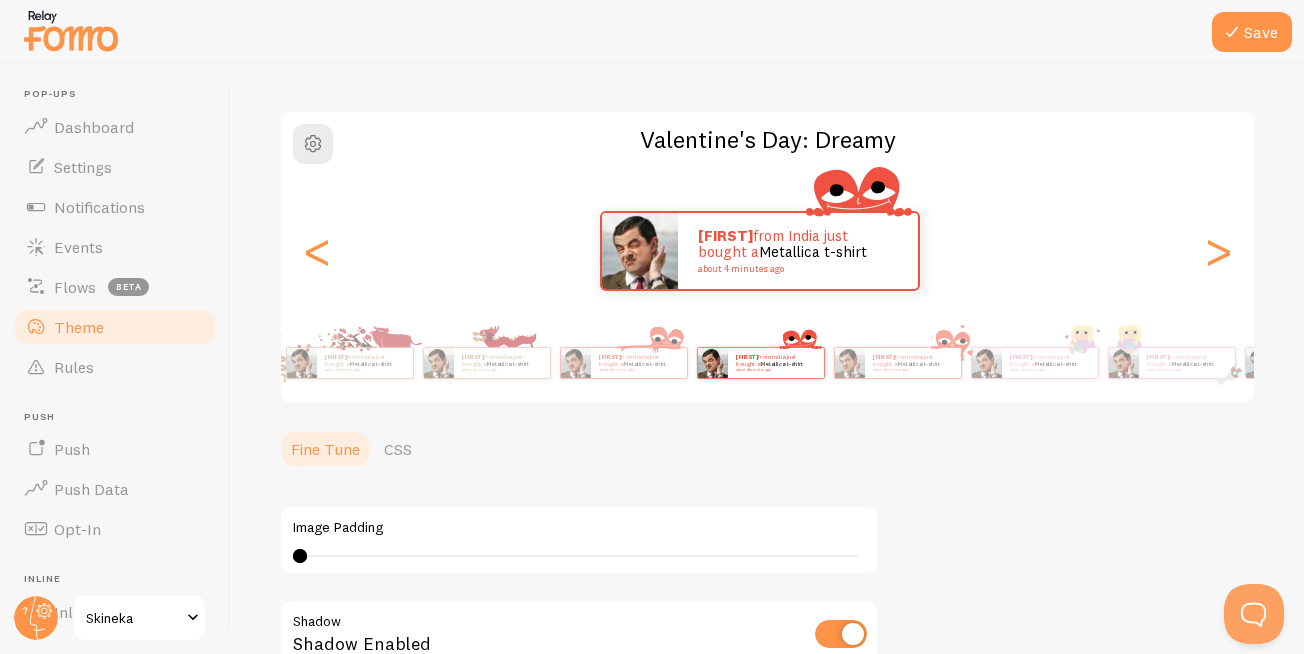 scroll, scrollTop: 120, scrollLeft: 0, axis: vertical 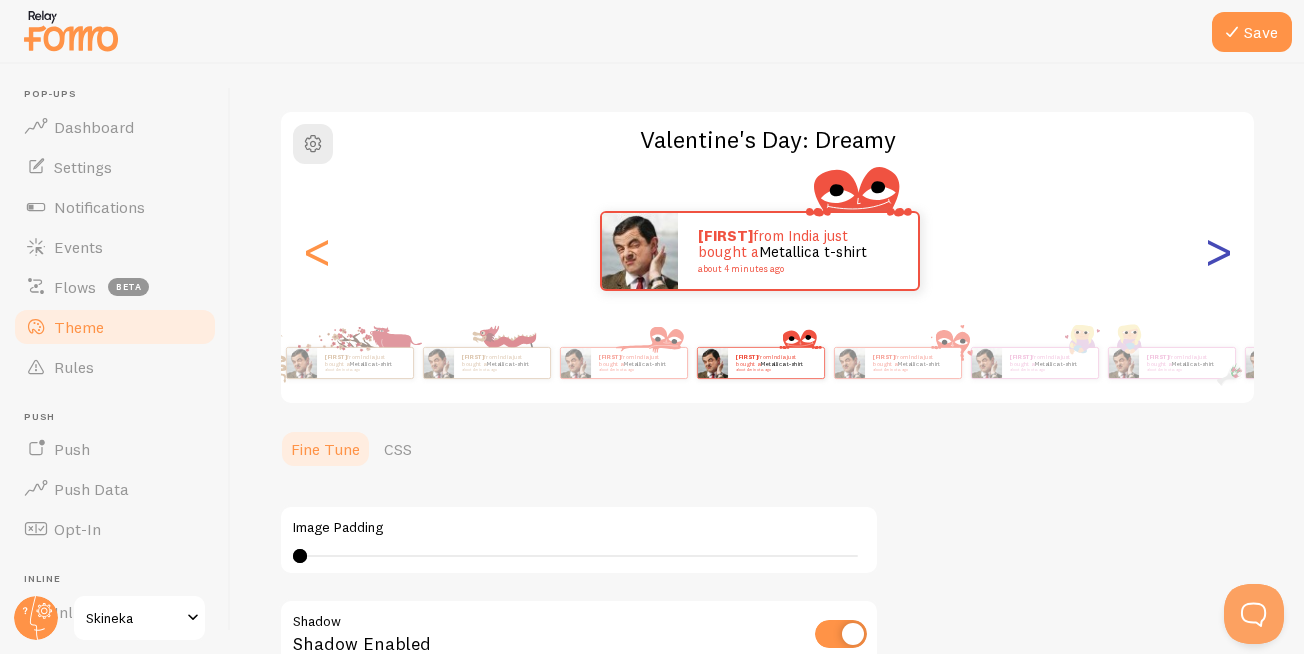 click on ">" at bounding box center (1218, 251) 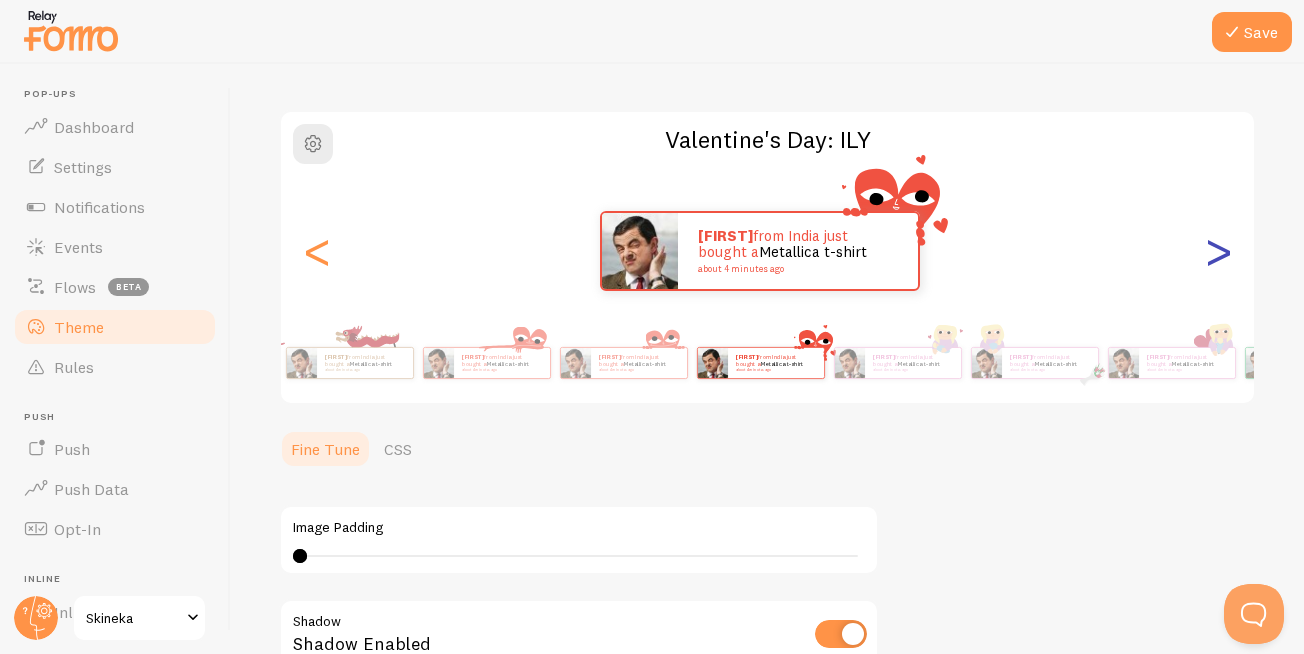 click on ">" at bounding box center (1218, 251) 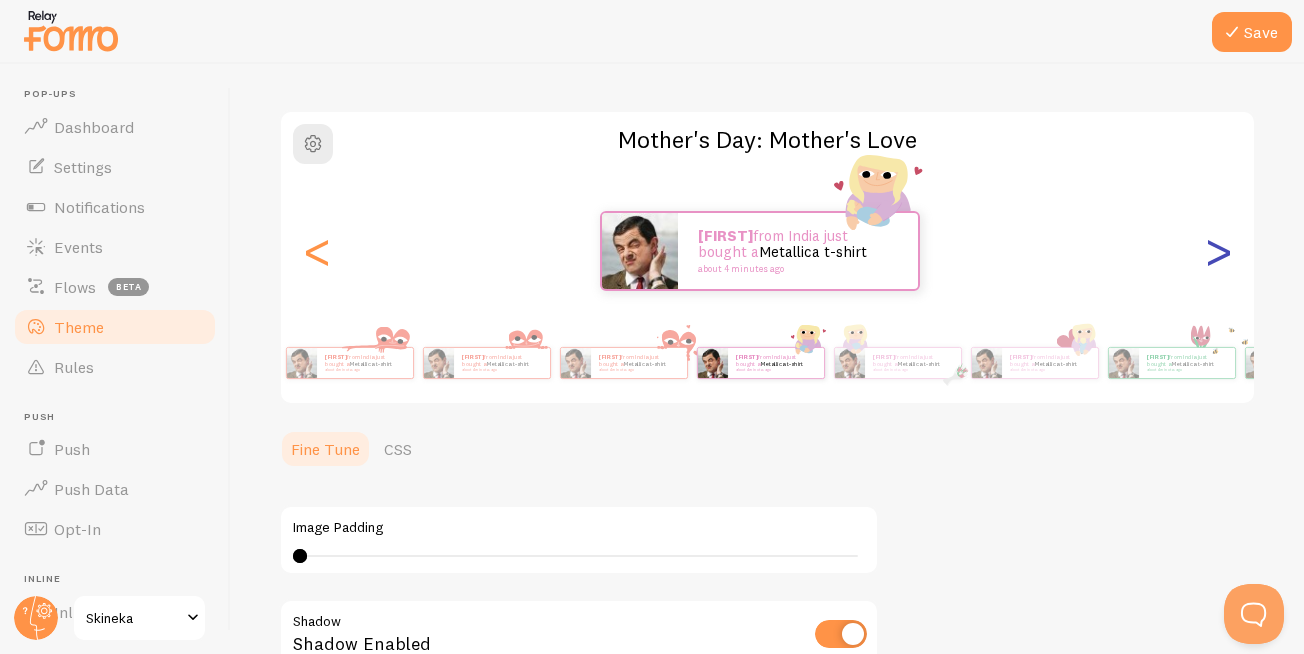 click on ">" at bounding box center [1218, 251] 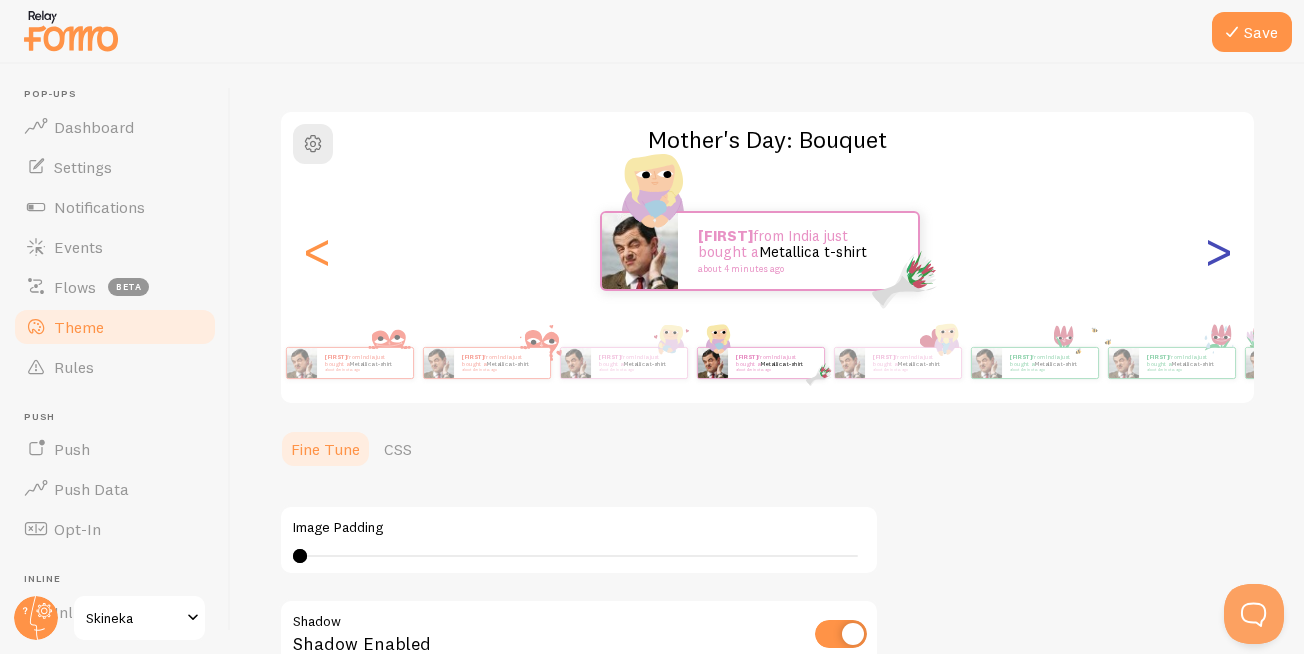 click on ">" at bounding box center (1218, 251) 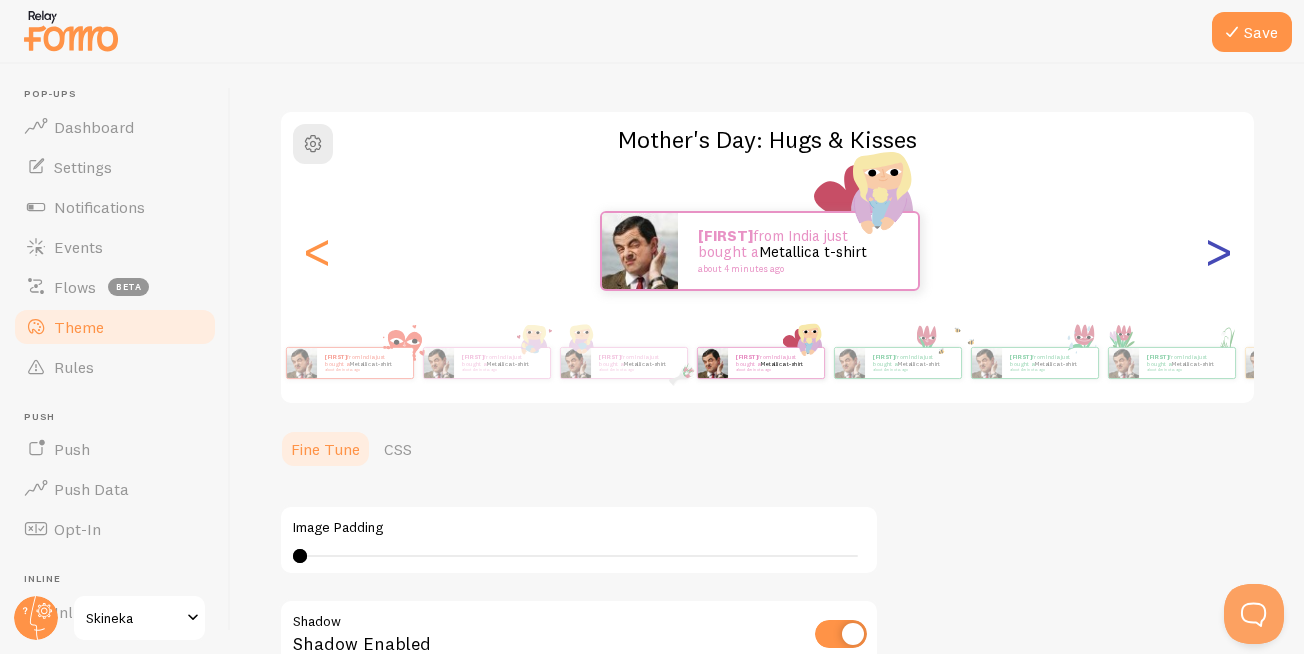 click on ">" at bounding box center (1218, 251) 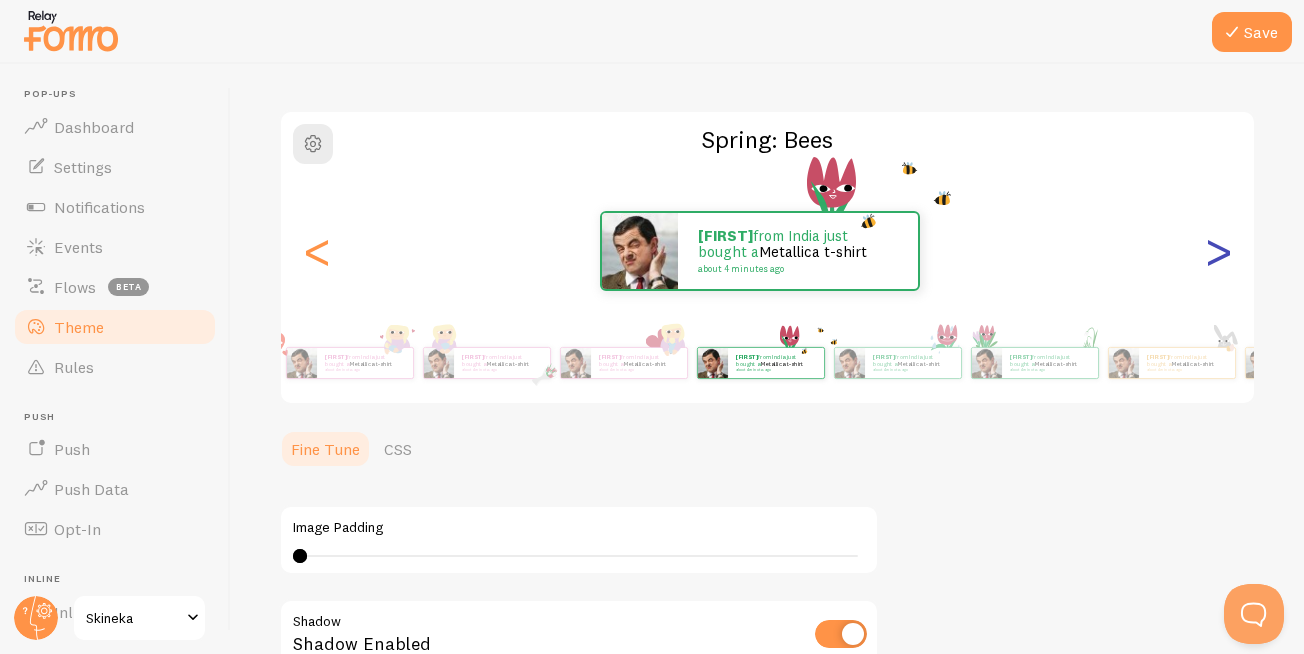 click on ">" at bounding box center [1218, 251] 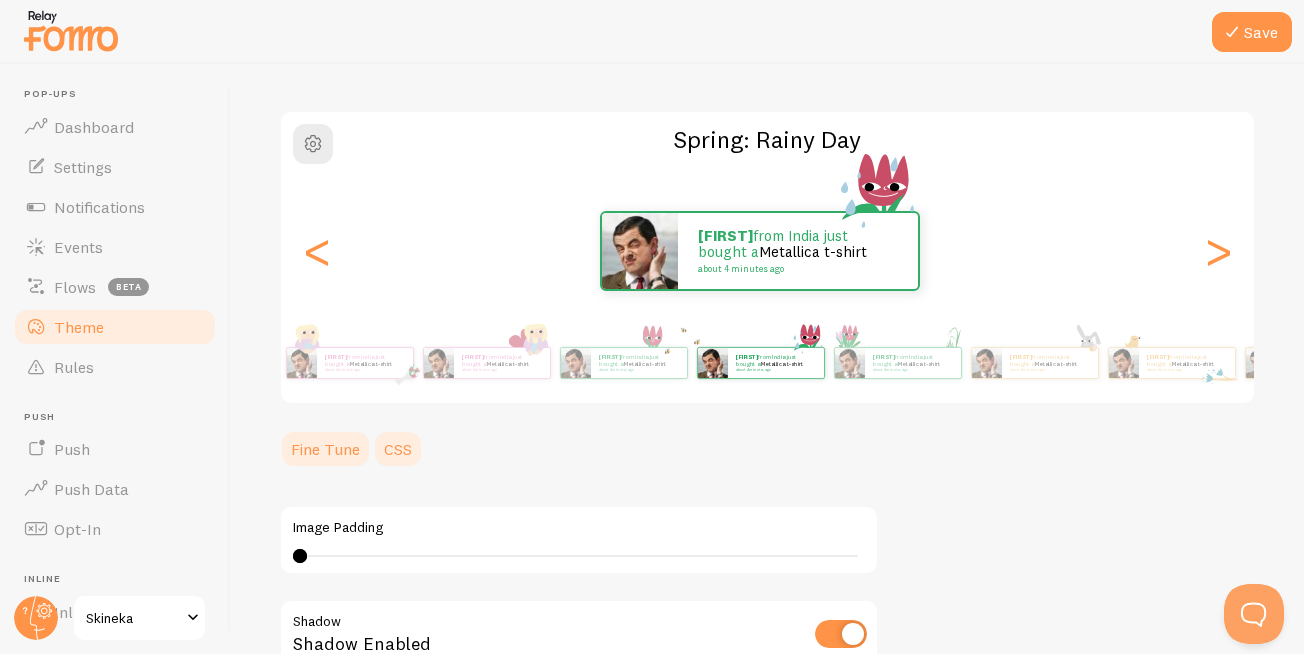 click on "CSS" at bounding box center (398, 449) 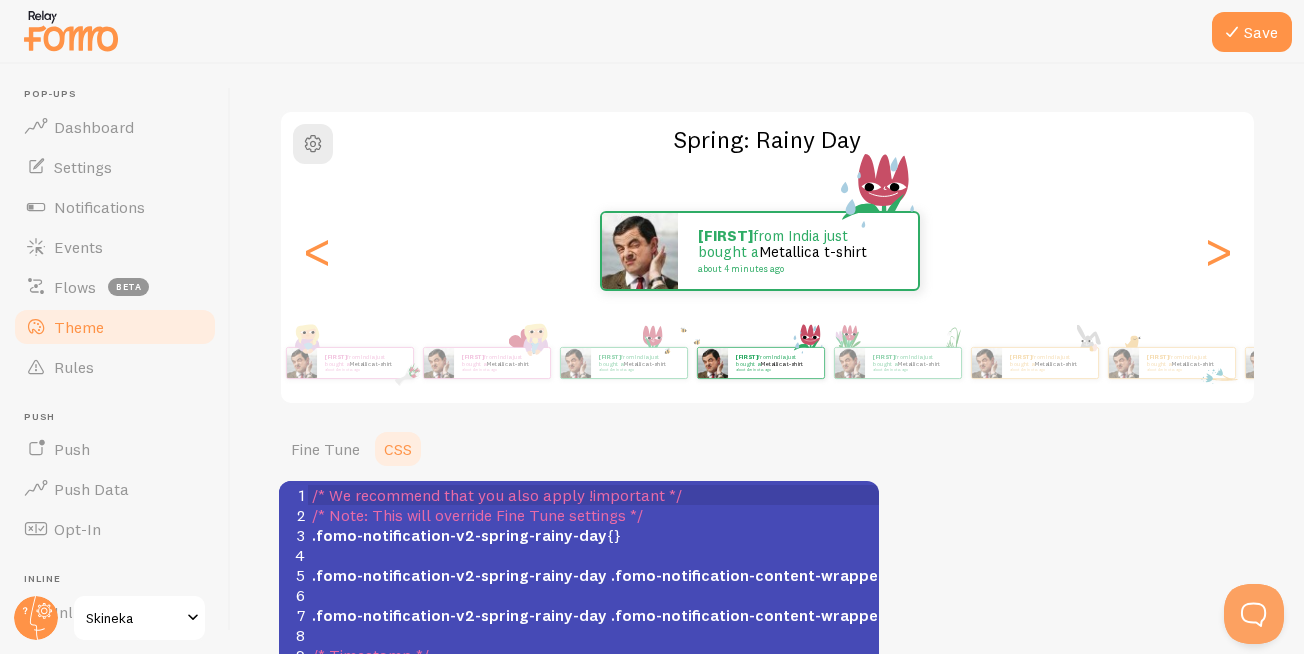 scroll, scrollTop: 3, scrollLeft: 0, axis: vertical 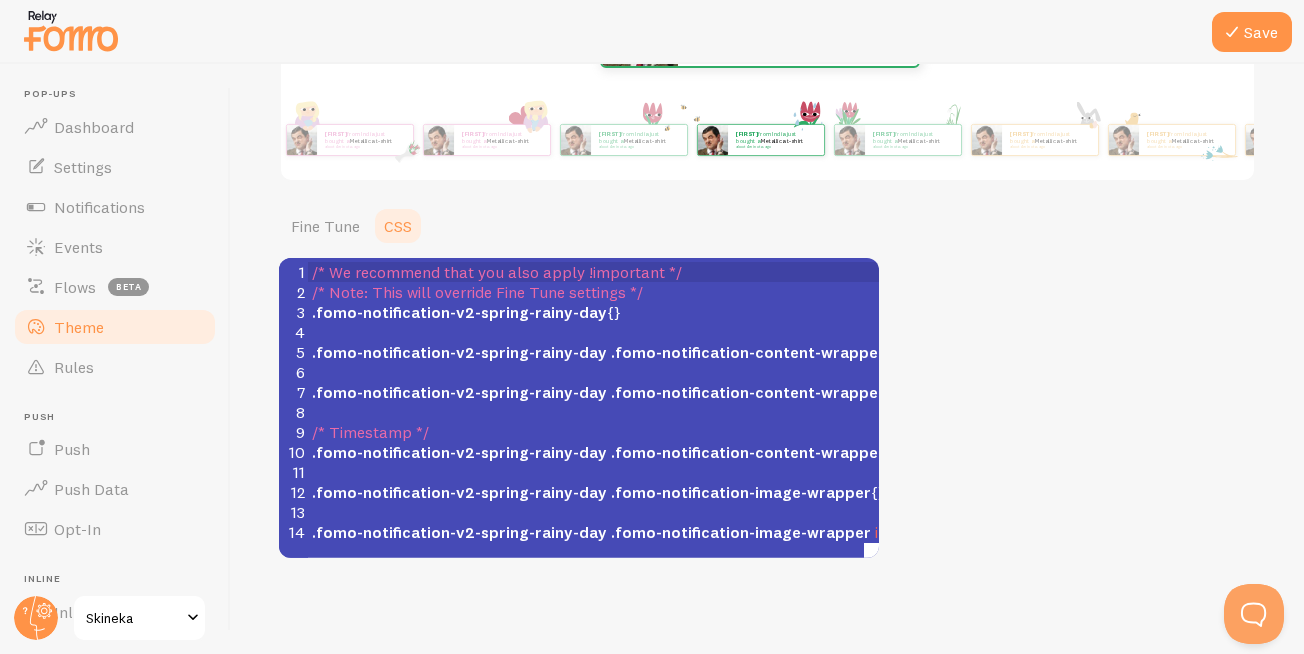 click on "Theme
Choose a theme for your notifications
Spring: Rainy Day
[FIRST]  from [COUNTRY] just bought a  [PRODUCT]   about [NUMBER] minutes ago [FIRST]  from [COUNTRY] just bought a  [PRODUCT]   about [NUMBER] minutes ago [FIRST]  from [COUNTRY] just bought a  [PRODUCT]   about [NUMBER] minutes ago [FIRST]  from [COUNTRY] just bought a  [PRODUCT]   about [NUMBER] minutes ago [FIRST]  from [COUNTRY] just bought a  [PRODUCT]   about [NUMBER] minutes ago [FIRST]  from [COUNTRY] just bought a  [PRODUCT]   about [NUMBER] minutes ago [FIRST]  from [COUNTRY] just bought a  [PRODUCT]   about [NUMBER] minutes ago [FIRST]  from [COUNTRY] just bought a  [PRODUCT]   about [NUMBER] minutes ago [FIRST]  from [COUNTRY] just bought a  [PRODUCT]   about [NUMBER] minutes ago [FIRST]  from [COUNTRY] just bought a  [PRODUCT]   about [NUMBER] minutes ago [FIRST]  from [COUNTRY] just bought a  [PRODUCT]   about [NUMBER] minutes ago [FIRST]  from [COUNTRY] just bought a  [PRODUCT]   about [NUMBER] minutes ago [FIRST]   [FIRST]" at bounding box center (767, 163) 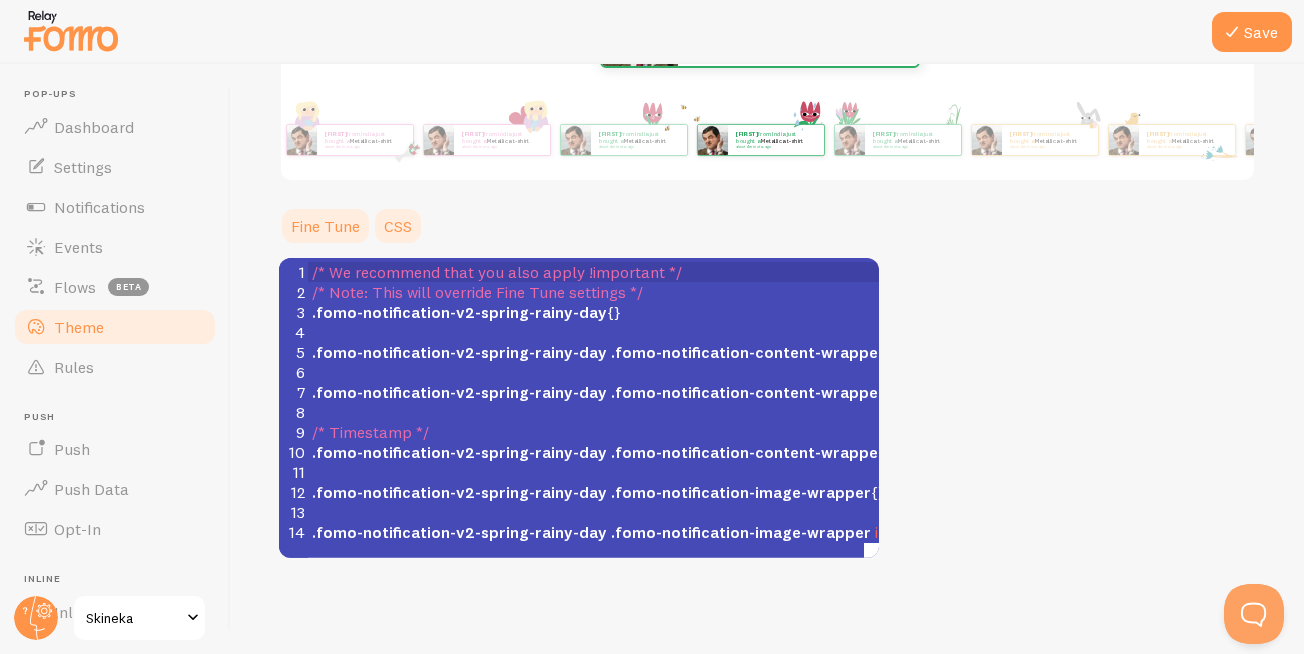 click on "Fine Tune" at bounding box center [325, 226] 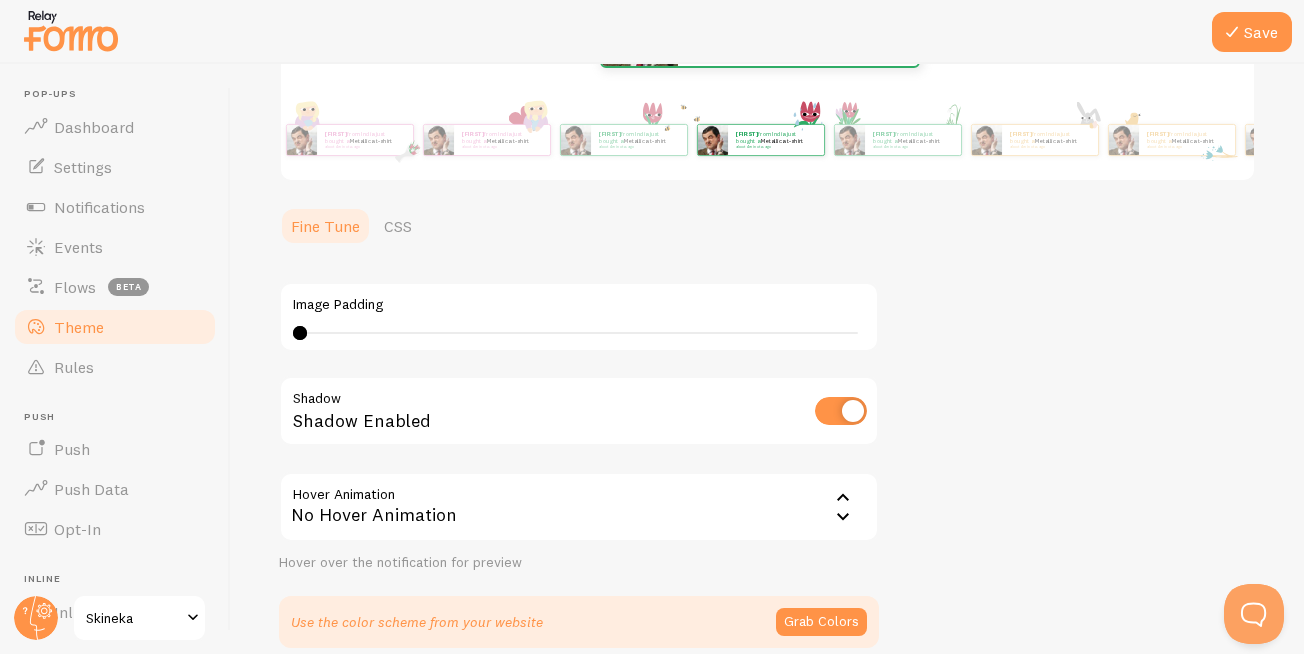 scroll, scrollTop: 433, scrollLeft: 0, axis: vertical 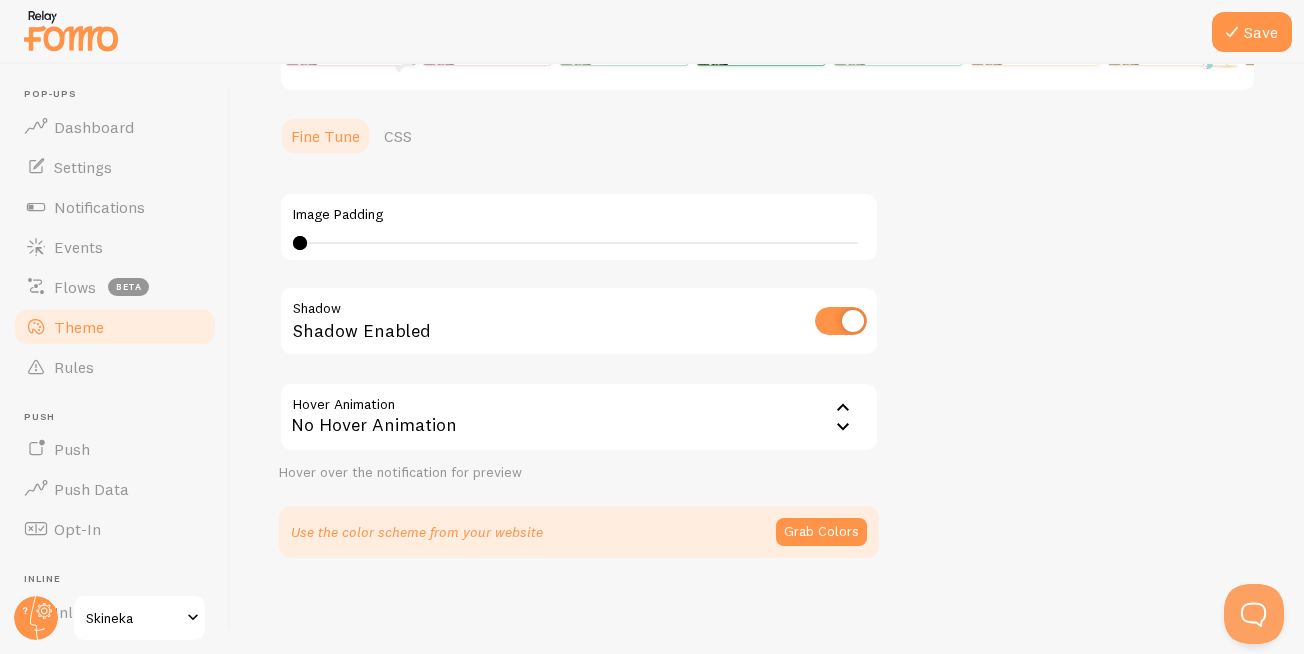 click 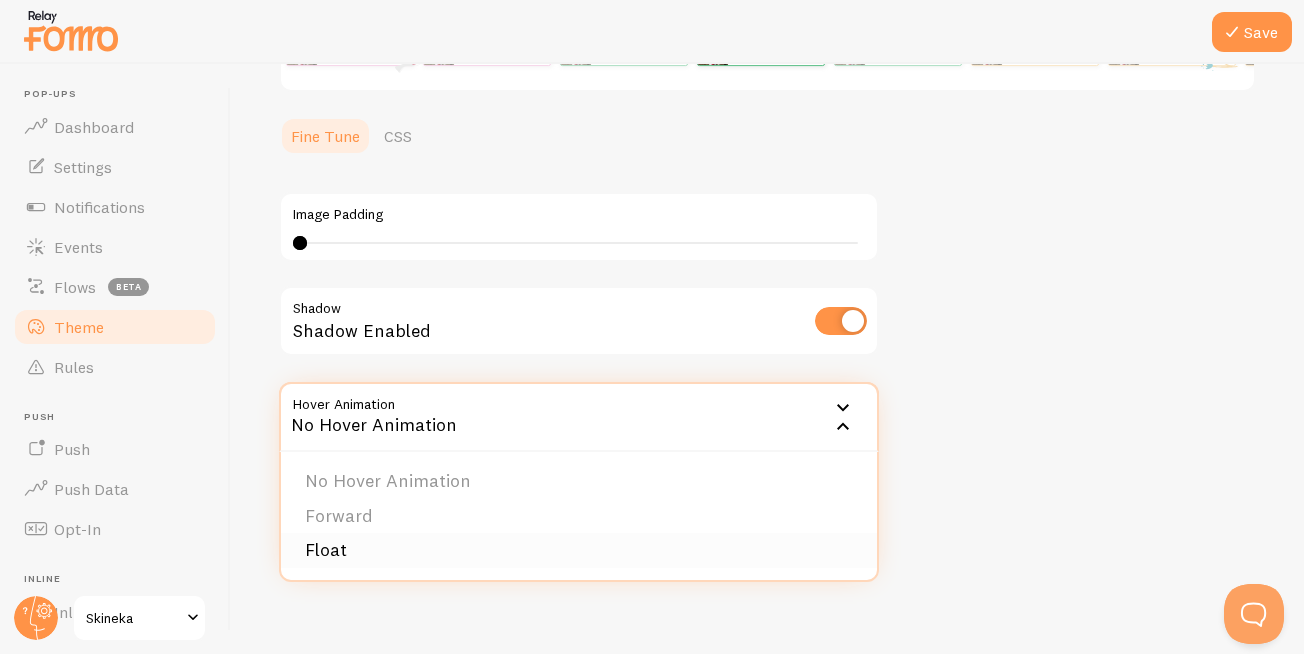 click on "Float" at bounding box center [579, 550] 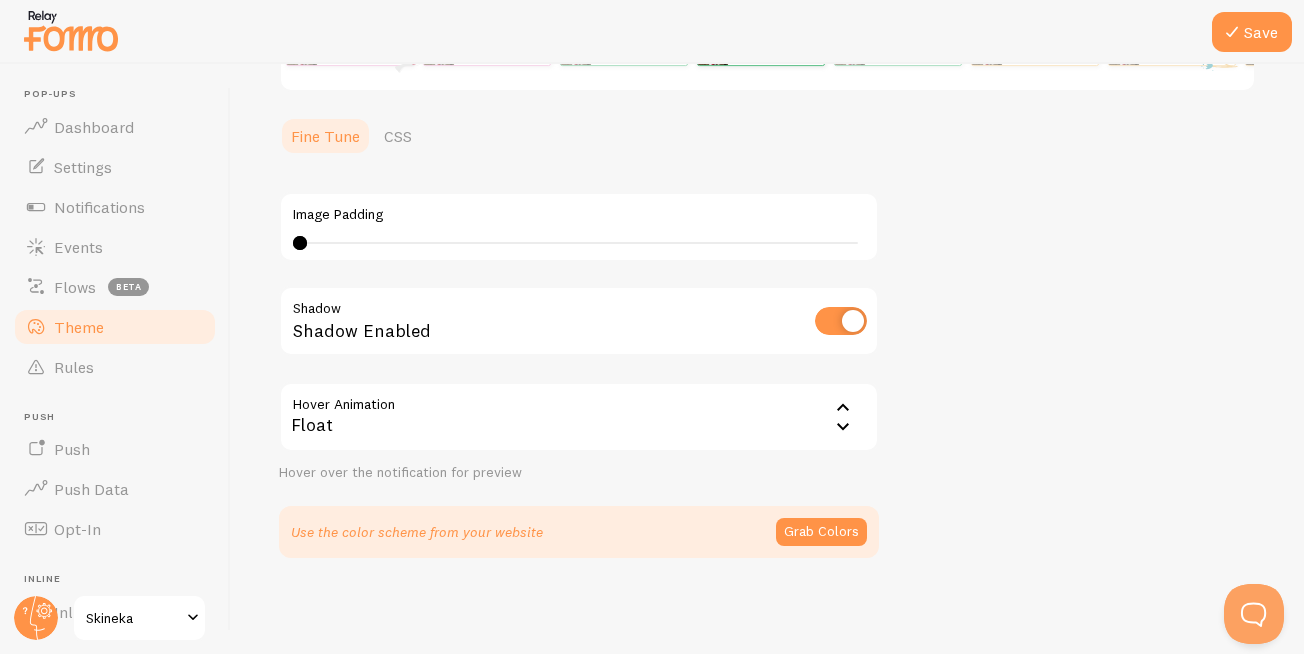 click 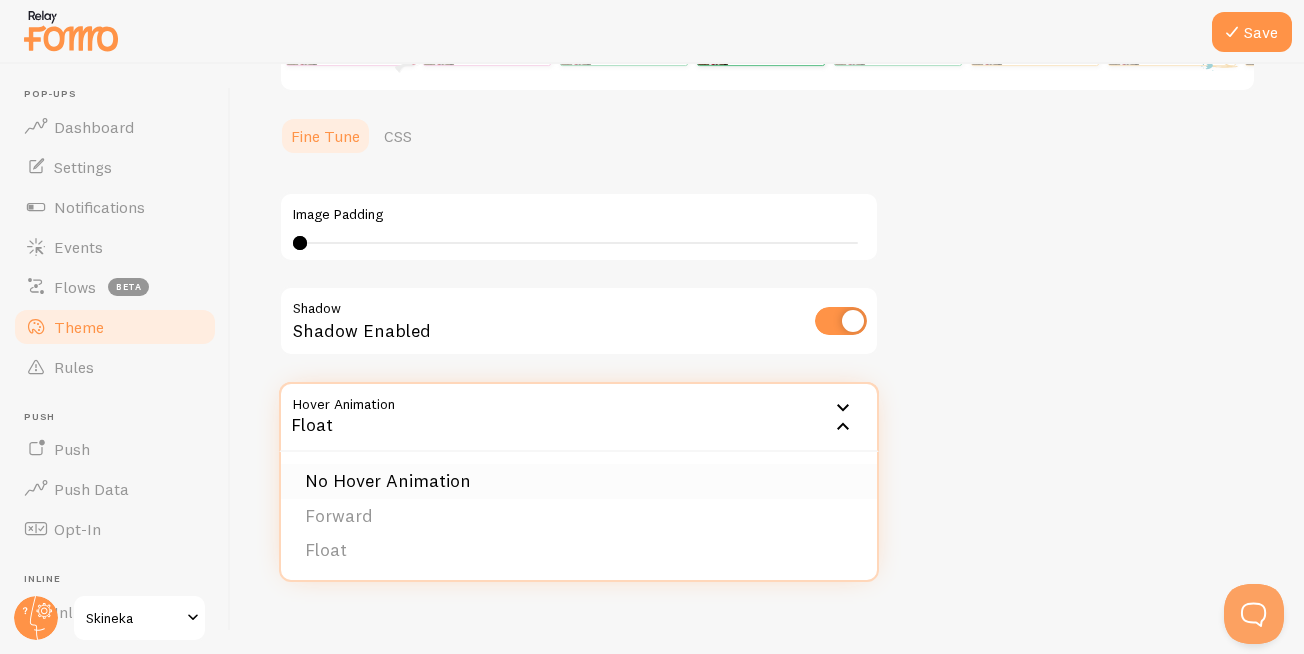 click on "No Hover Animation" at bounding box center (579, 481) 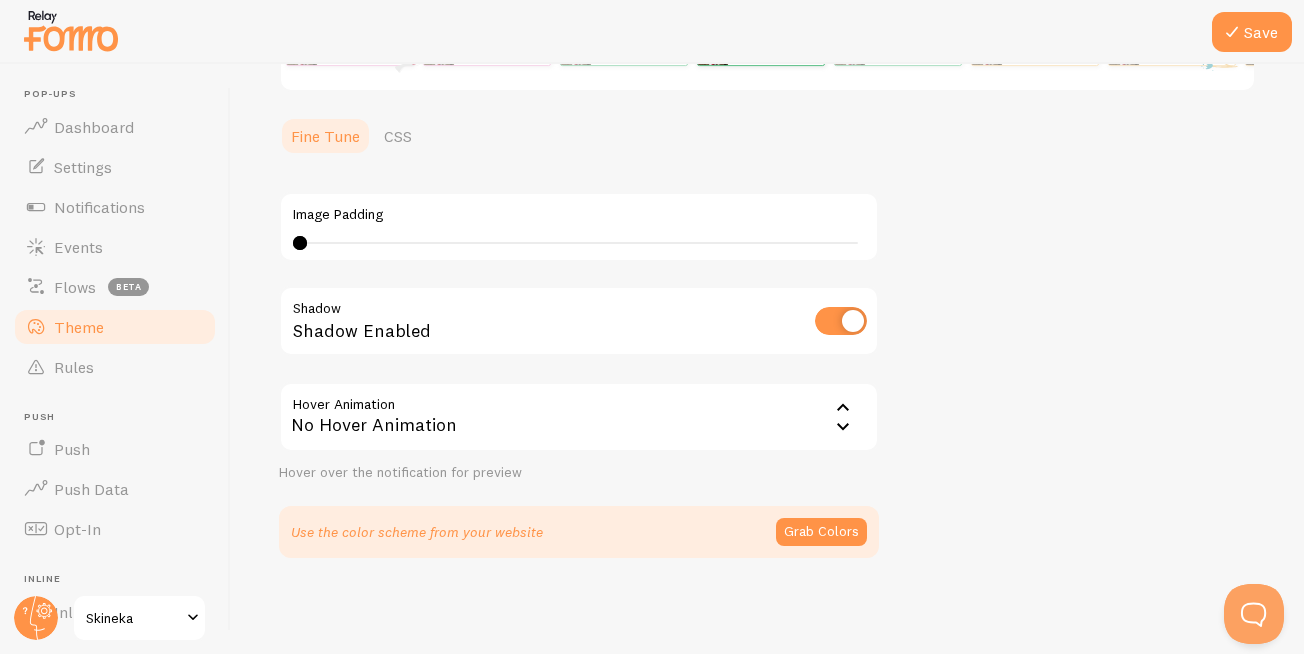 click 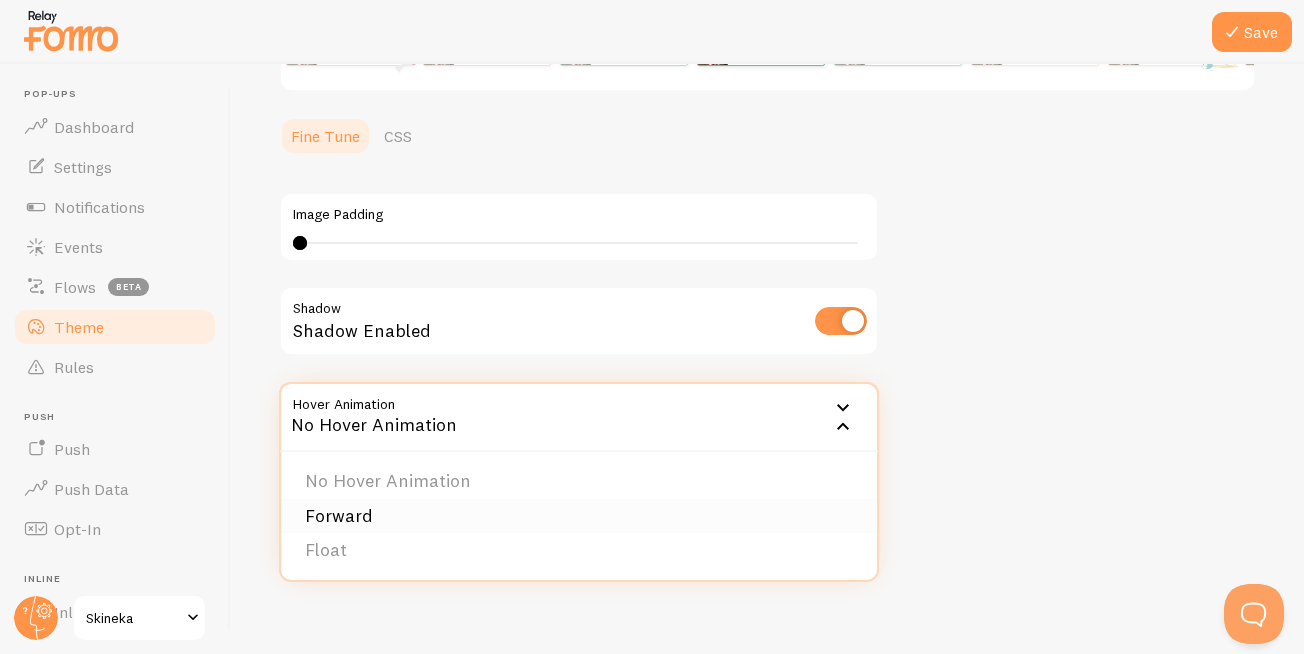 click on "Forward" at bounding box center (579, 516) 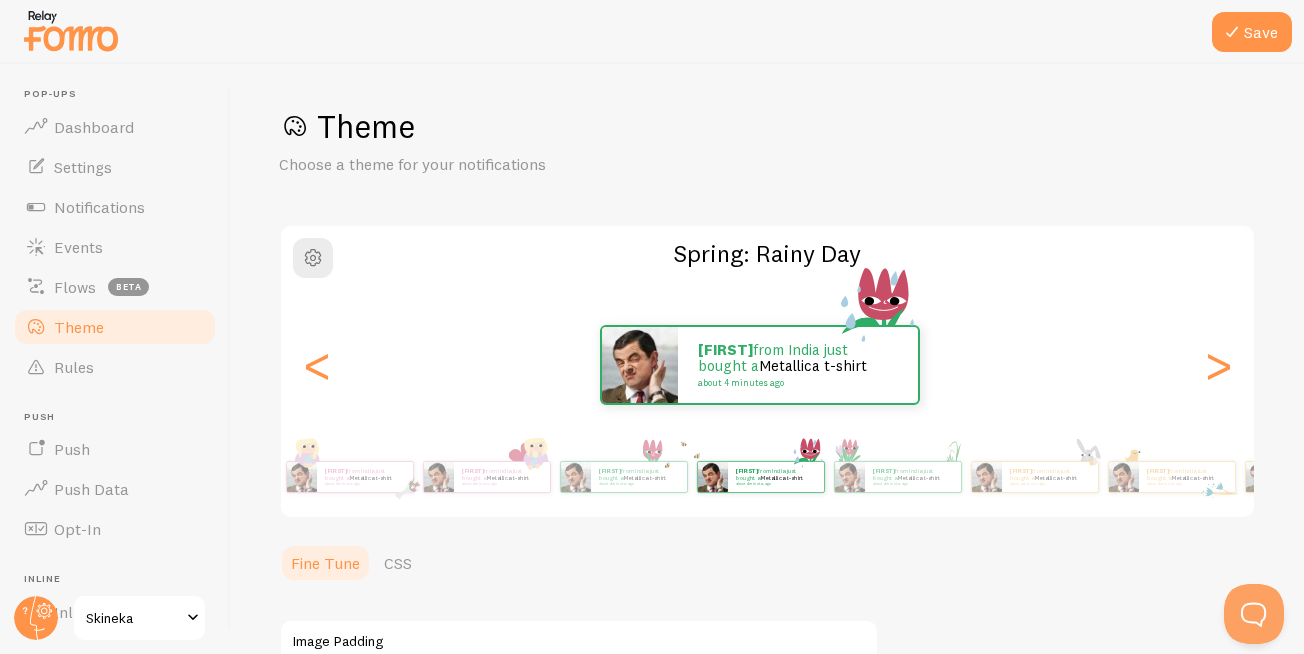 scroll, scrollTop: 0, scrollLeft: 0, axis: both 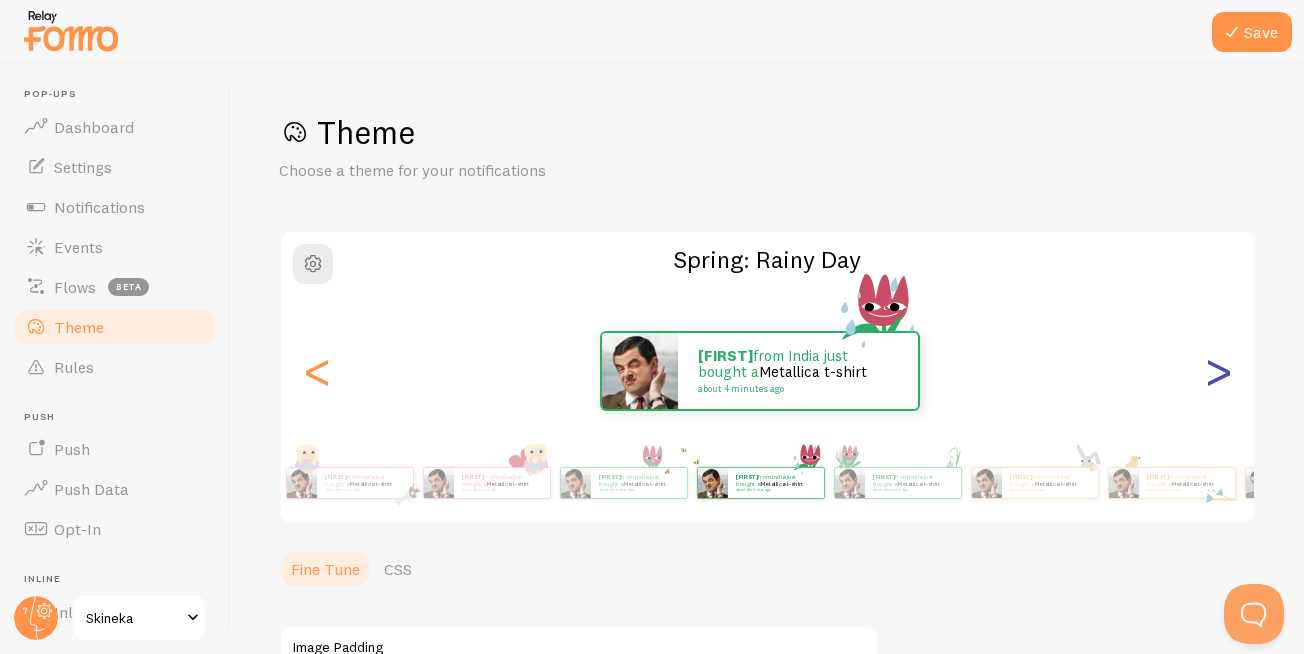 click on ">" at bounding box center [1218, 371] 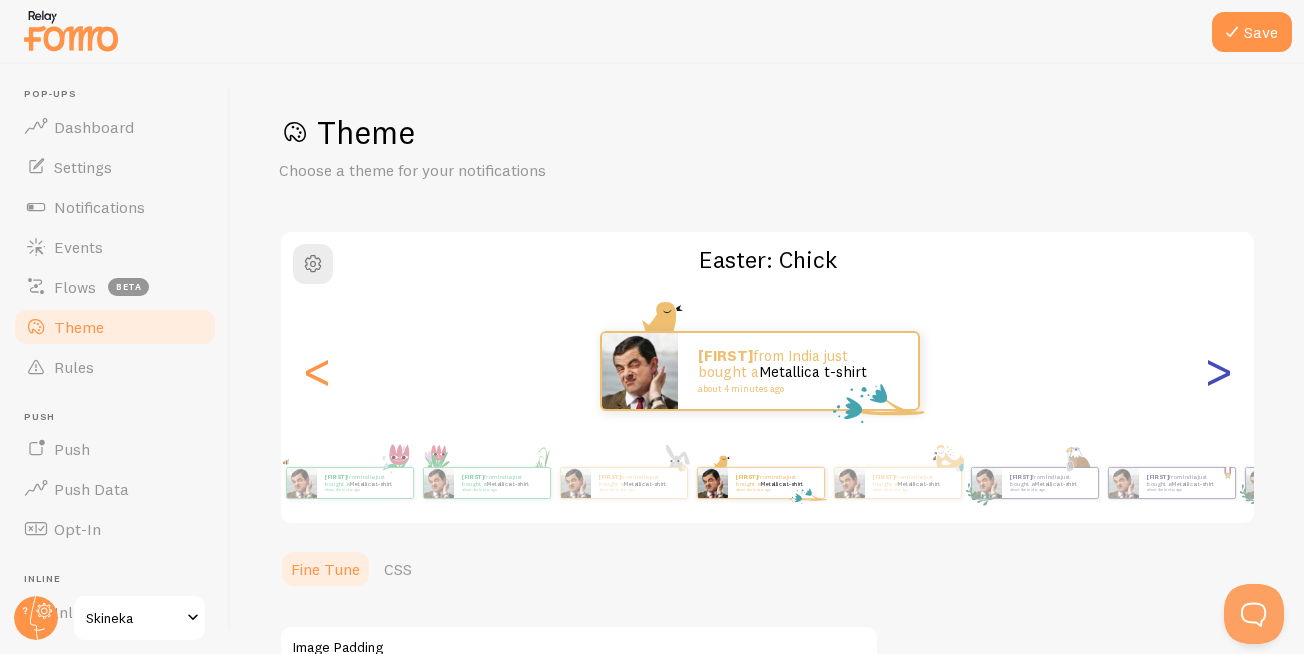 click on ">" at bounding box center (1218, 371) 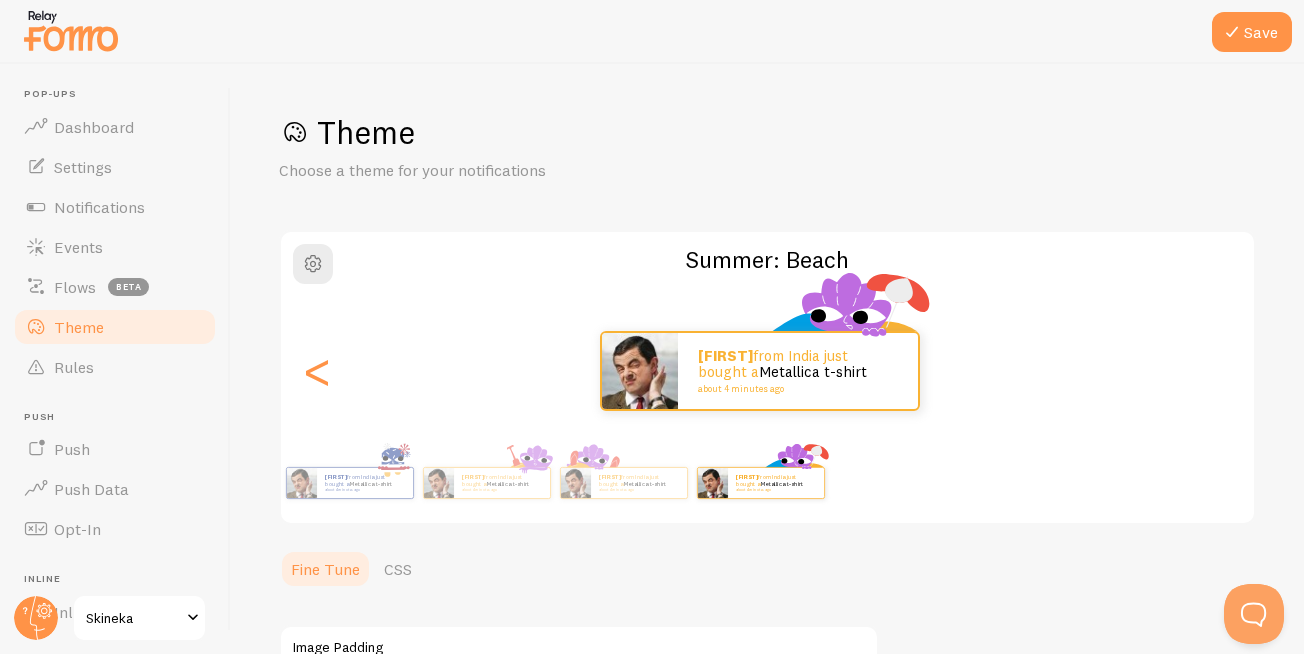 click on "[FIRST]  from [COUNTRY] just bought a  [PRODUCT]   about [NUMBER] minutes ago" at bounding box center (-12652, 371) 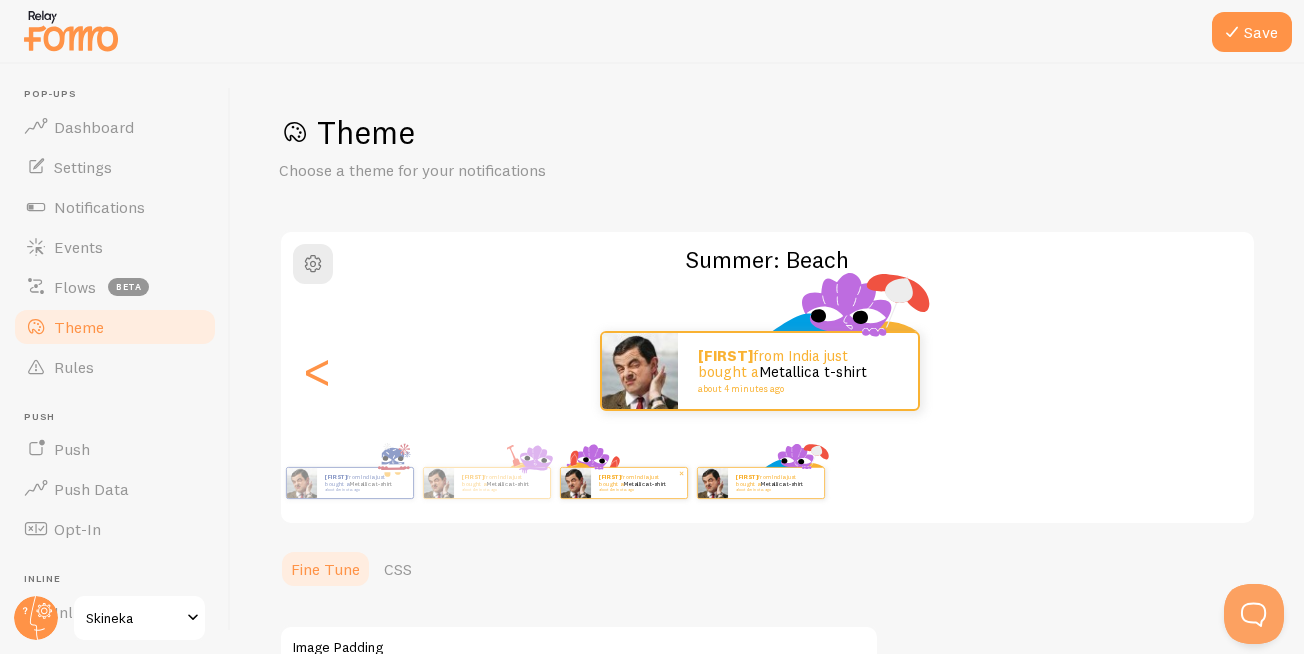 click on "about 4 minutes ago" at bounding box center [638, 490] 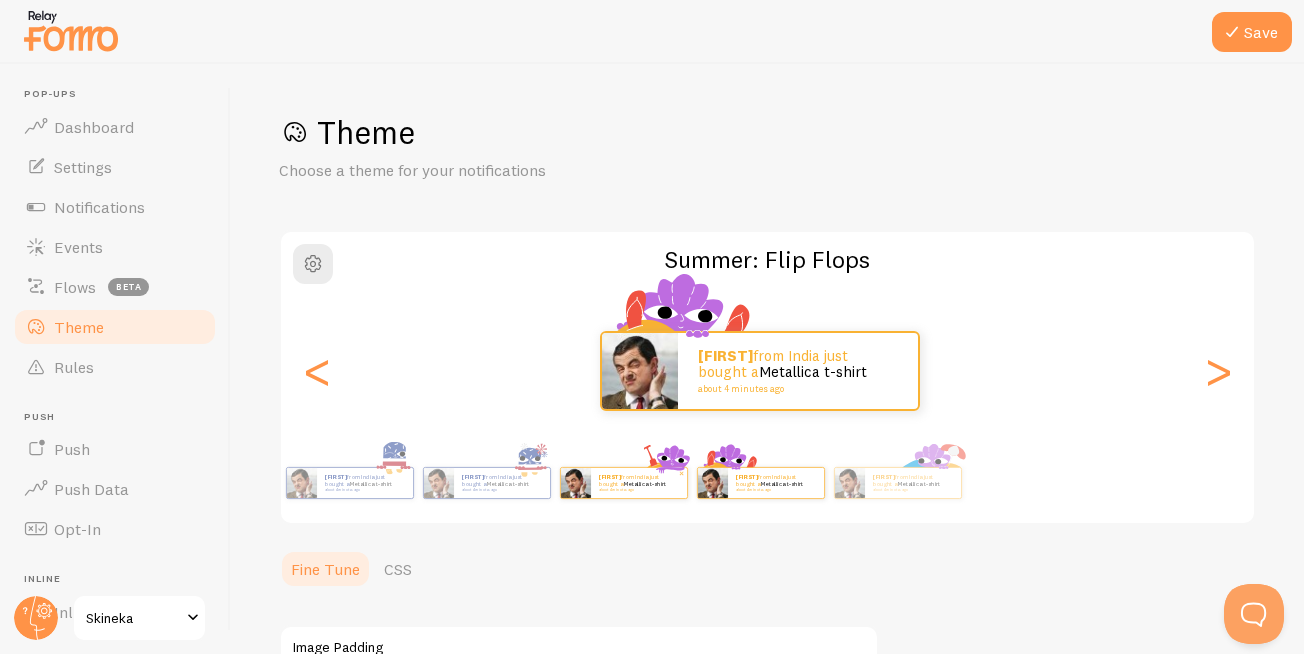 click on "about 4 minutes ago" at bounding box center (638, 490) 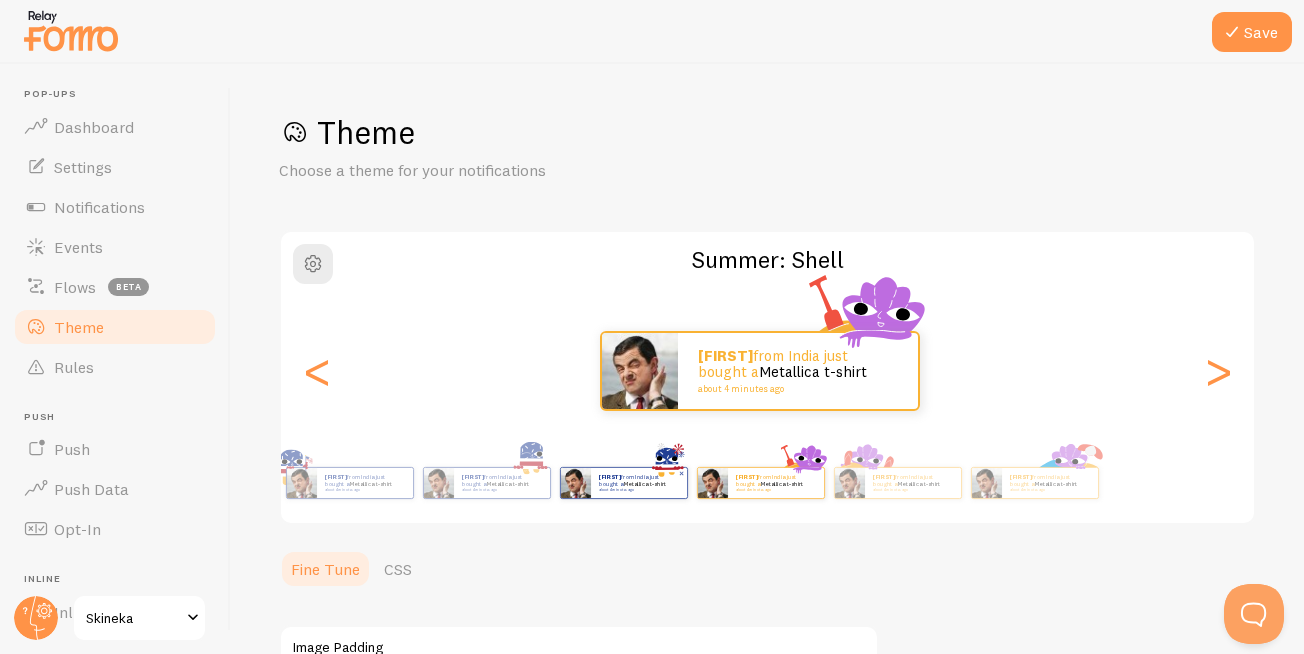 click on "about 4 minutes ago" at bounding box center [638, 490] 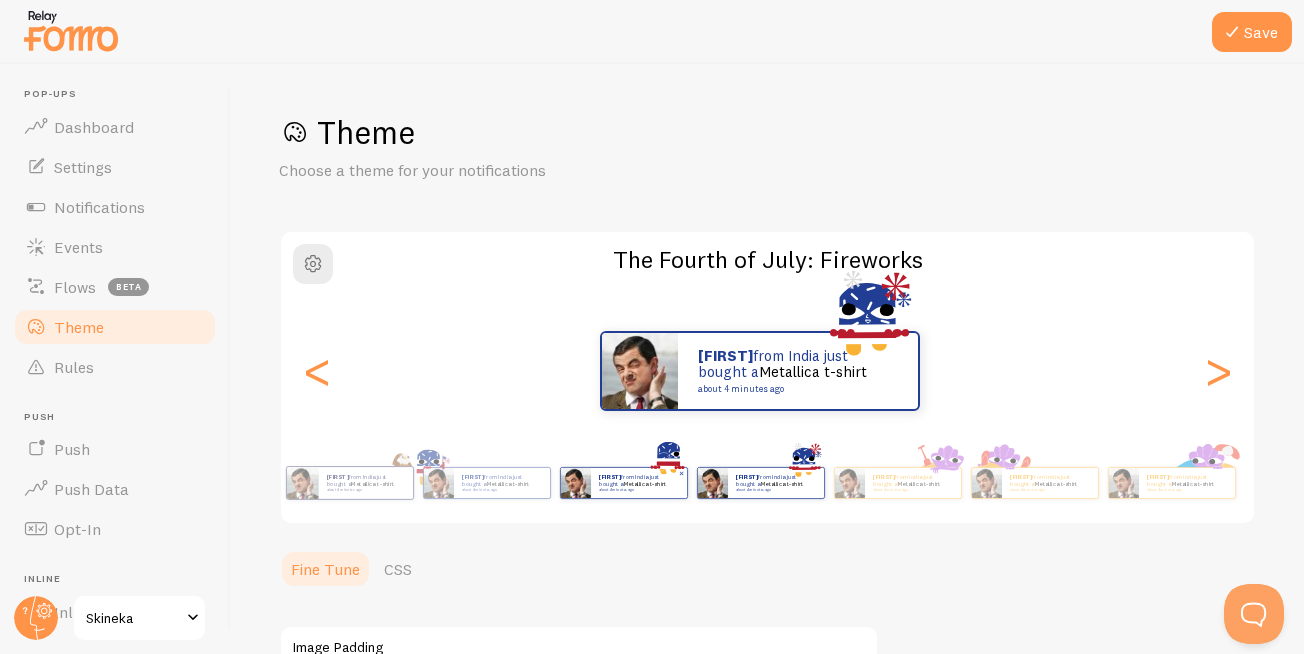 click on "about 4 minutes ago" at bounding box center (638, 490) 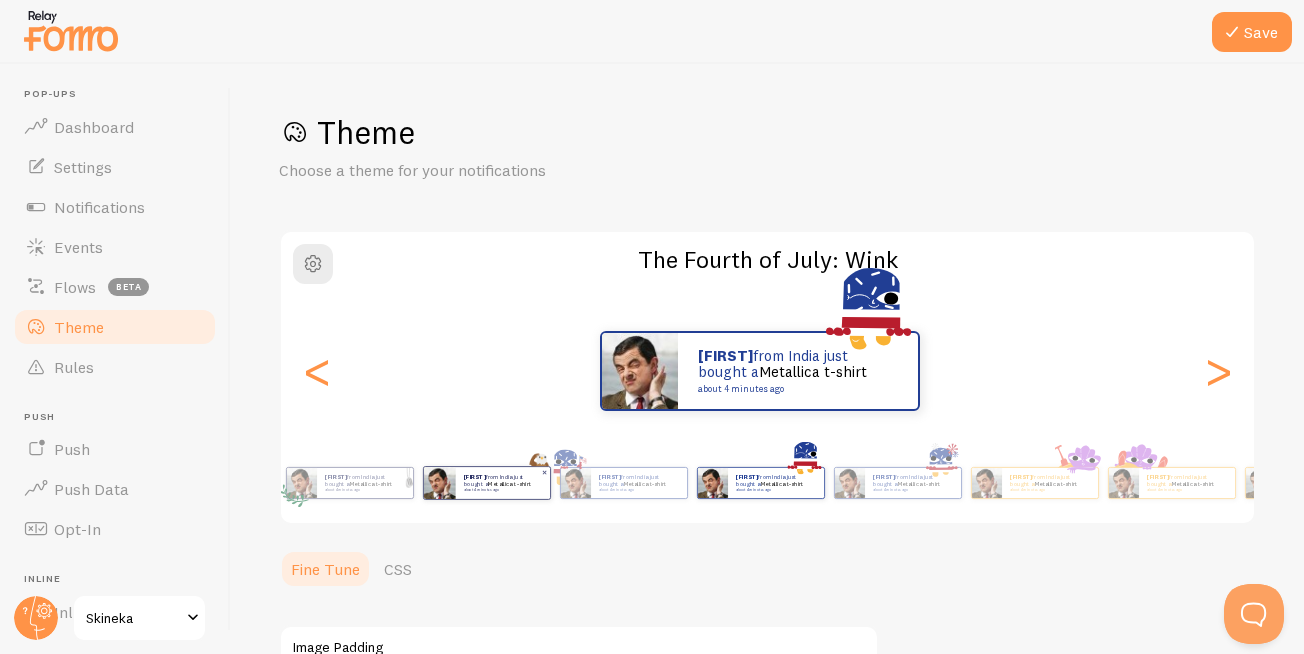 click on "about 4 minutes ago" at bounding box center [501, 490] 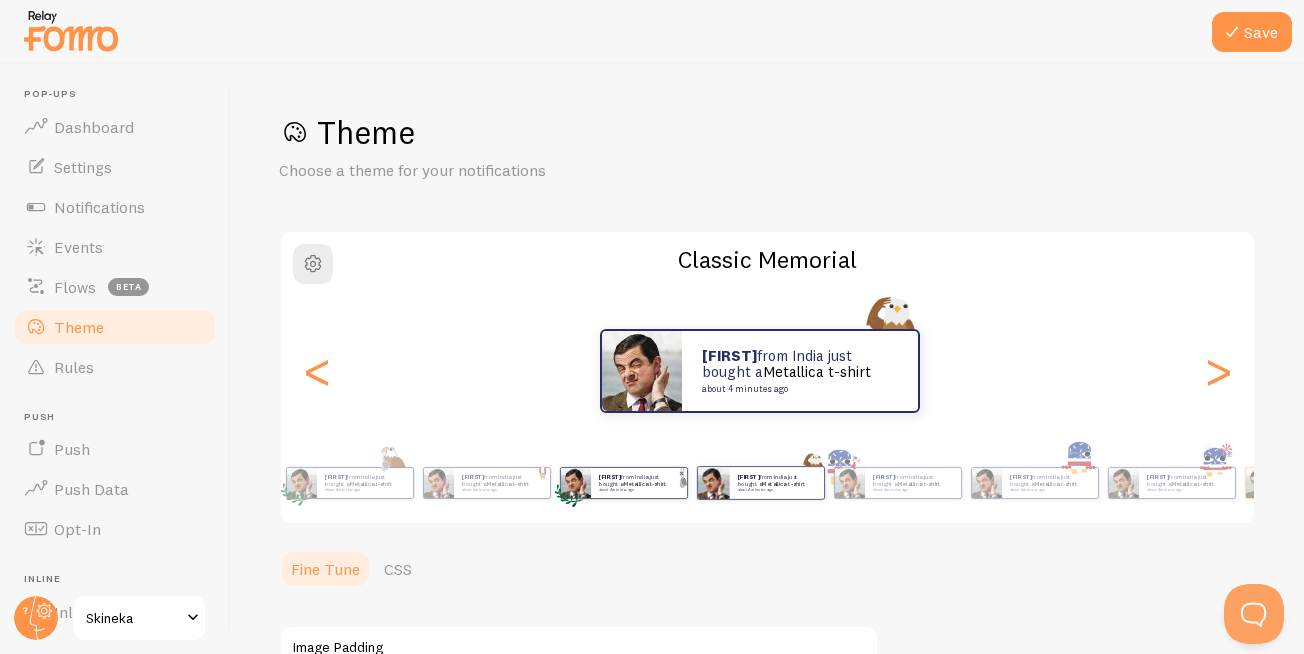 click on "[FIRST]  from [COUNTRY] just bought a  [PRODUCT]   about [NUMBER] minutes ago" at bounding box center (639, 483) 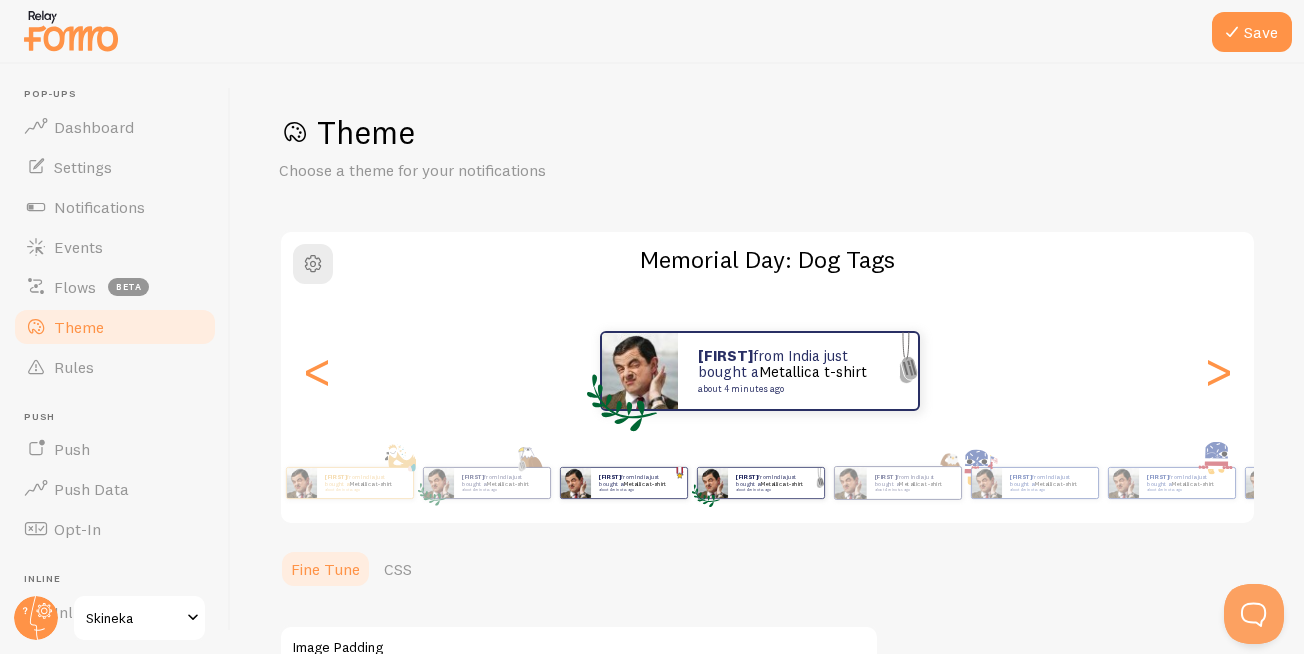 click on "[FIRST]  from [COUNTRY] just bought a  [PRODUCT]   about [NUMBER] minutes ago" at bounding box center (639, 483) 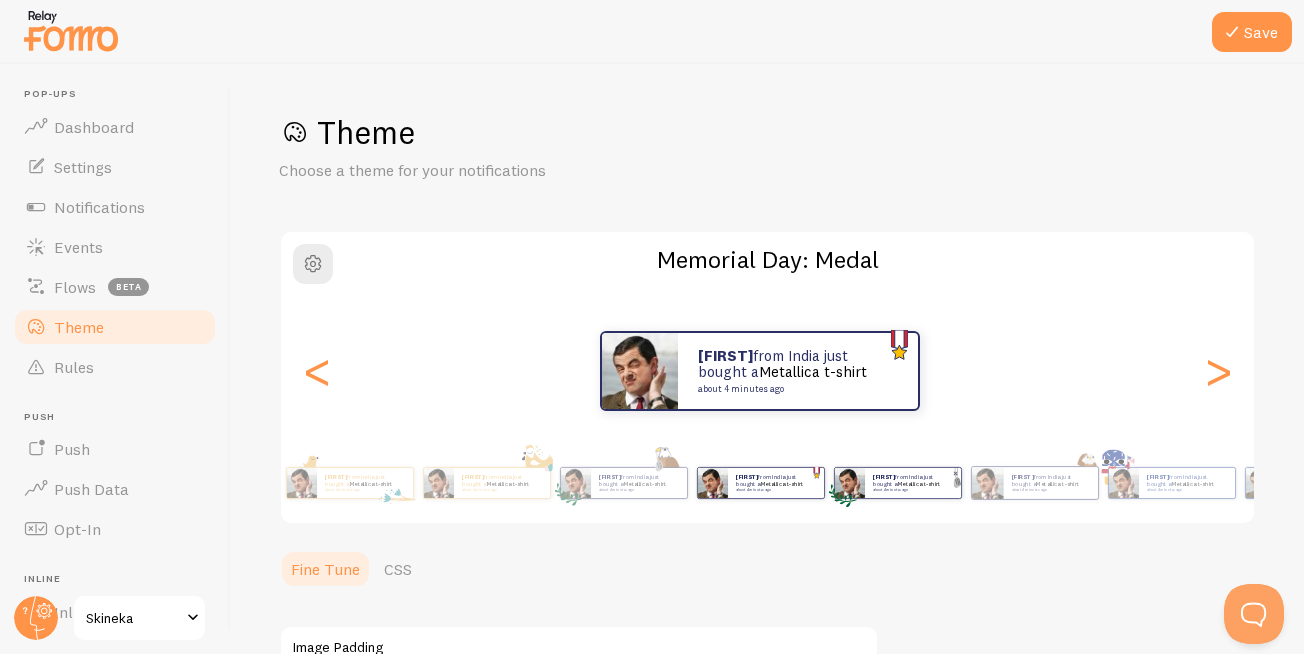 click on "Metallica t-shirt" at bounding box center (918, 483) 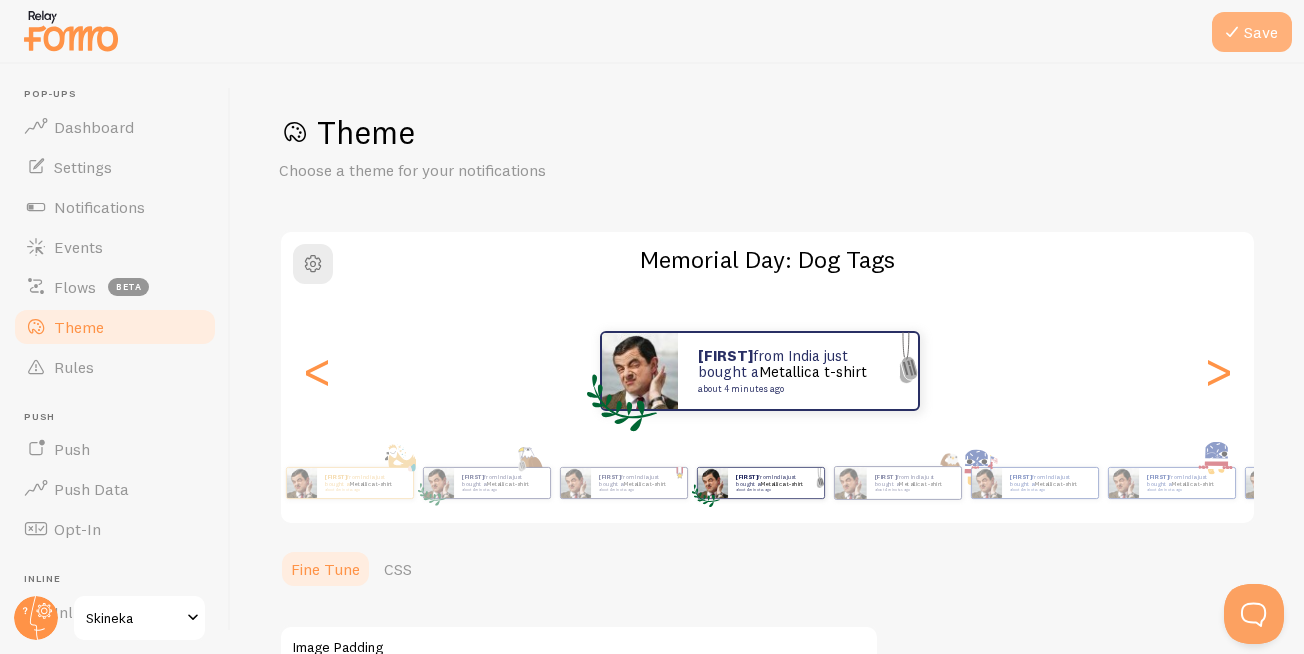 click on "Save" at bounding box center (1252, 32) 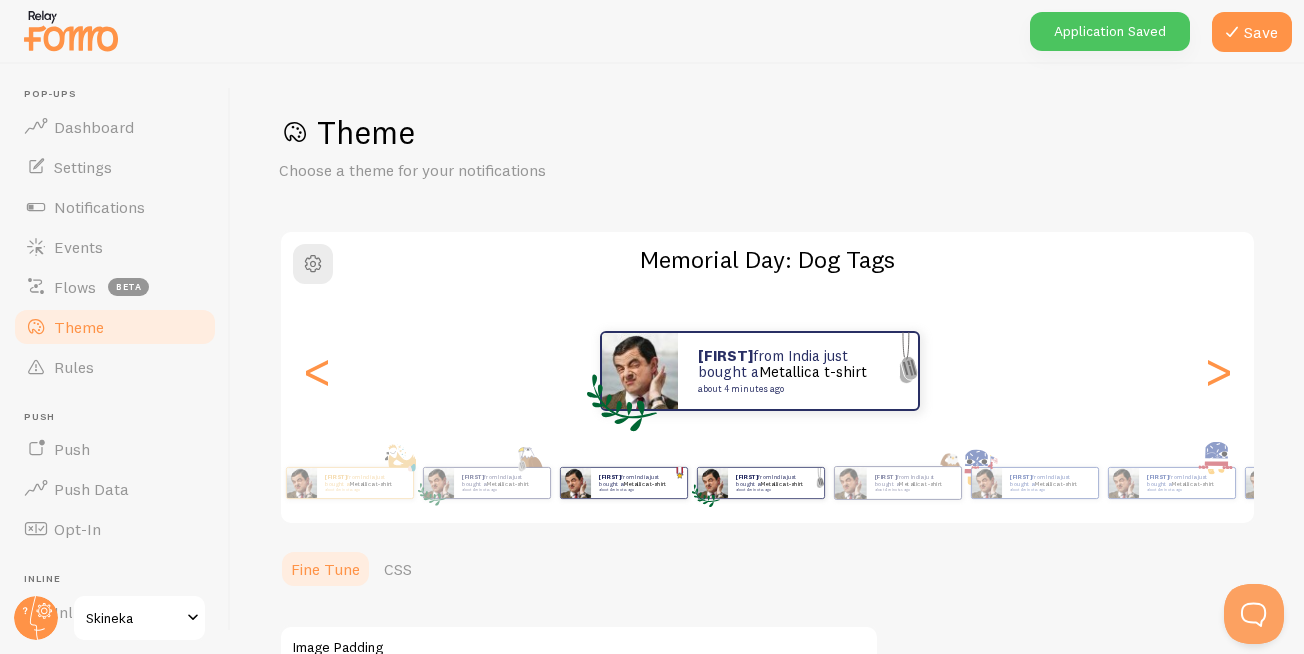 click on "Metallica t-shirt" at bounding box center (644, 483) 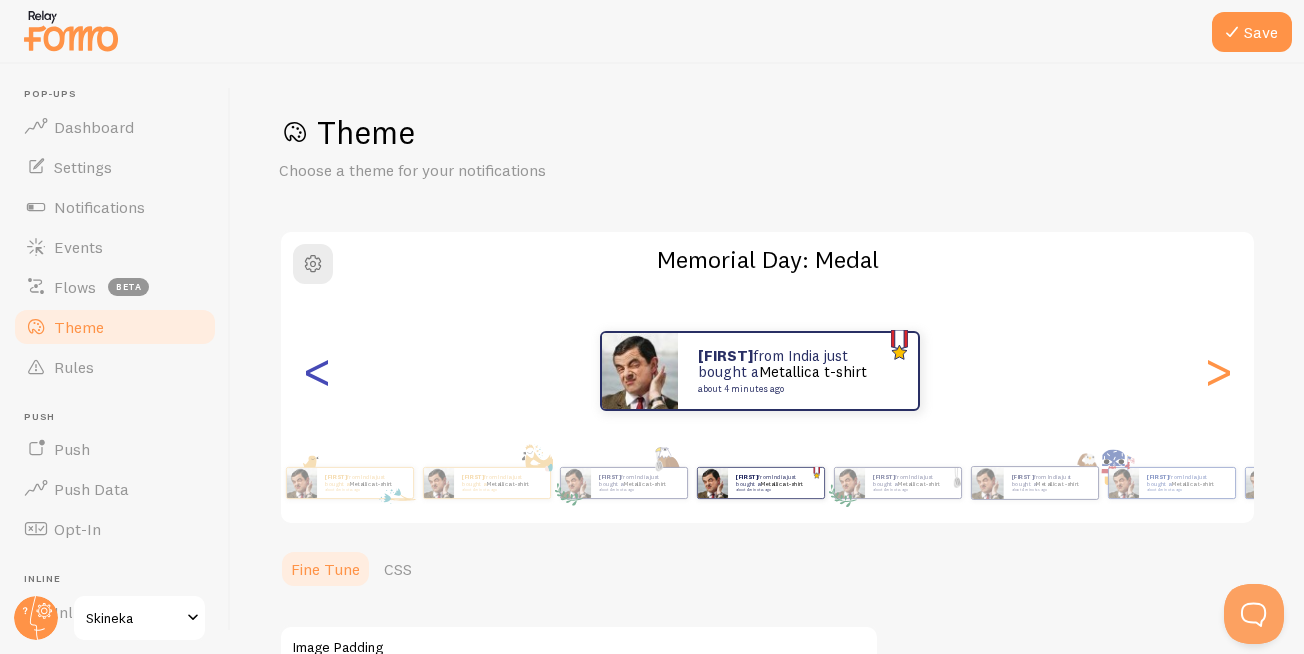 click on "<" at bounding box center (317, 371) 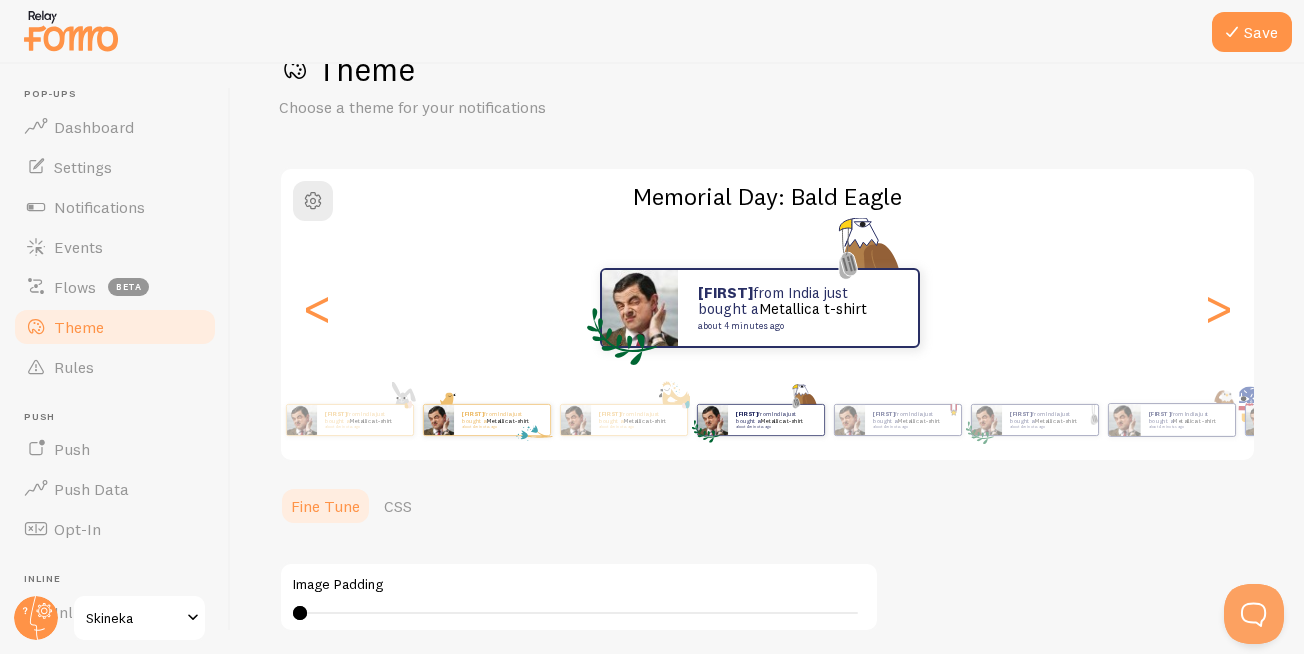 scroll, scrollTop: 120, scrollLeft: 0, axis: vertical 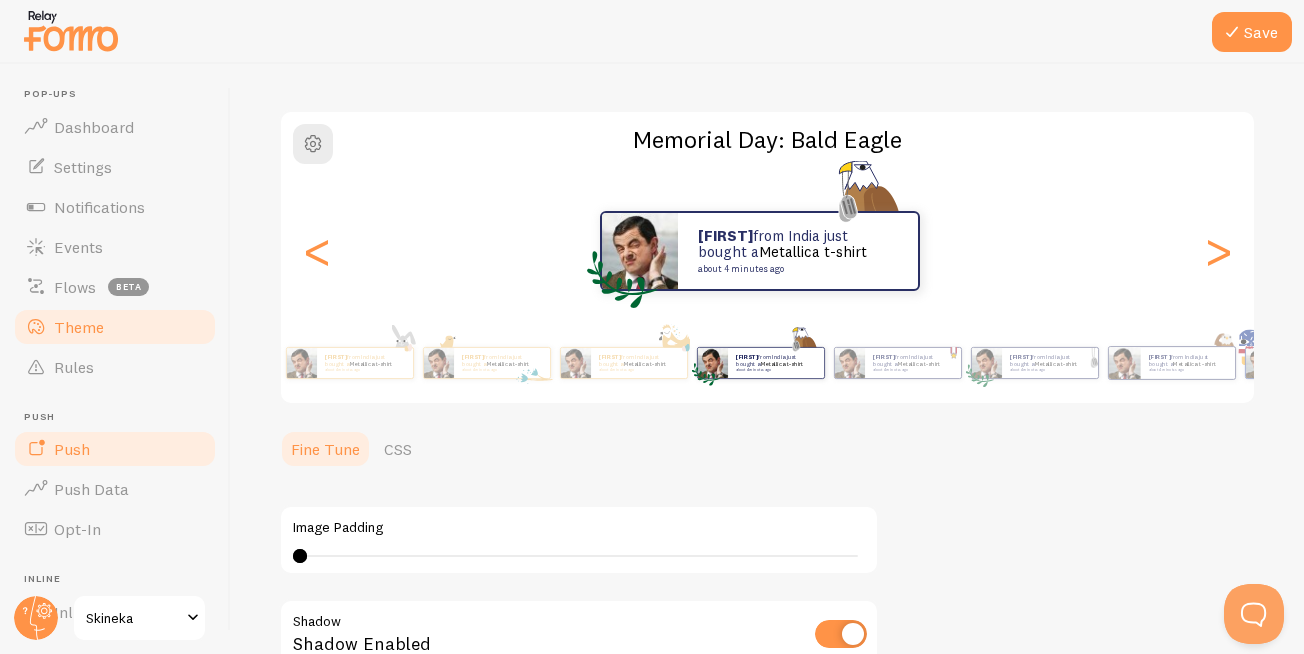 click on "Push" at bounding box center [115, 449] 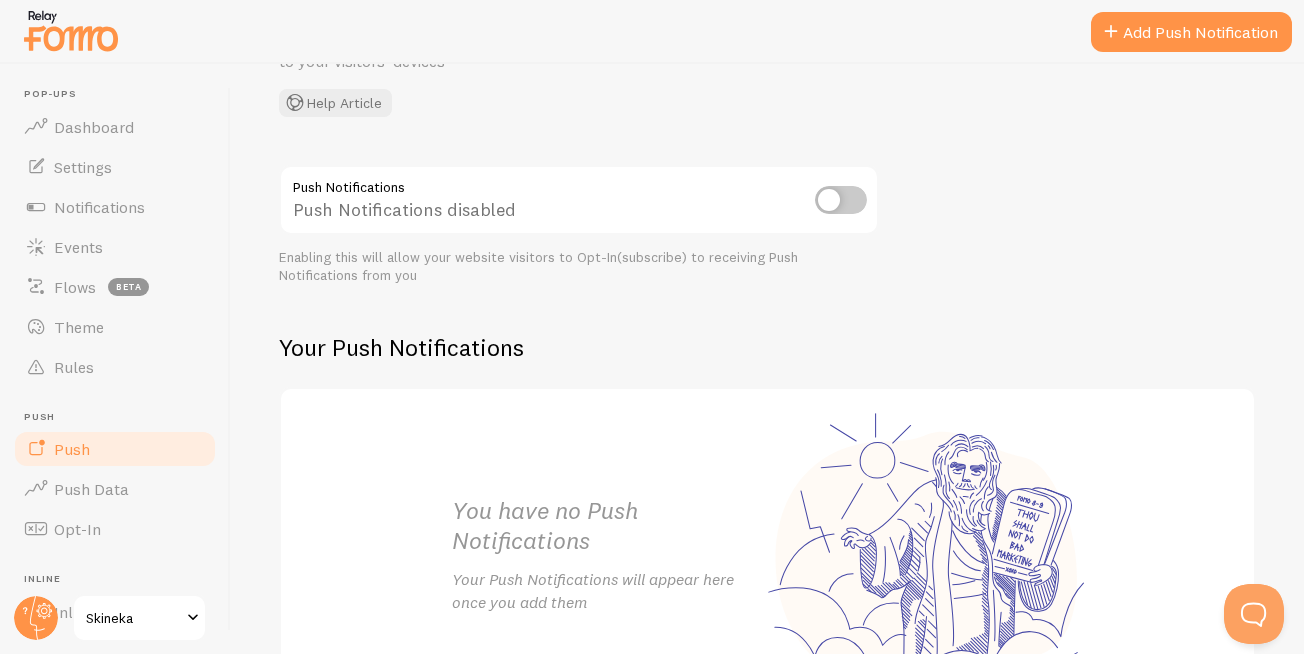 scroll, scrollTop: 167, scrollLeft: 0, axis: vertical 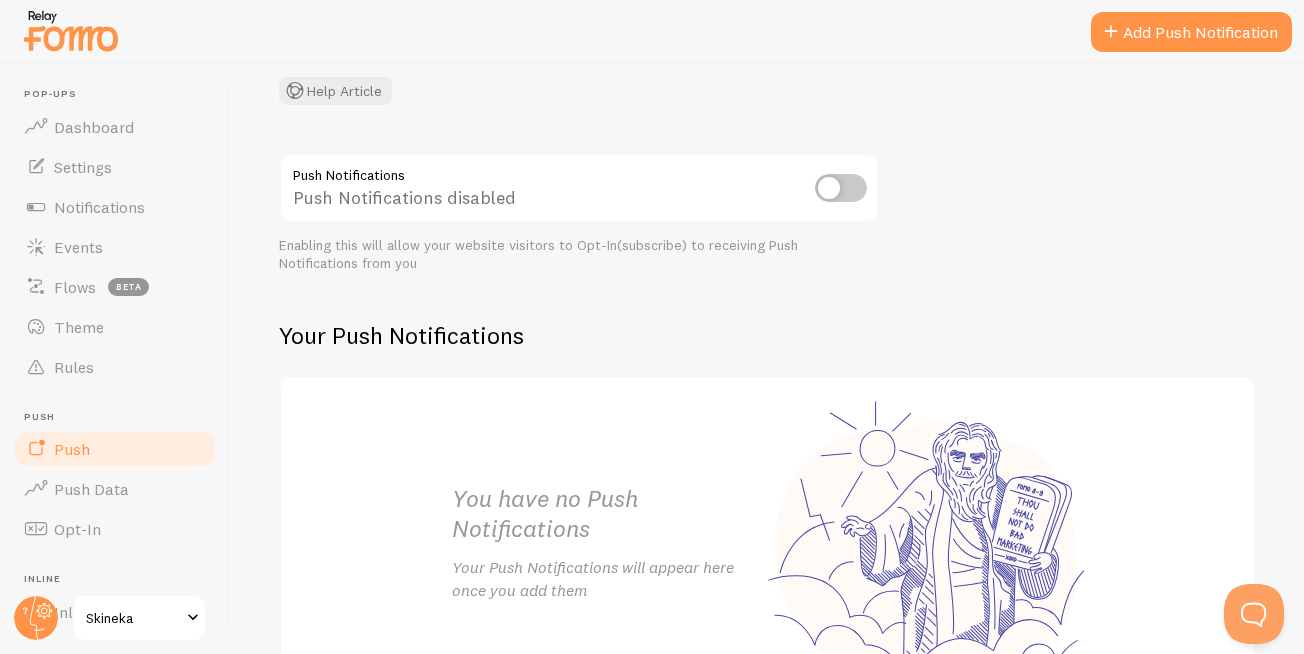 click at bounding box center (841, 188) 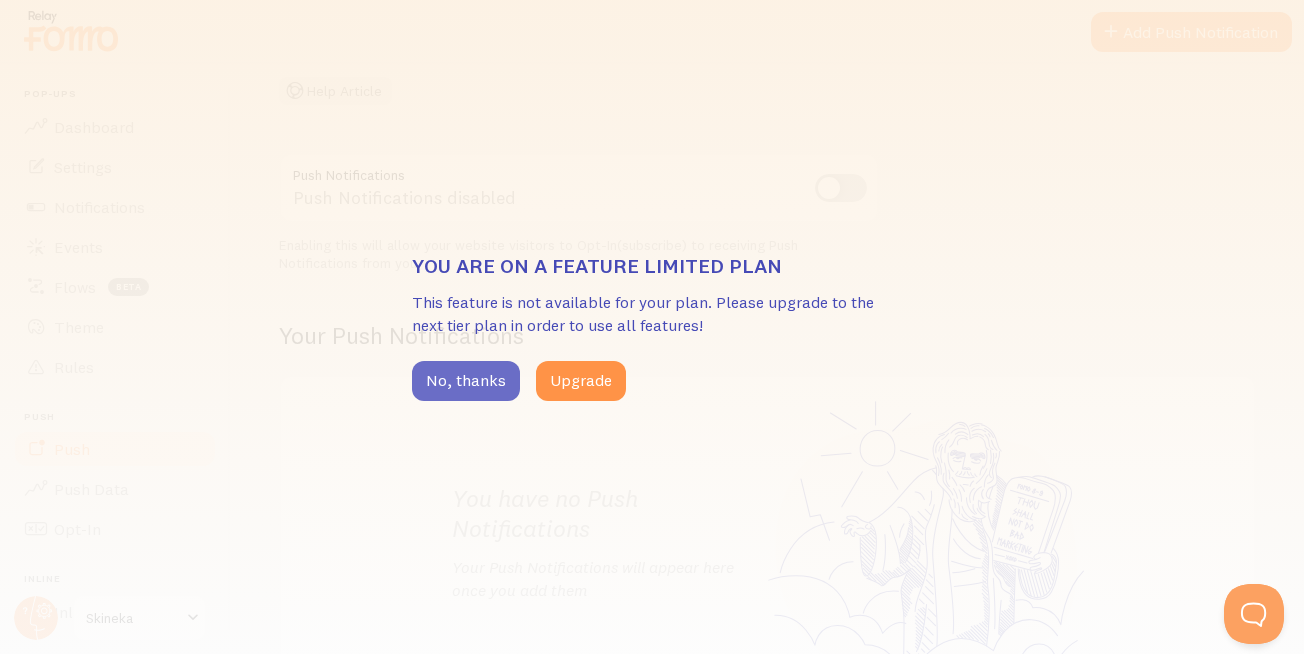 click on "No, thanks" at bounding box center (466, 381) 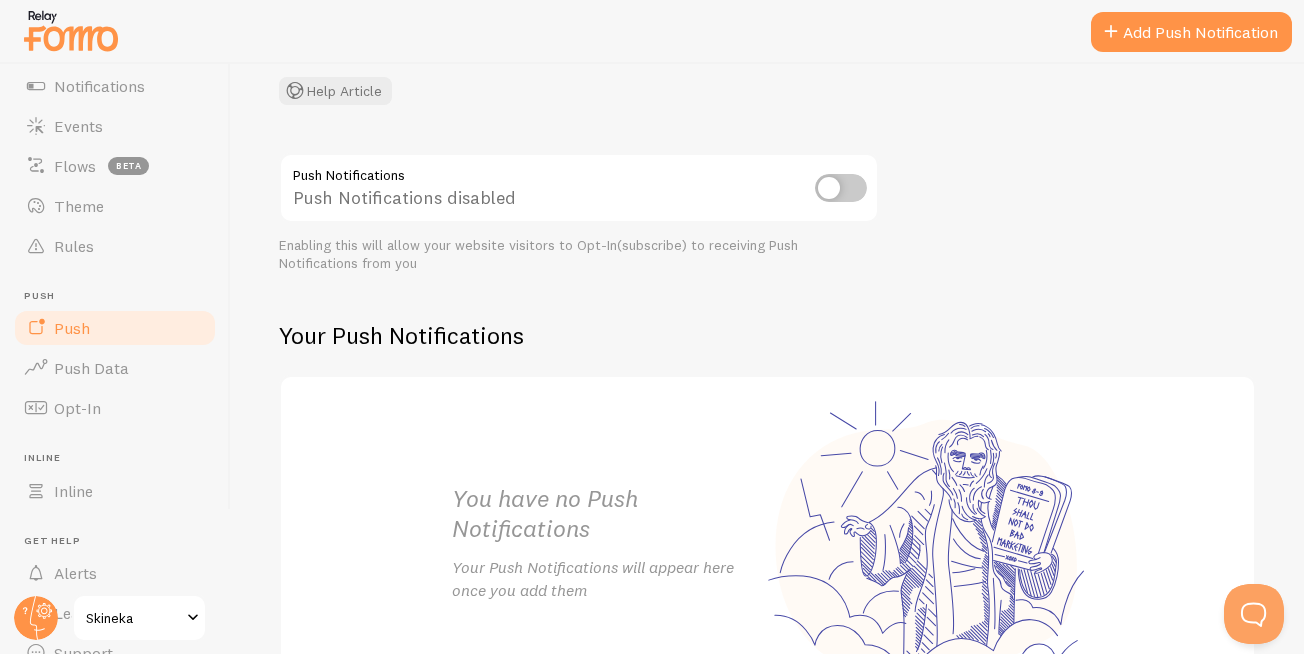 scroll, scrollTop: 0, scrollLeft: 0, axis: both 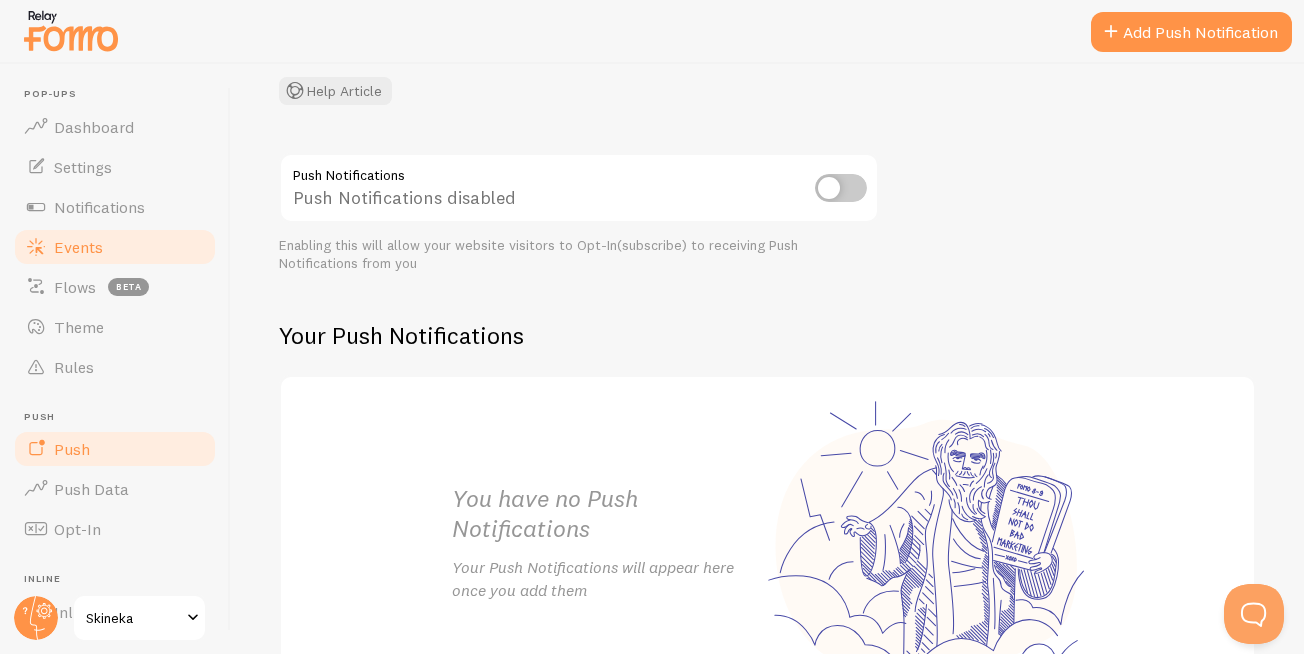 click on "Events" at bounding box center (78, 247) 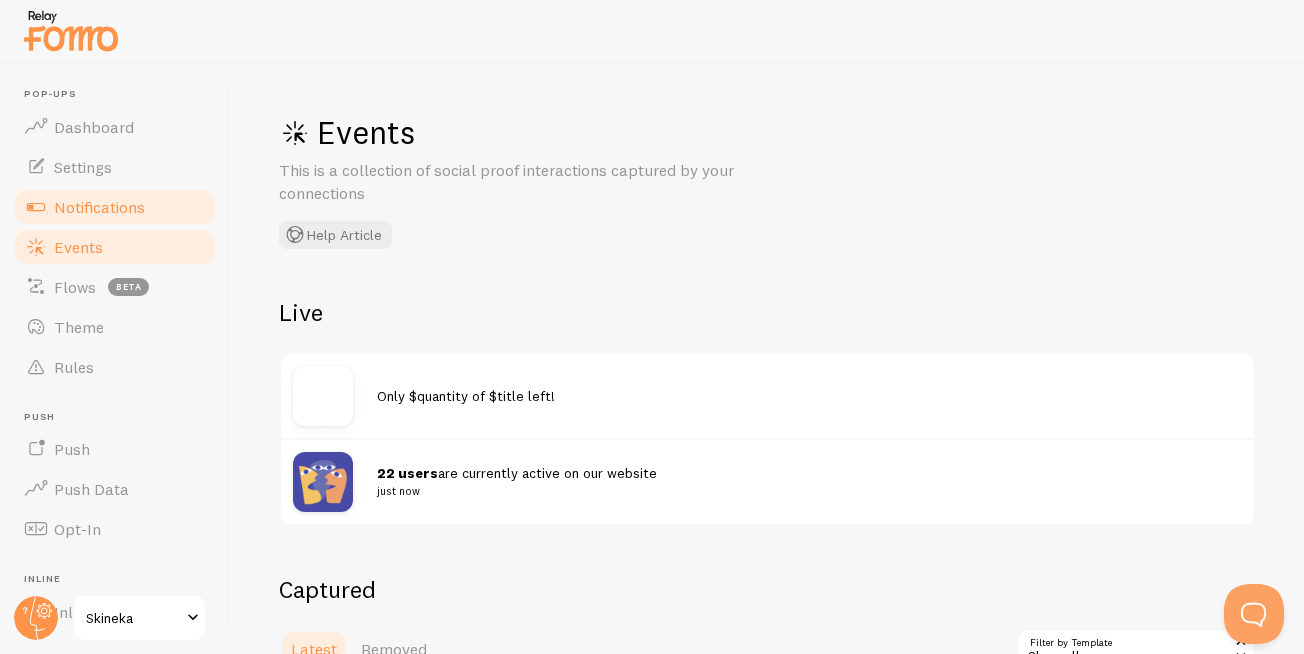 click on "Notifications" at bounding box center [115, 207] 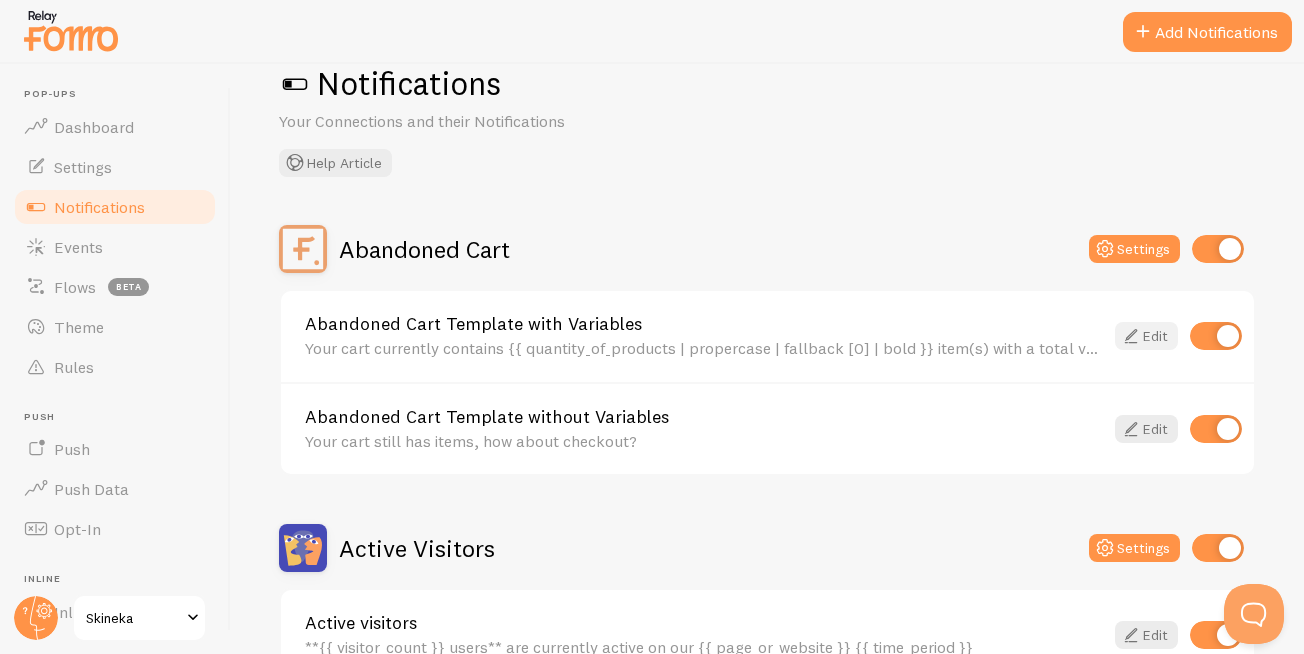scroll, scrollTop: 120, scrollLeft: 0, axis: vertical 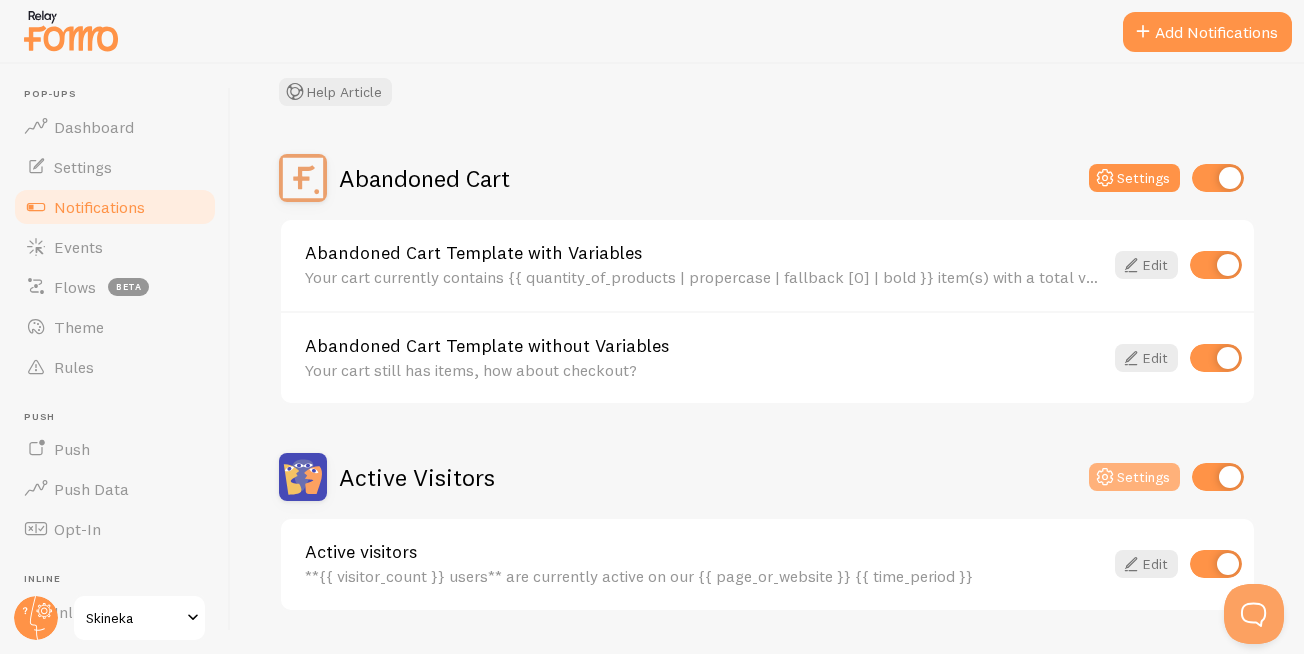 click on "Settings" at bounding box center (1134, 477) 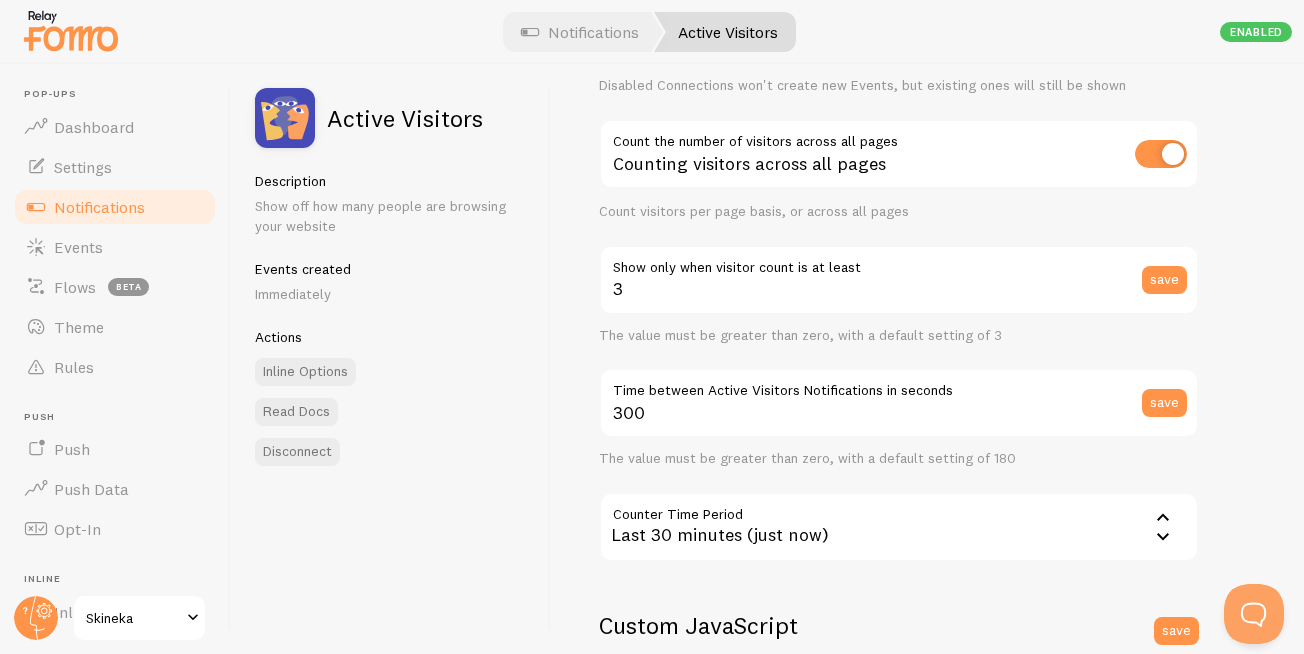 scroll, scrollTop: 240, scrollLeft: 0, axis: vertical 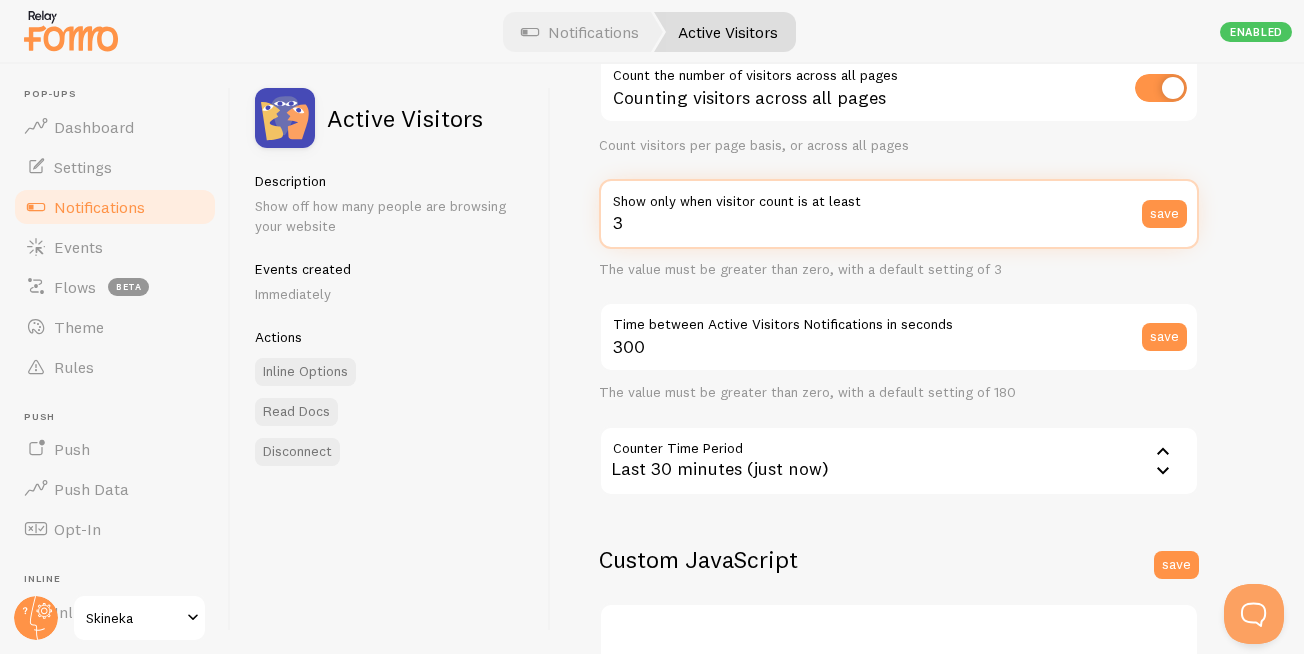 click on "3" at bounding box center [899, 214] 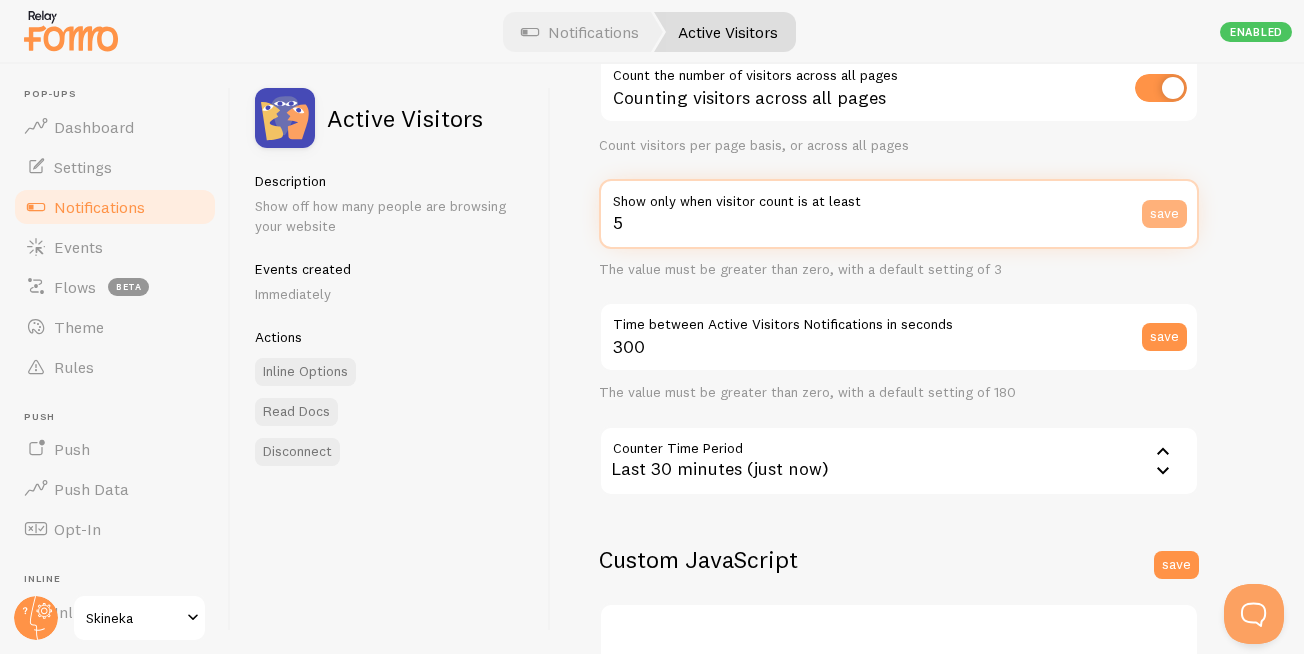 type on "5" 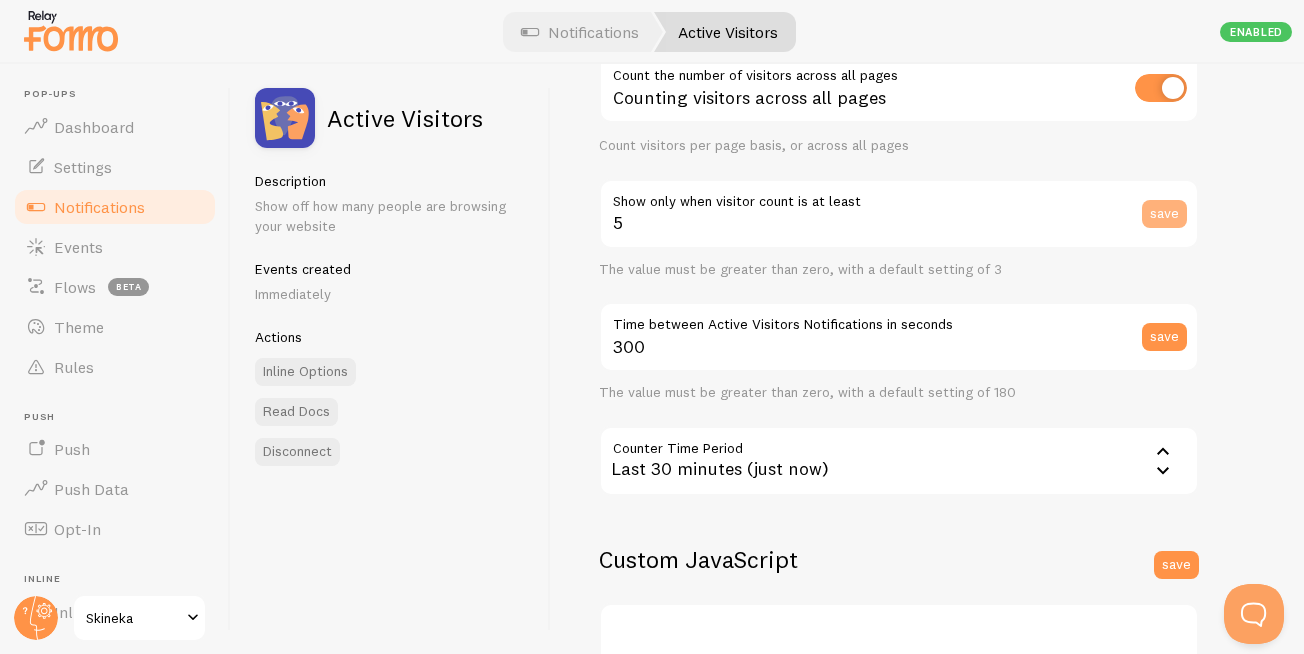 click on "save" at bounding box center [1164, 214] 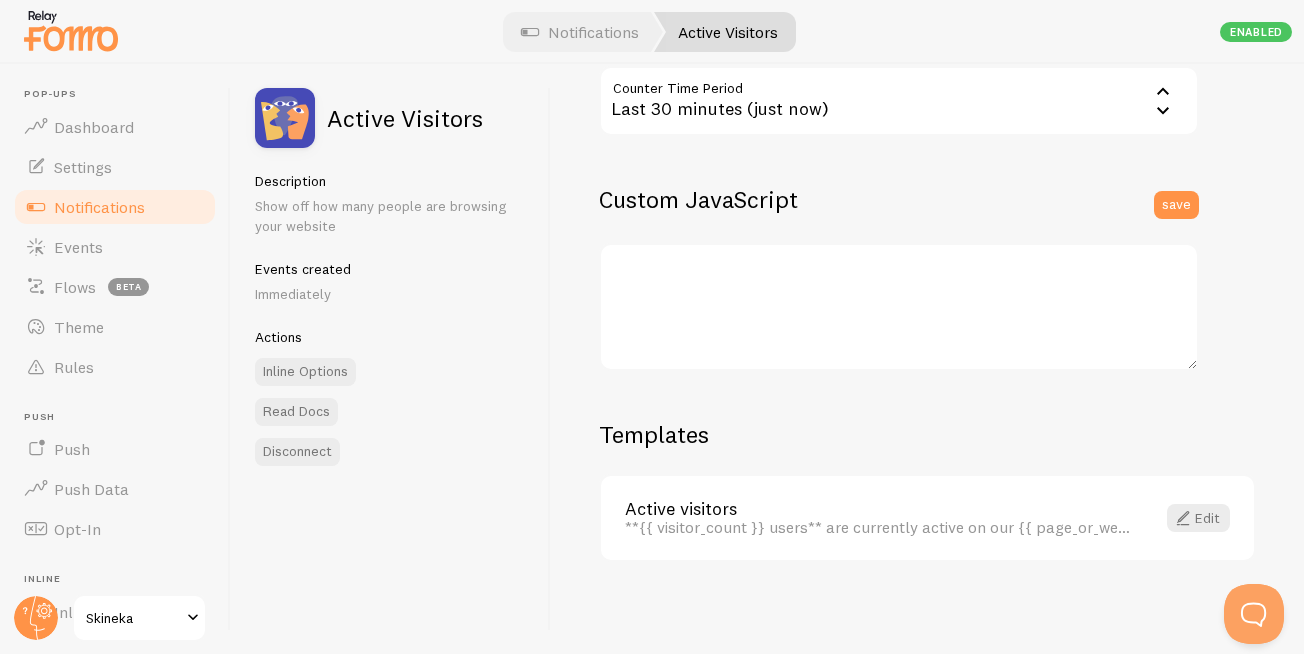 scroll, scrollTop: 604, scrollLeft: 0, axis: vertical 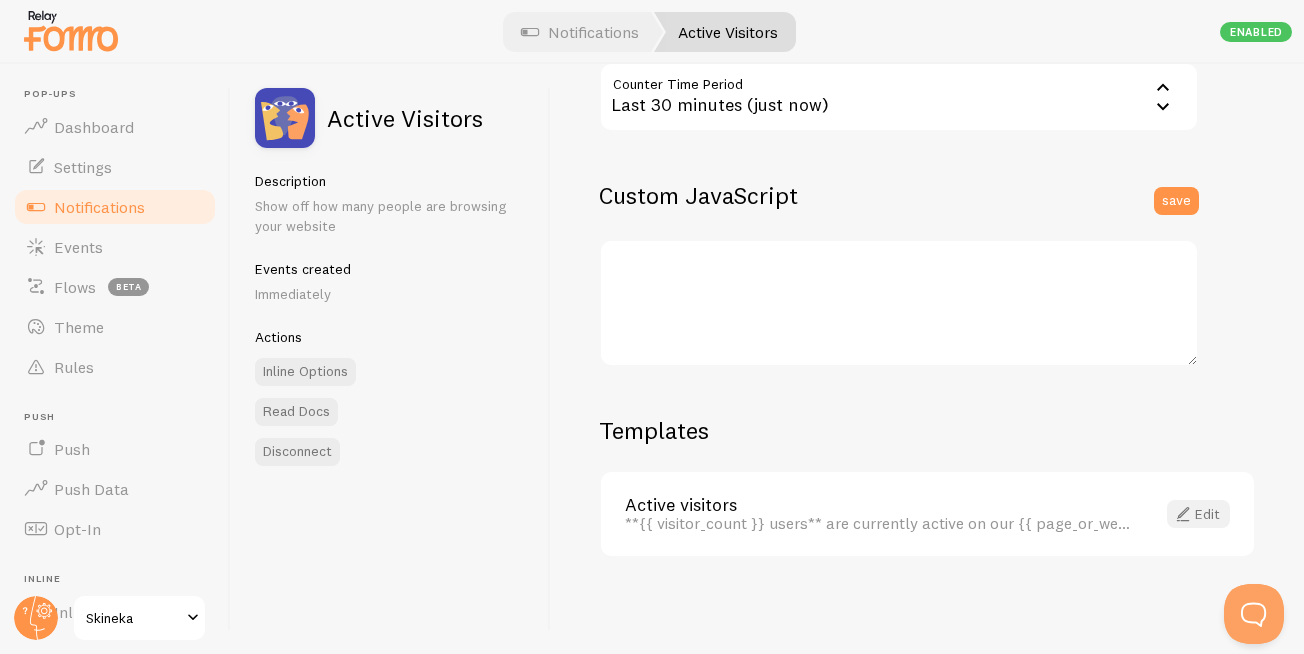 click on "Edit" at bounding box center (1198, 514) 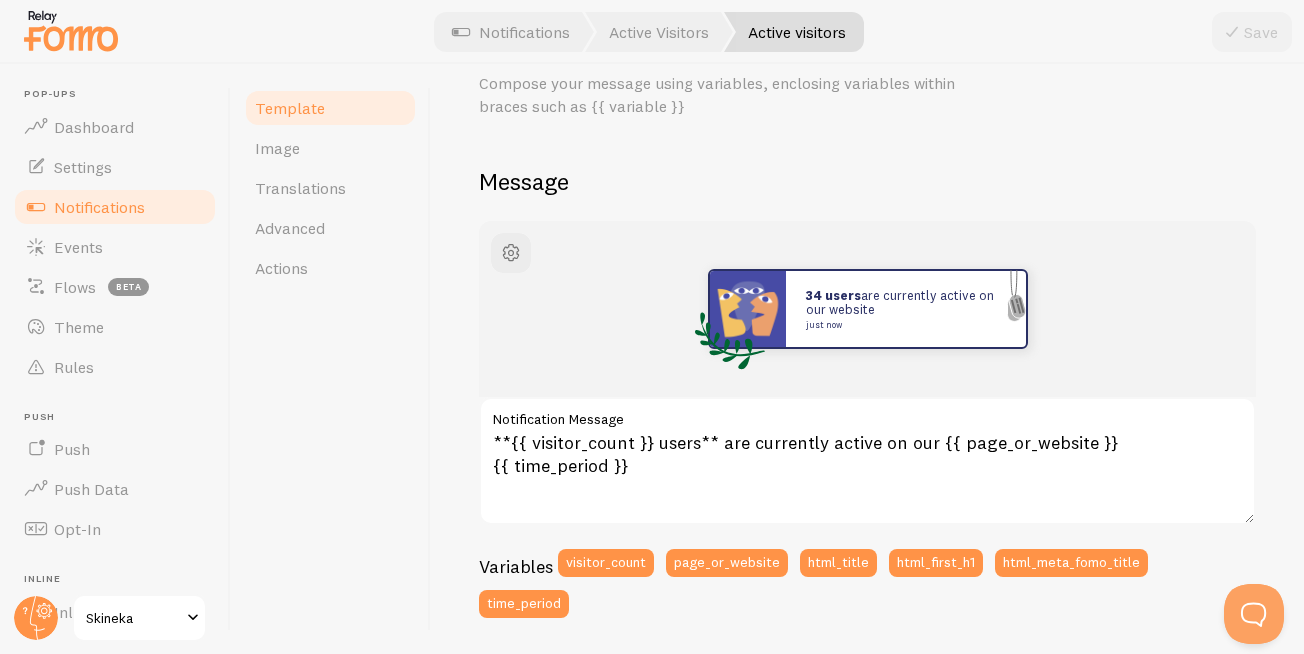 scroll, scrollTop: 0, scrollLeft: 0, axis: both 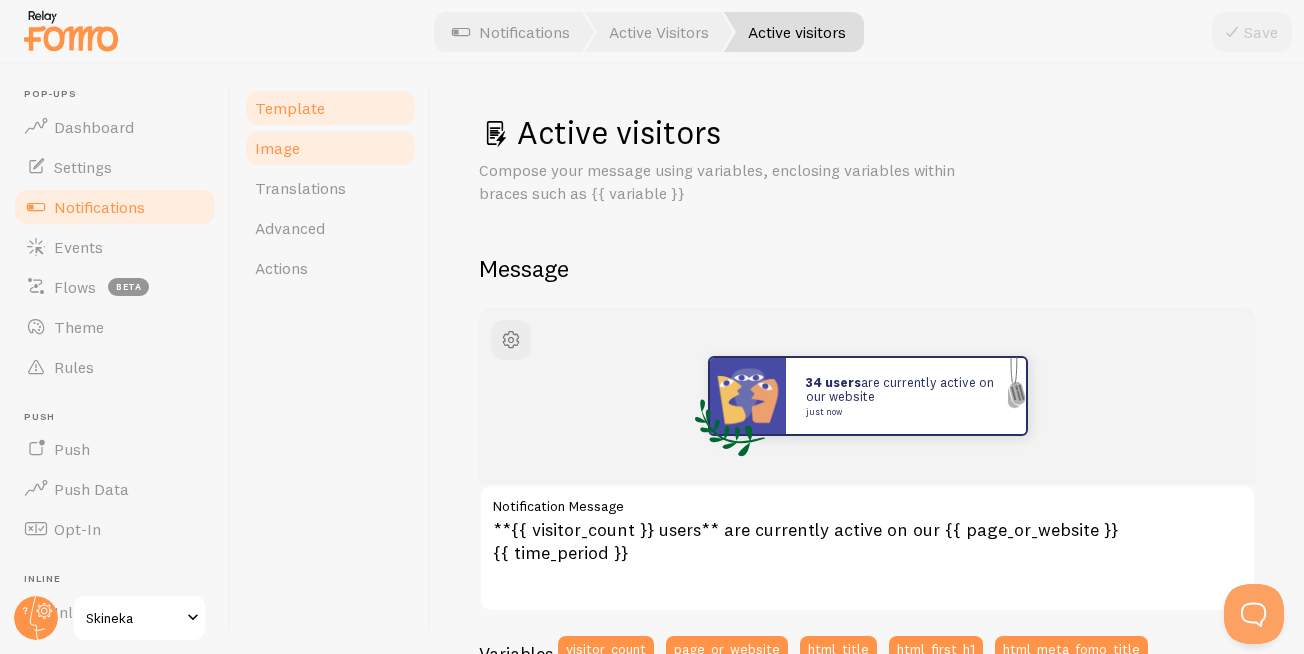 click on "Image" at bounding box center [277, 148] 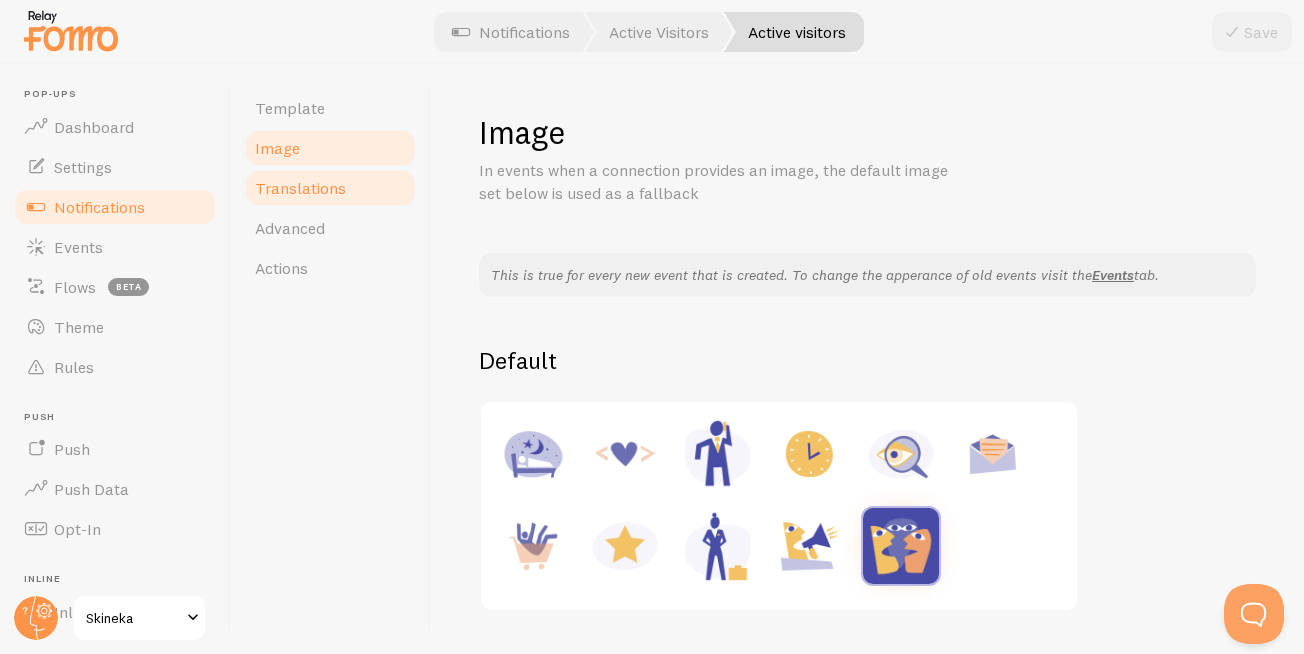 click on "Translations" at bounding box center [300, 188] 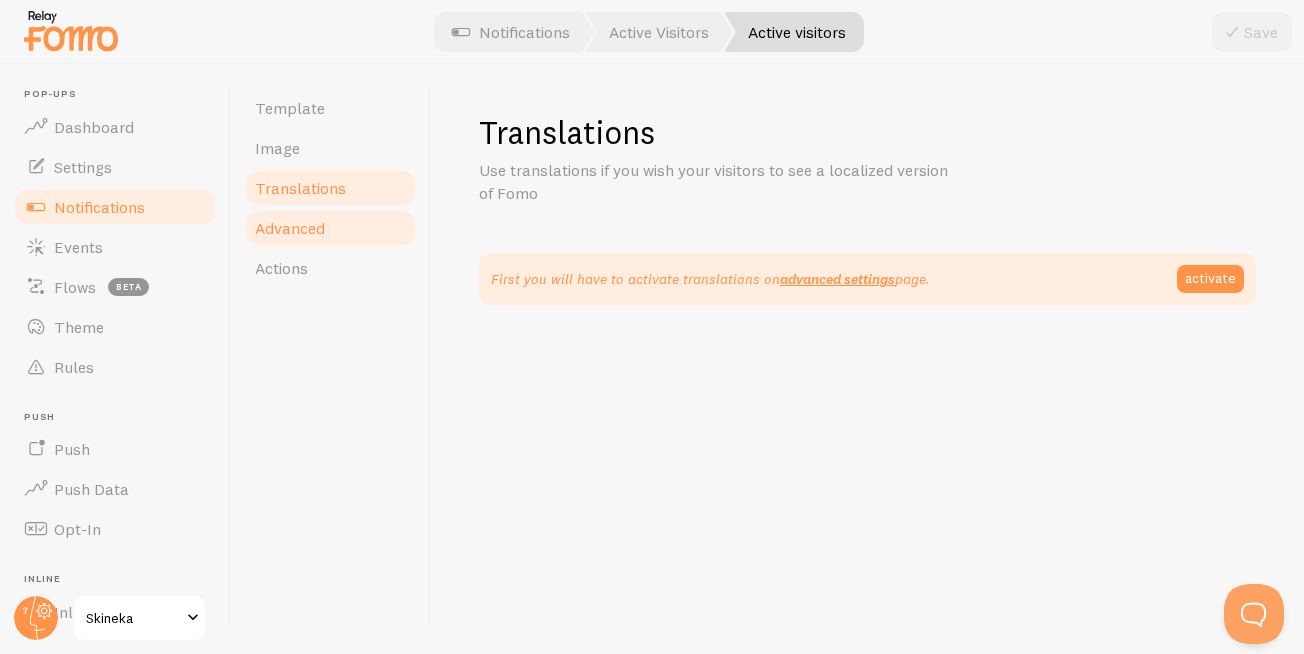 click on "Advanced" at bounding box center (290, 228) 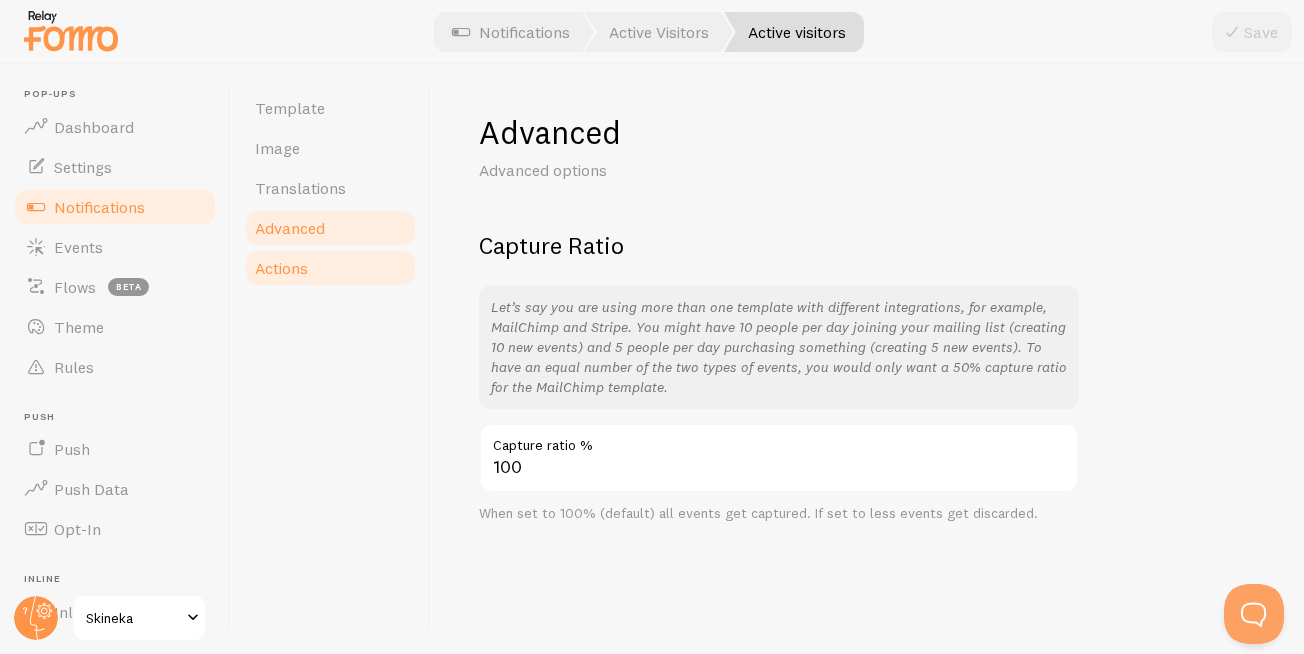 click on "Actions" at bounding box center [281, 268] 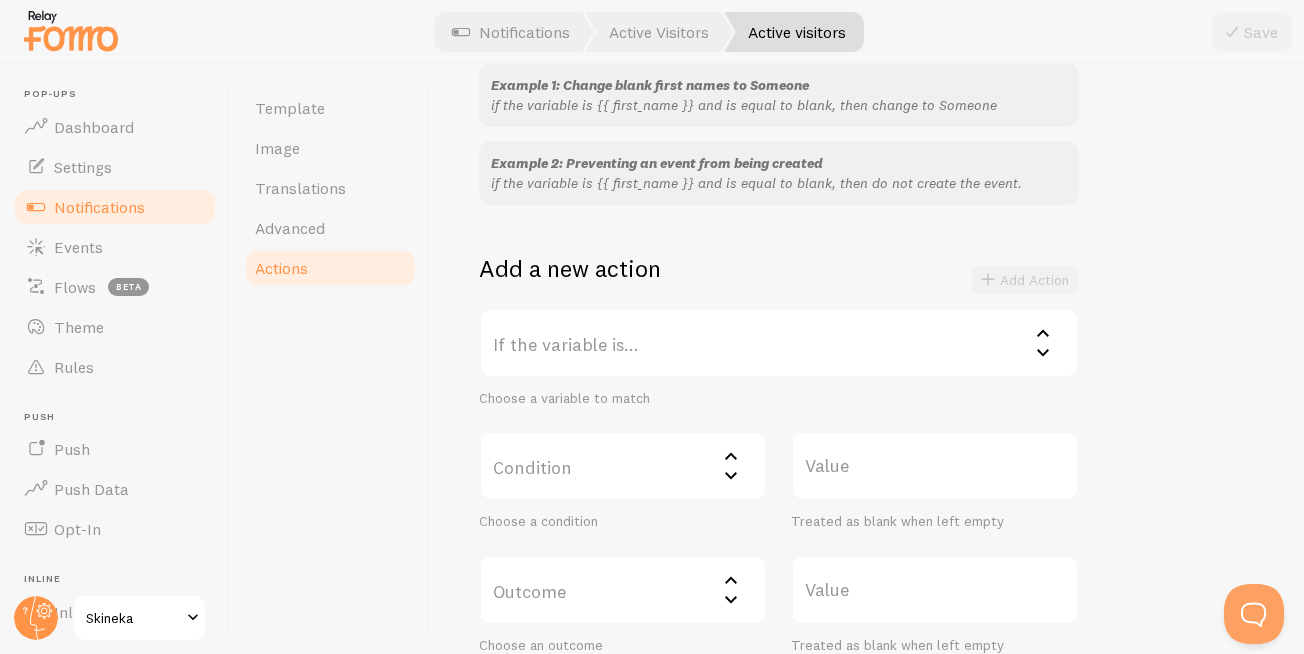 scroll, scrollTop: 25, scrollLeft: 0, axis: vertical 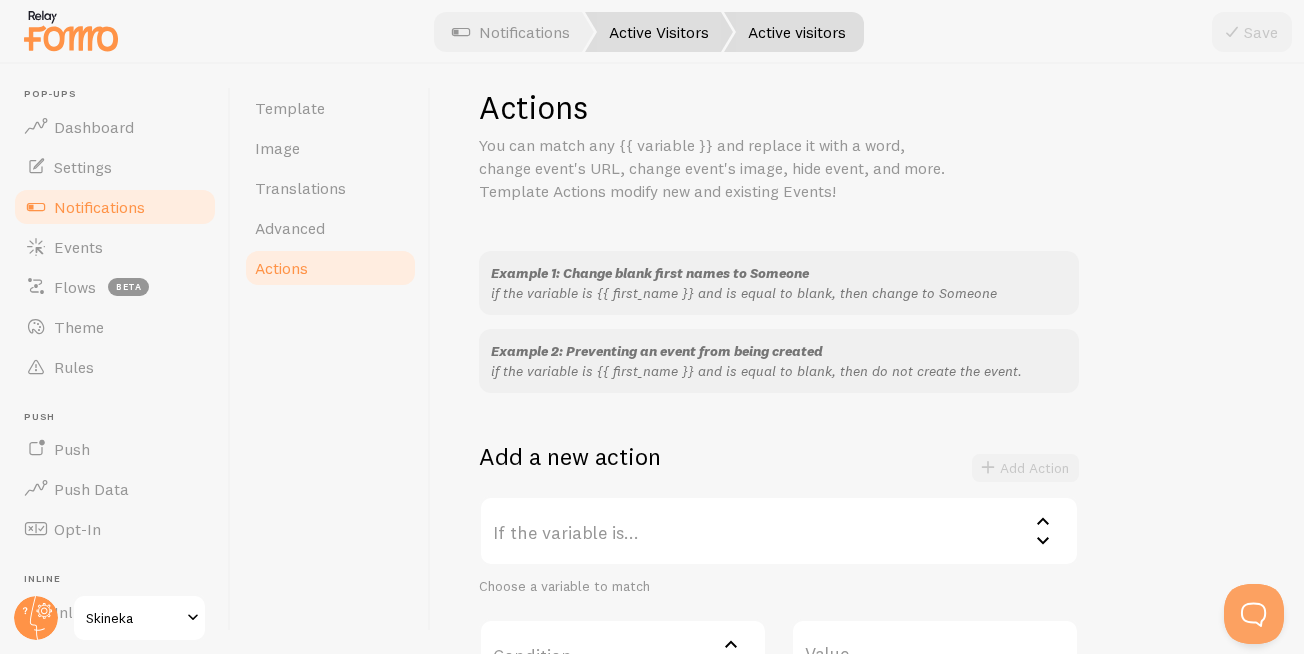 click on "Active Visitors" at bounding box center (659, 32) 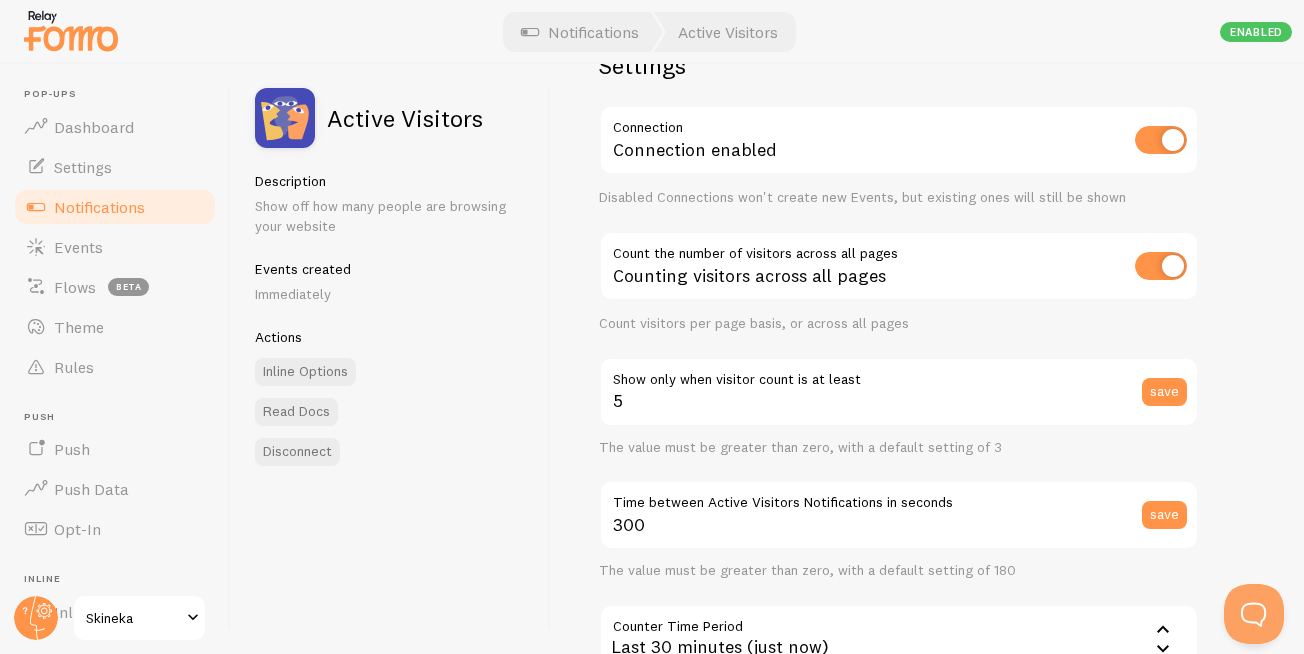 scroll, scrollTop: 120, scrollLeft: 0, axis: vertical 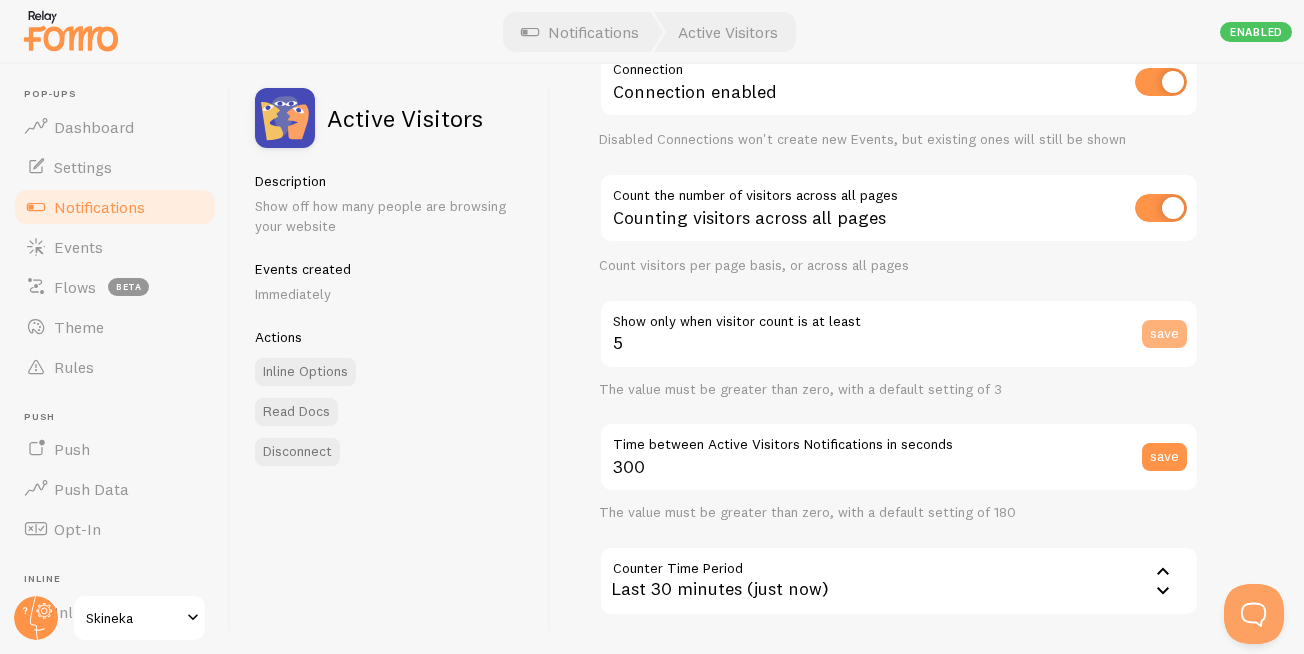 click on "save" at bounding box center (1164, 334) 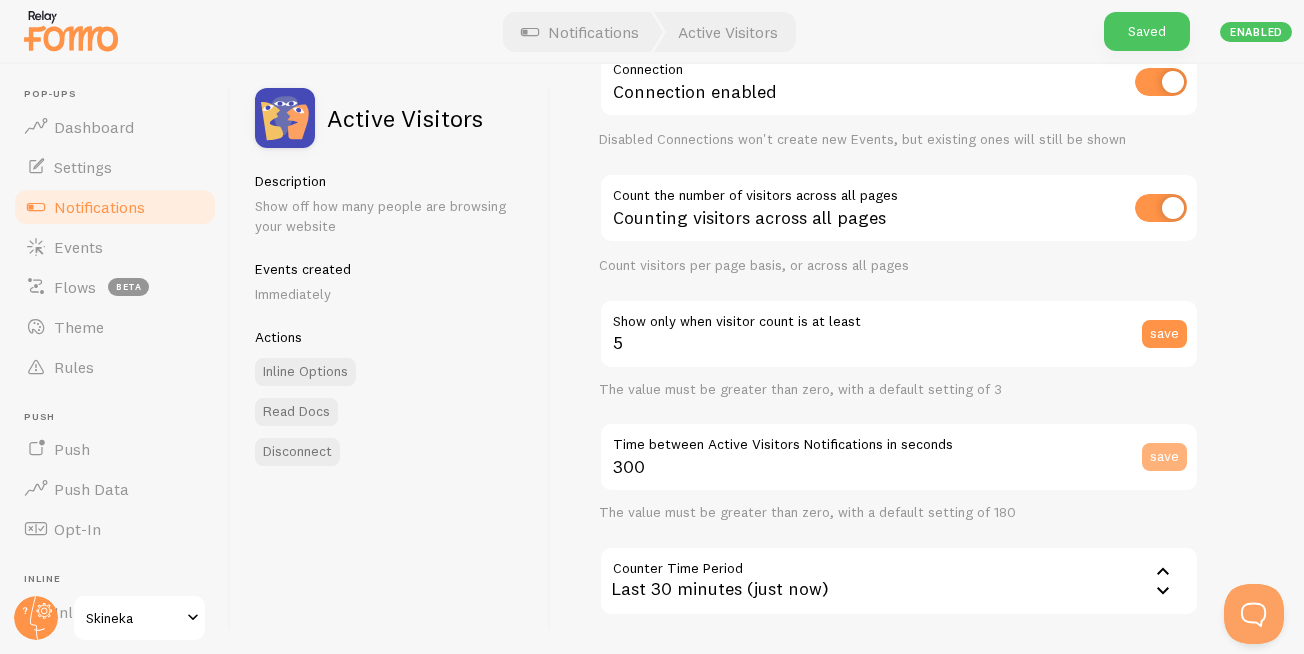 click on "save" at bounding box center [1164, 457] 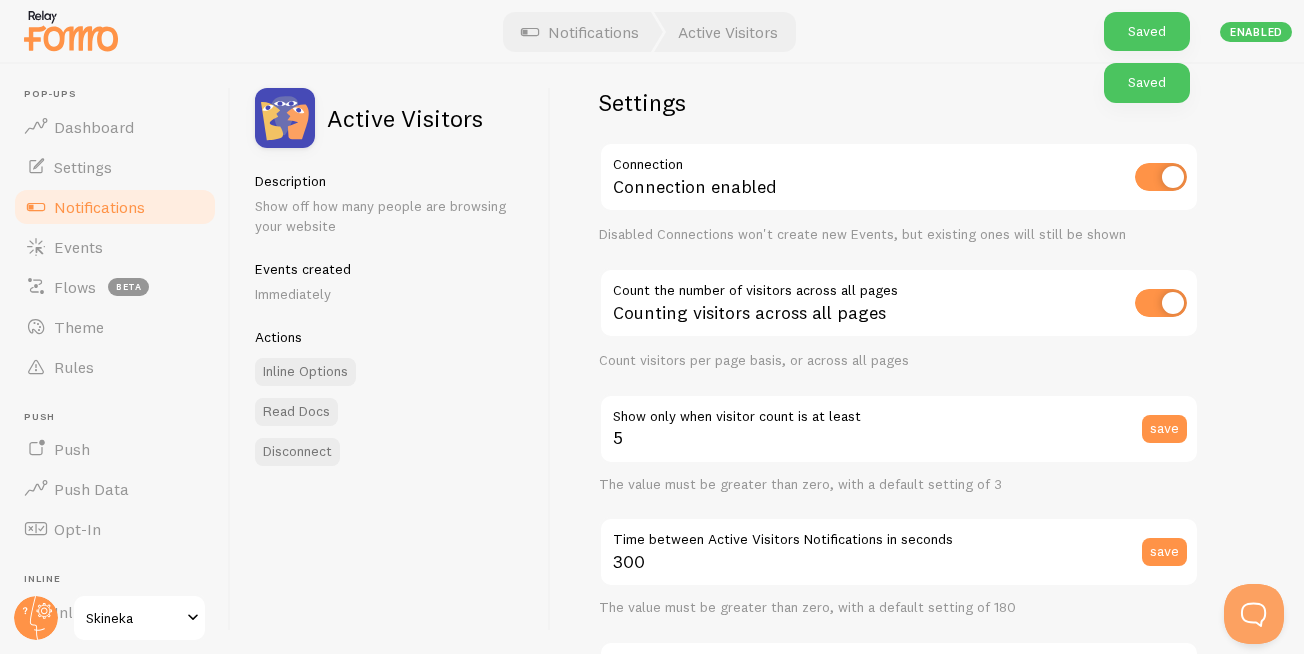 scroll, scrollTop: 0, scrollLeft: 0, axis: both 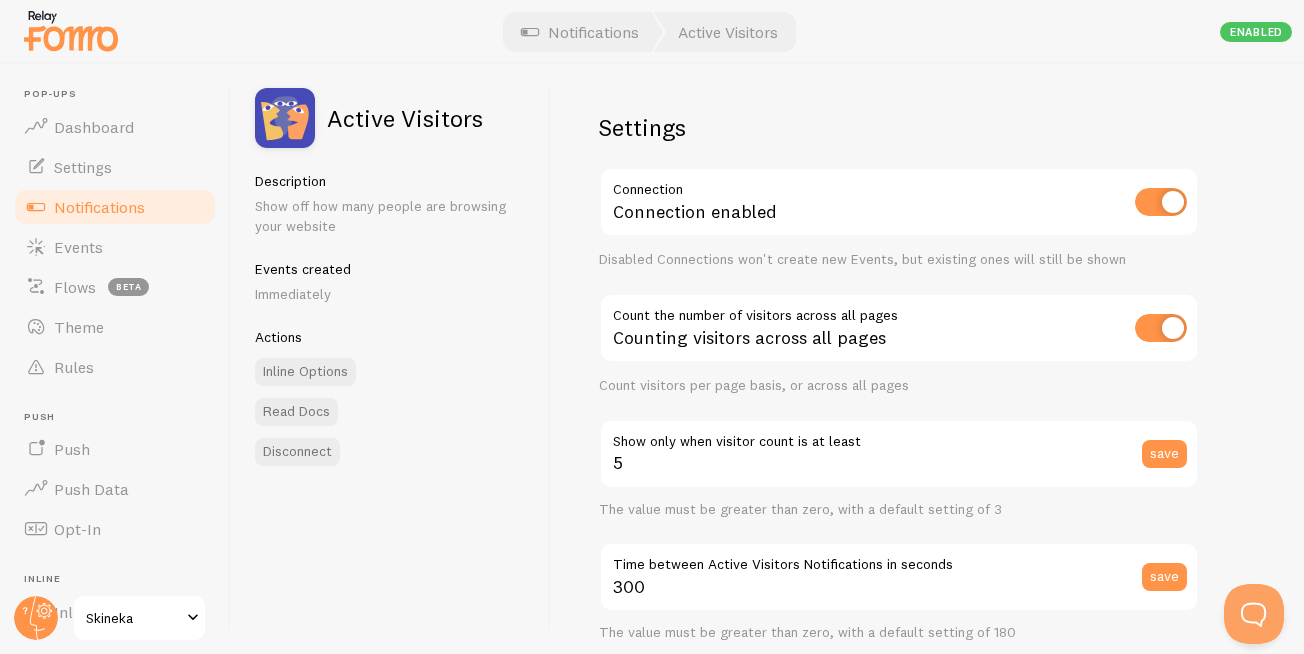 click on "Notifications" at bounding box center [115, 207] 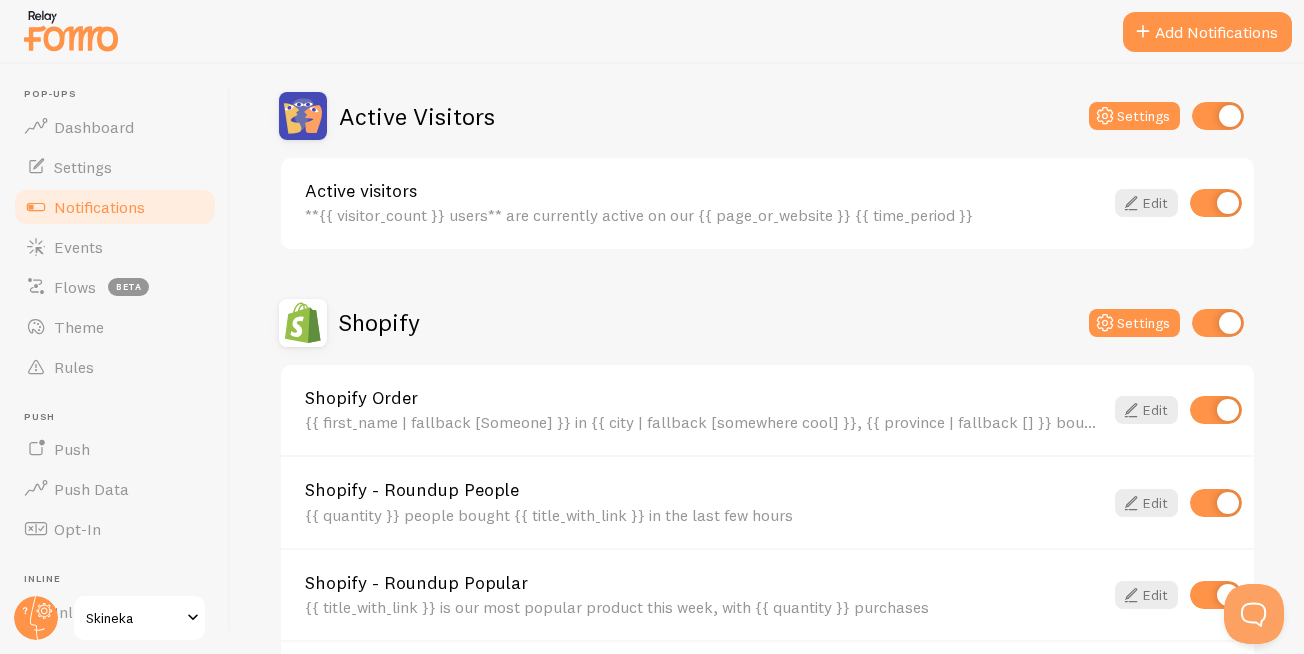 scroll, scrollTop: 600, scrollLeft: 0, axis: vertical 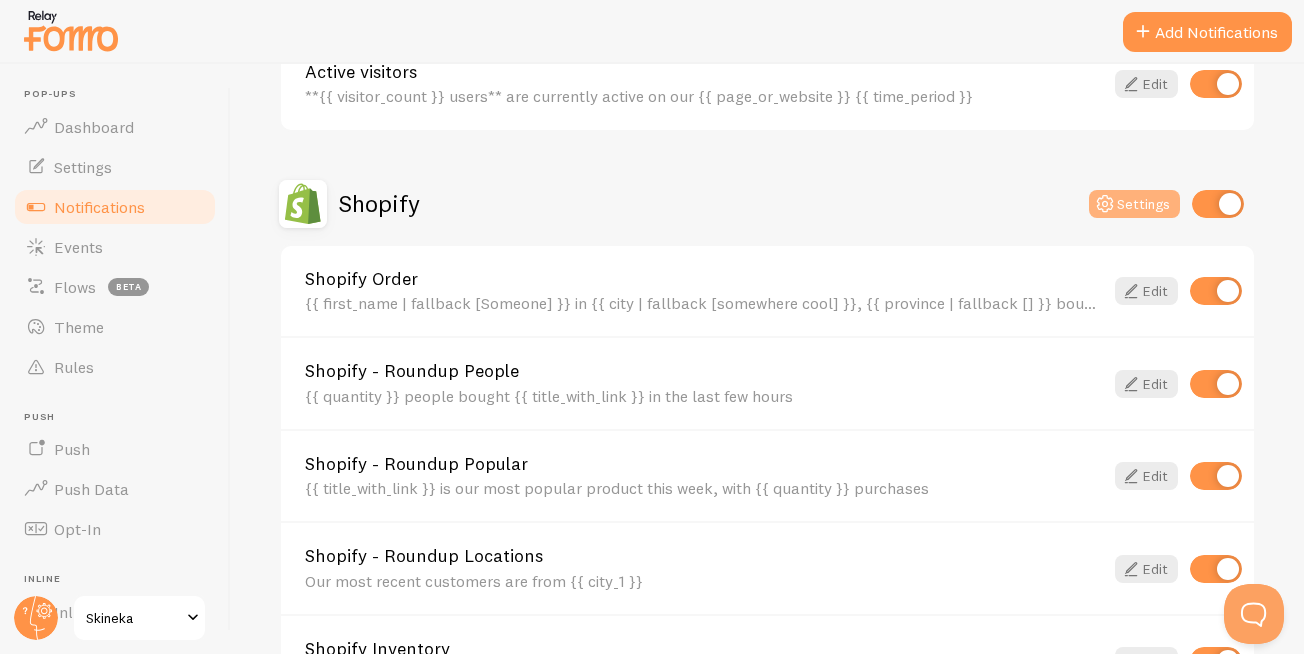 click on "Settings" at bounding box center [1134, 204] 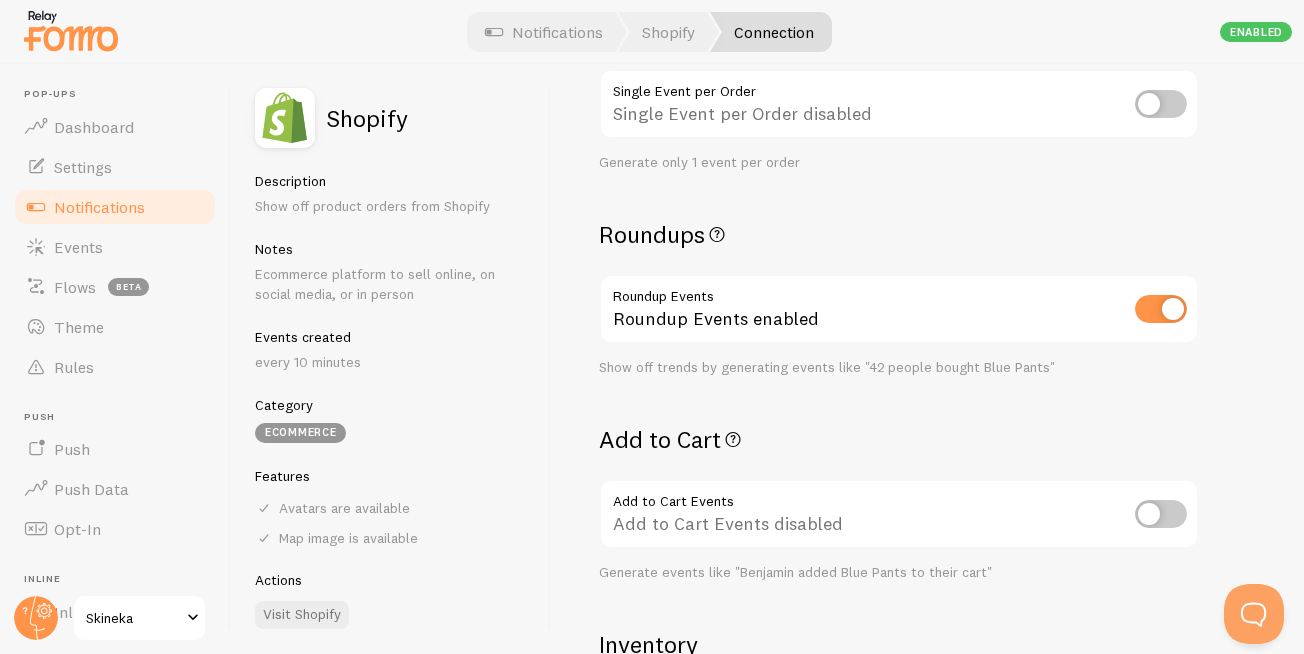 scroll, scrollTop: 130, scrollLeft: 0, axis: vertical 